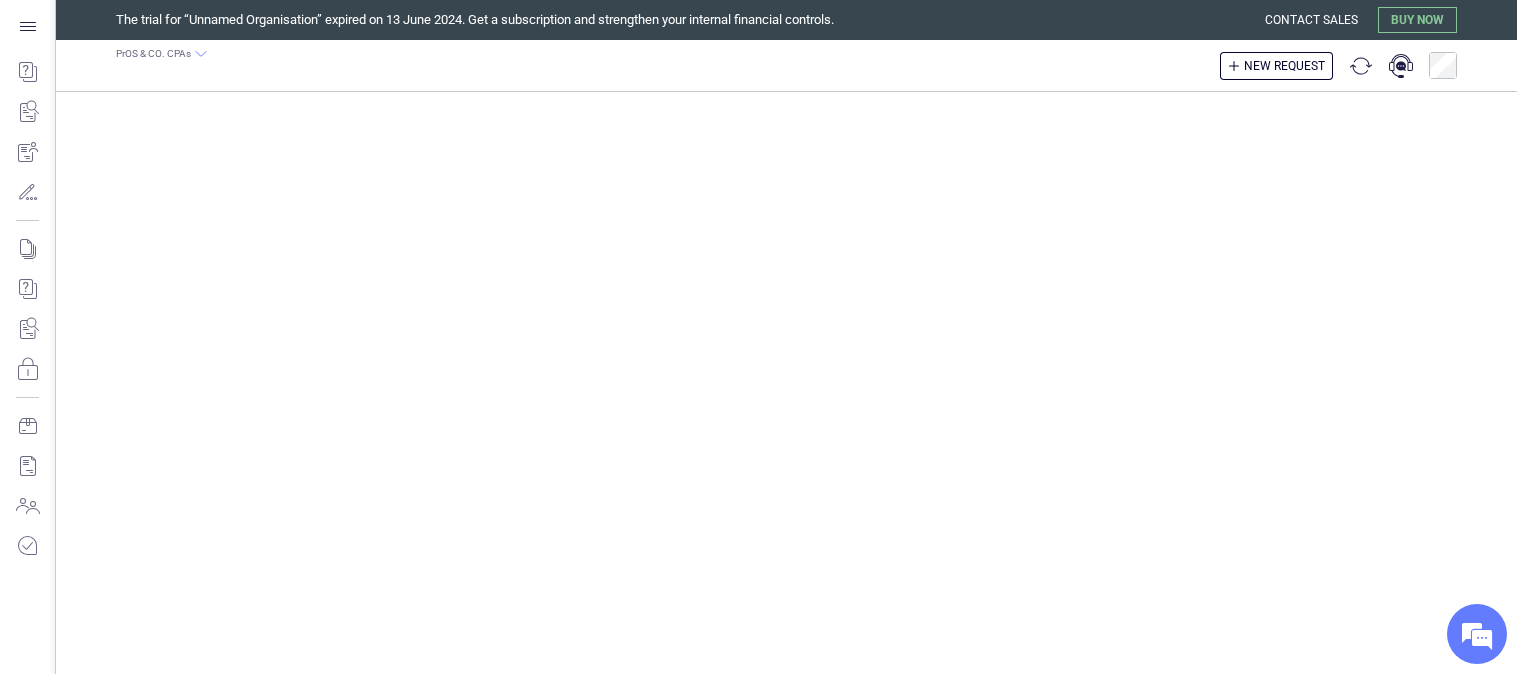 scroll, scrollTop: 0, scrollLeft: 0, axis: both 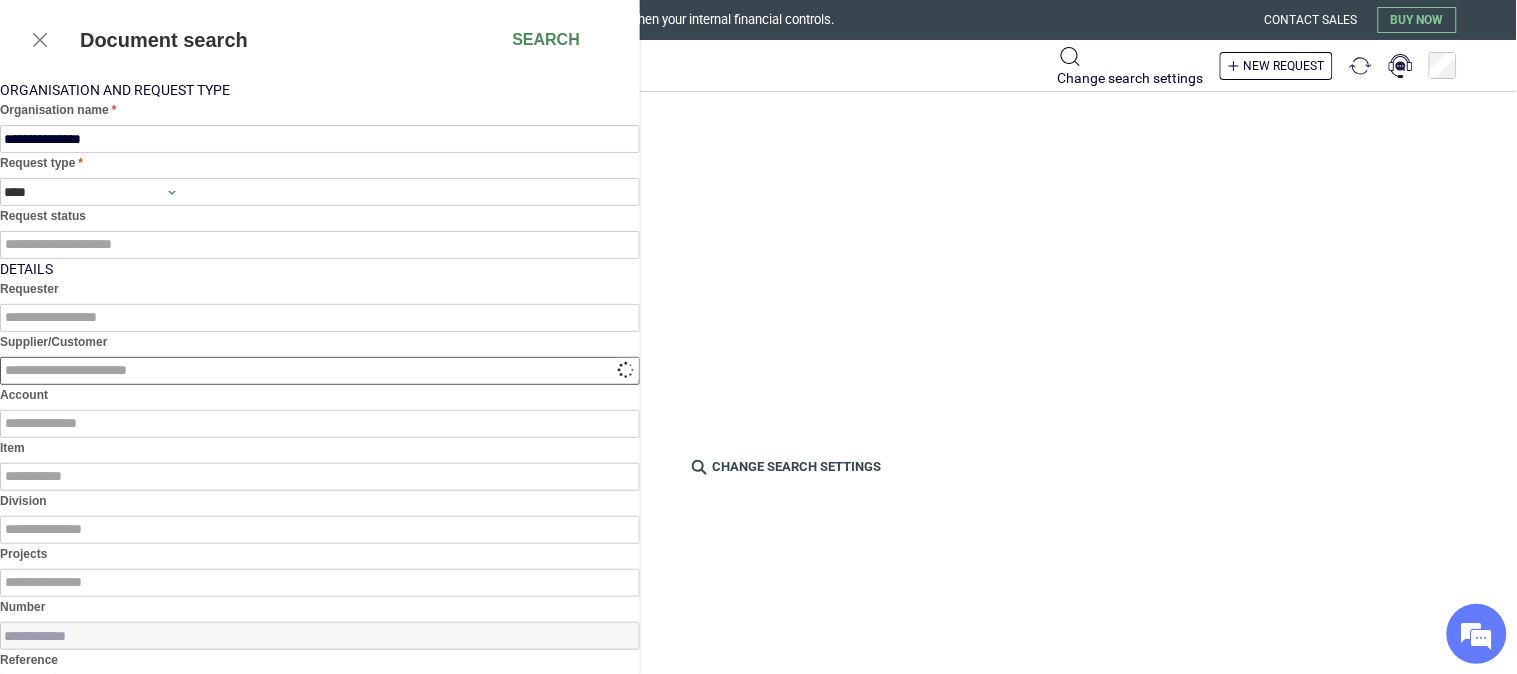 click at bounding box center (320, 371) 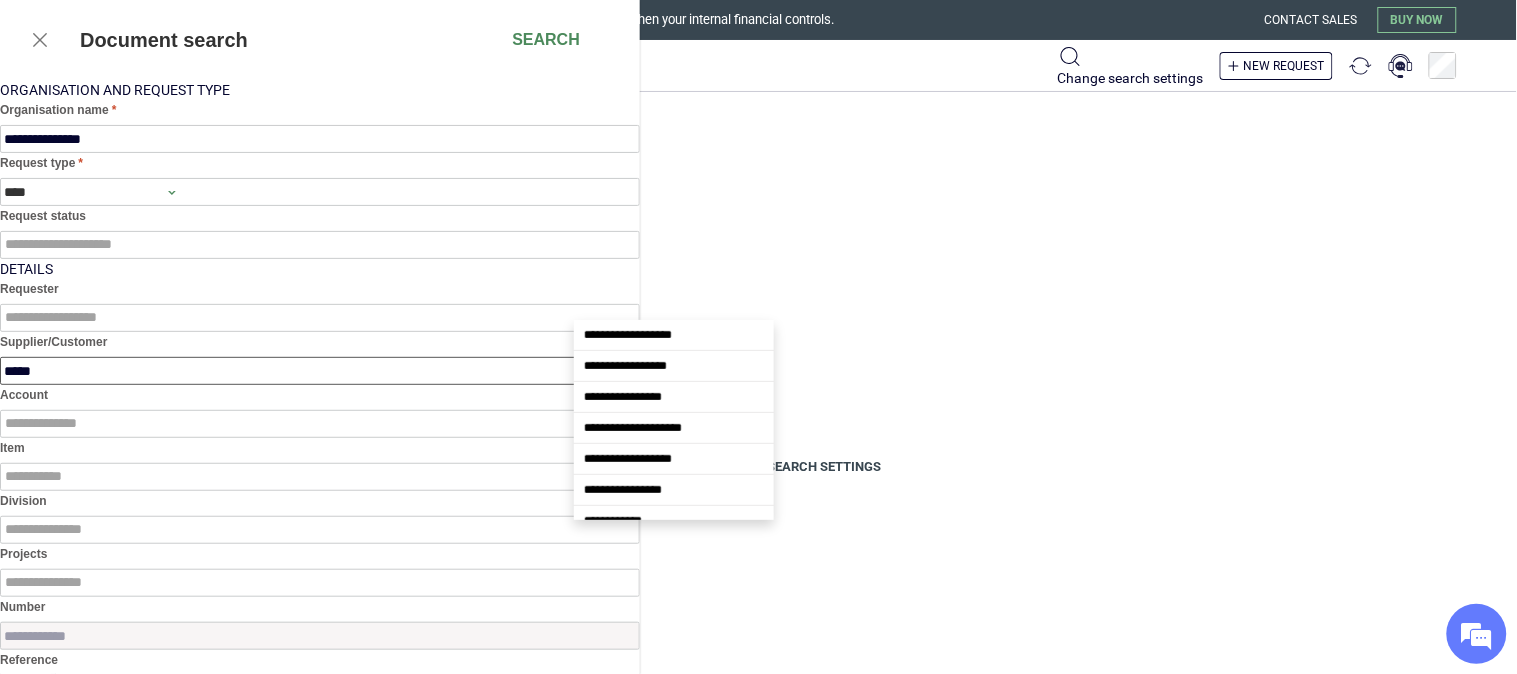 scroll, scrollTop: 142, scrollLeft: 0, axis: vertical 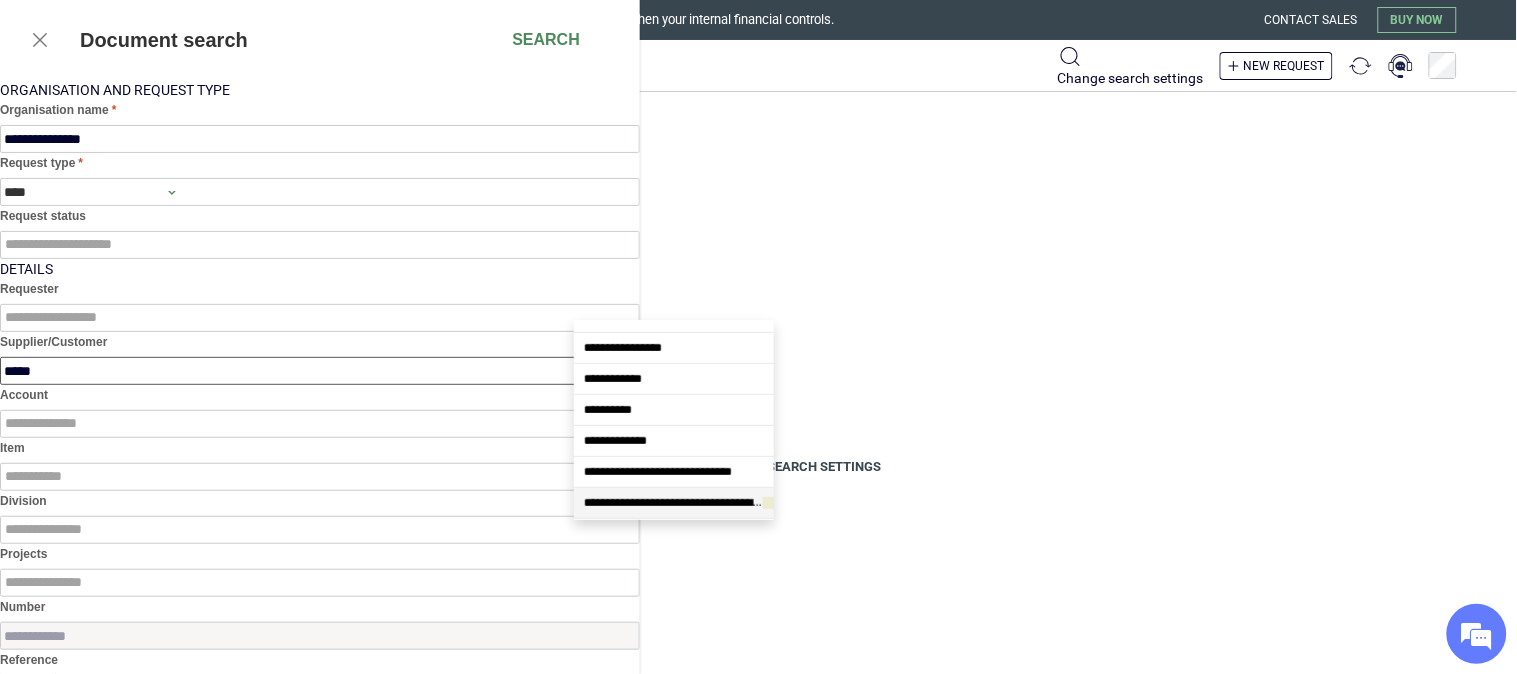 type on "******" 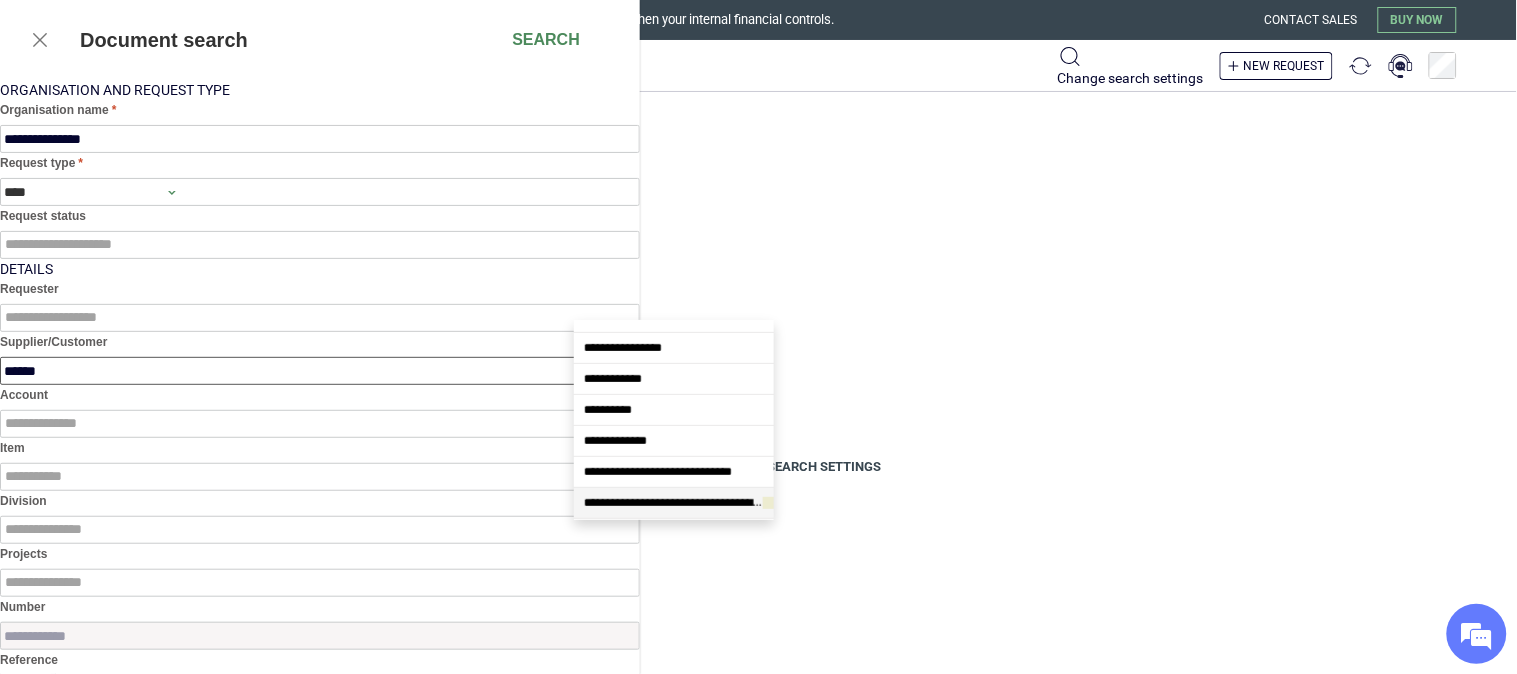 scroll, scrollTop: 0, scrollLeft: 0, axis: both 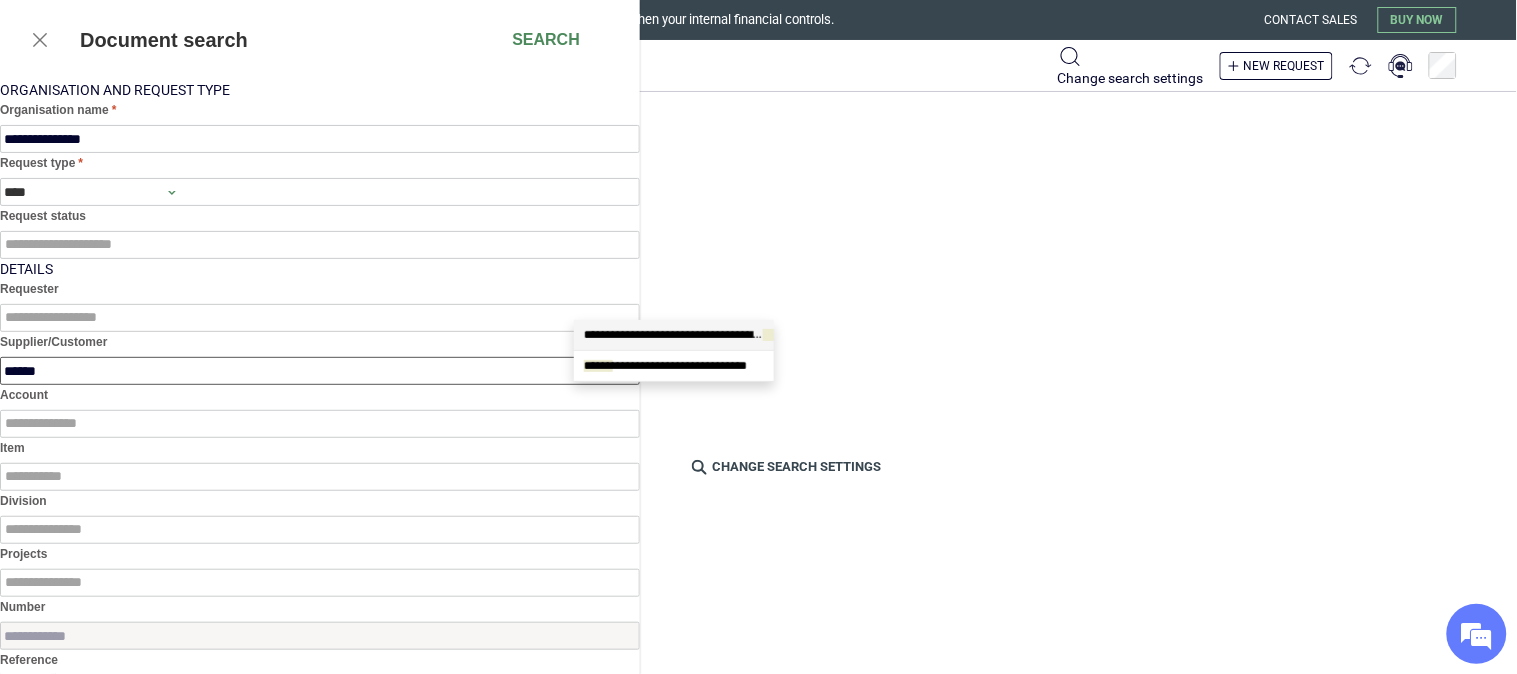 click on "**********" at bounding box center (698, 335) 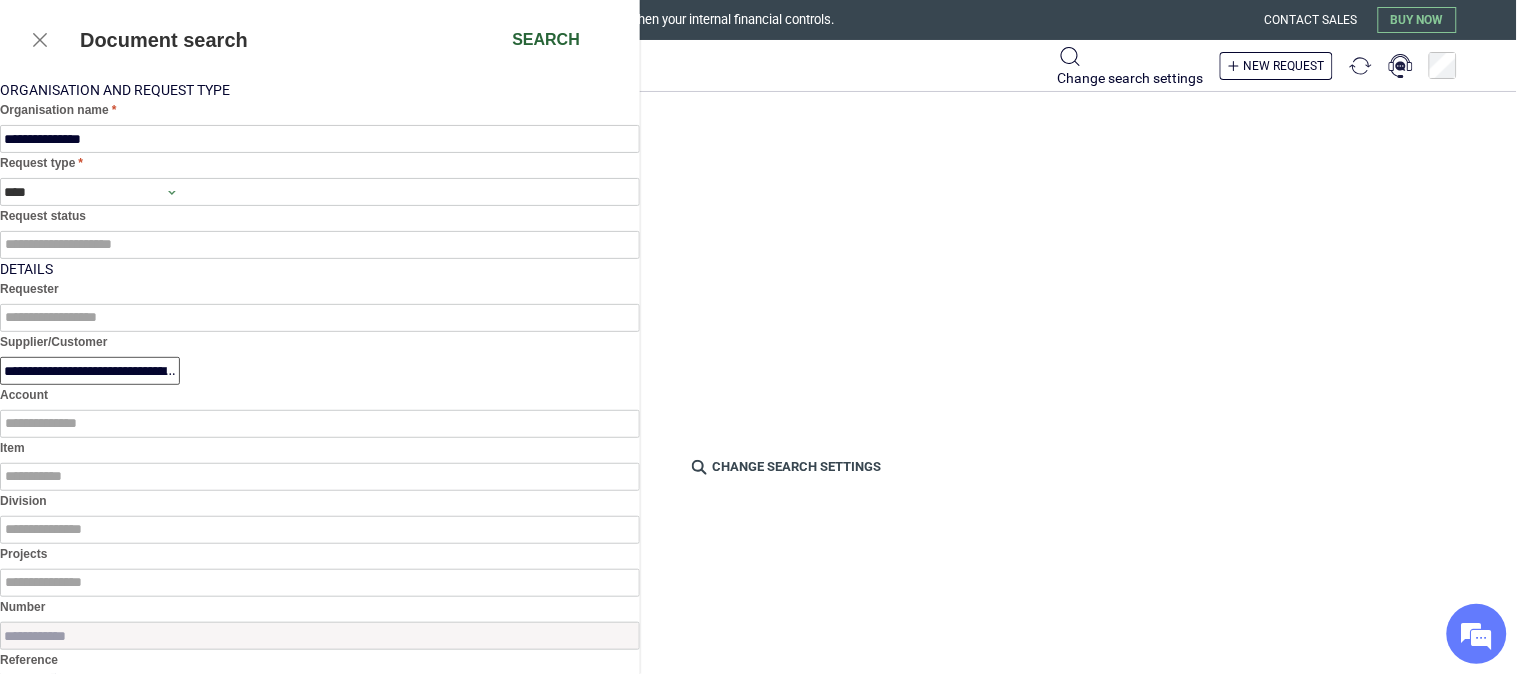 type on "**********" 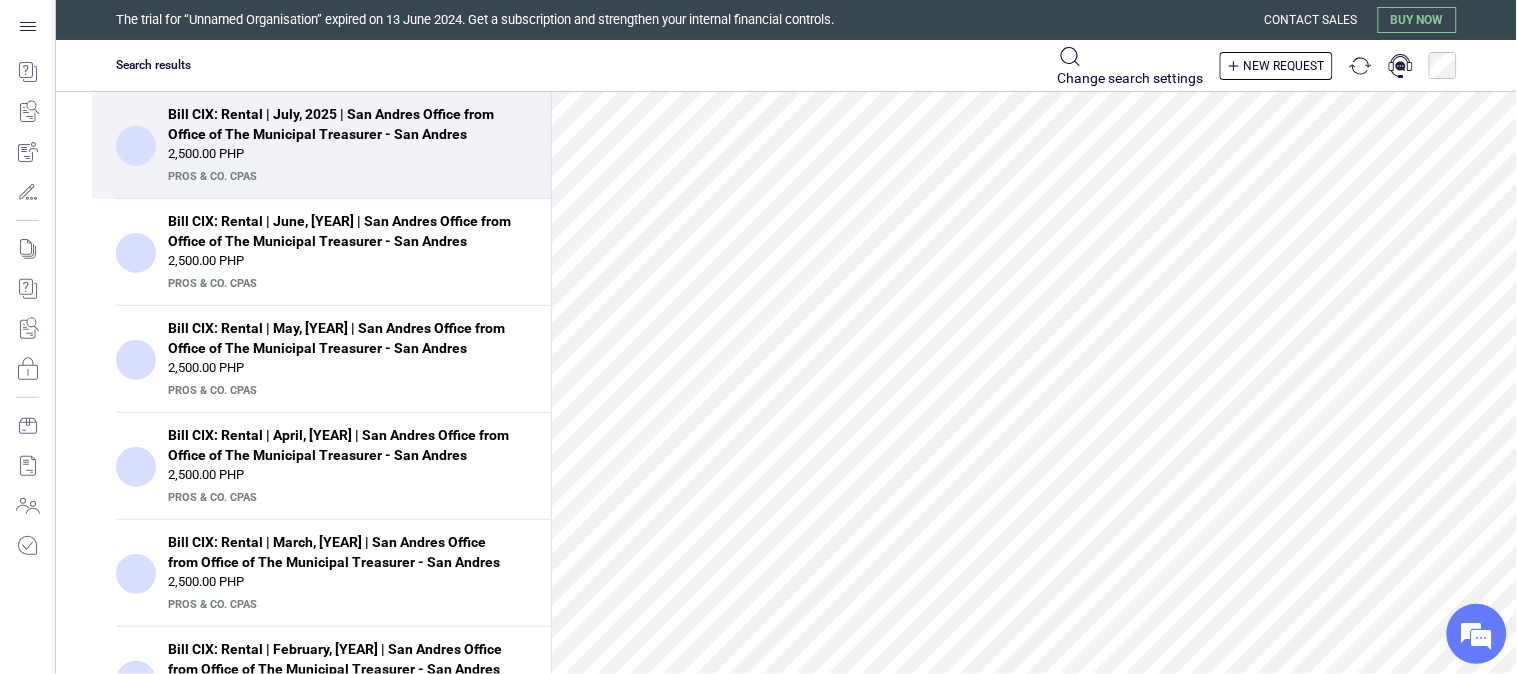 scroll, scrollTop: 644, scrollLeft: 0, axis: vertical 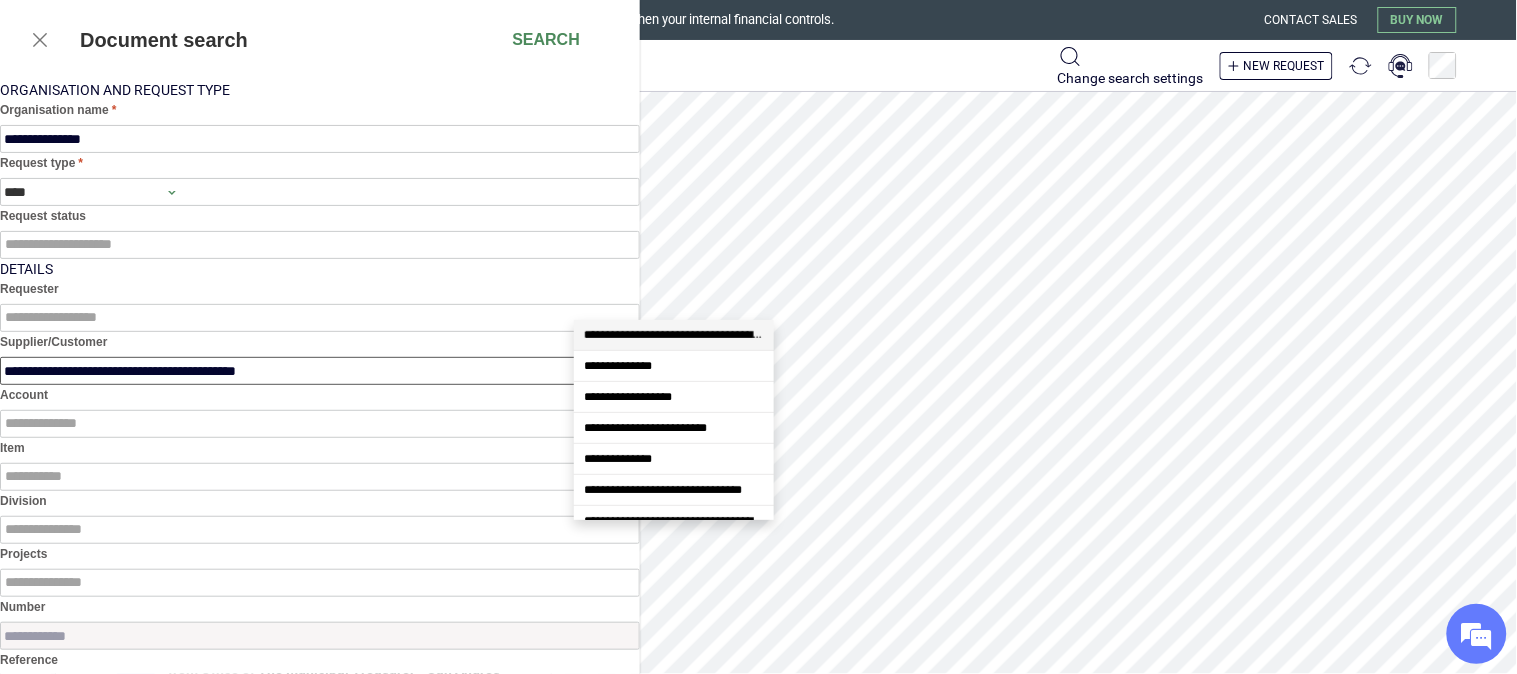 click on "**********" at bounding box center [320, 371] 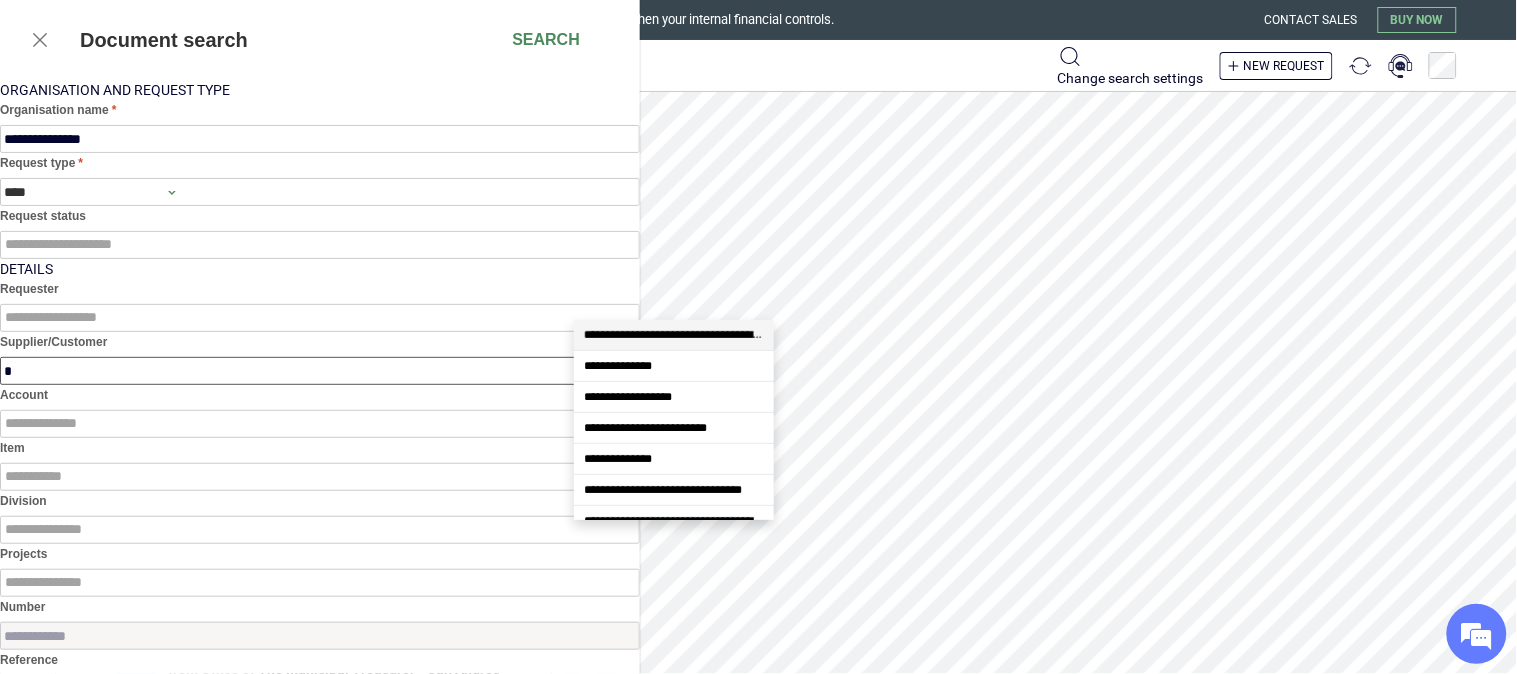 scroll, scrollTop: 17, scrollLeft: 0, axis: vertical 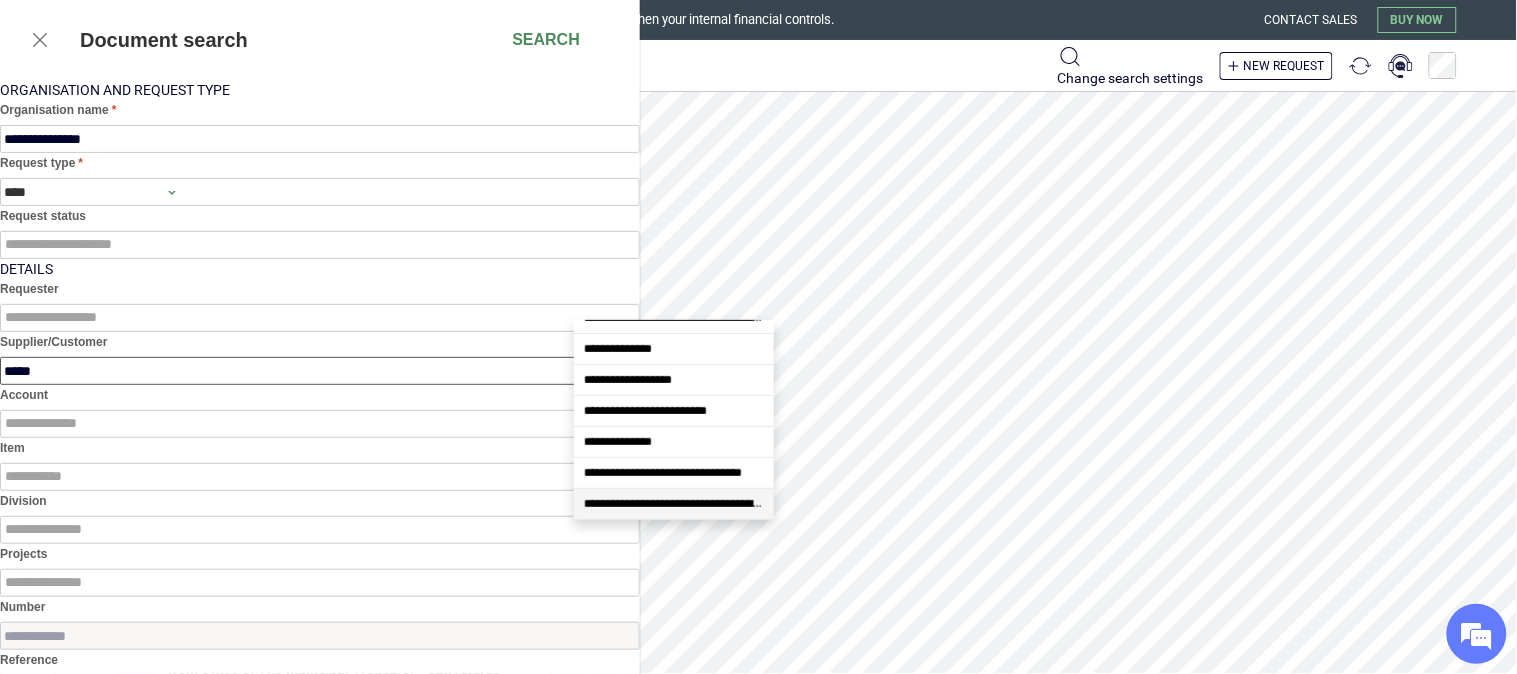 type on "*****" 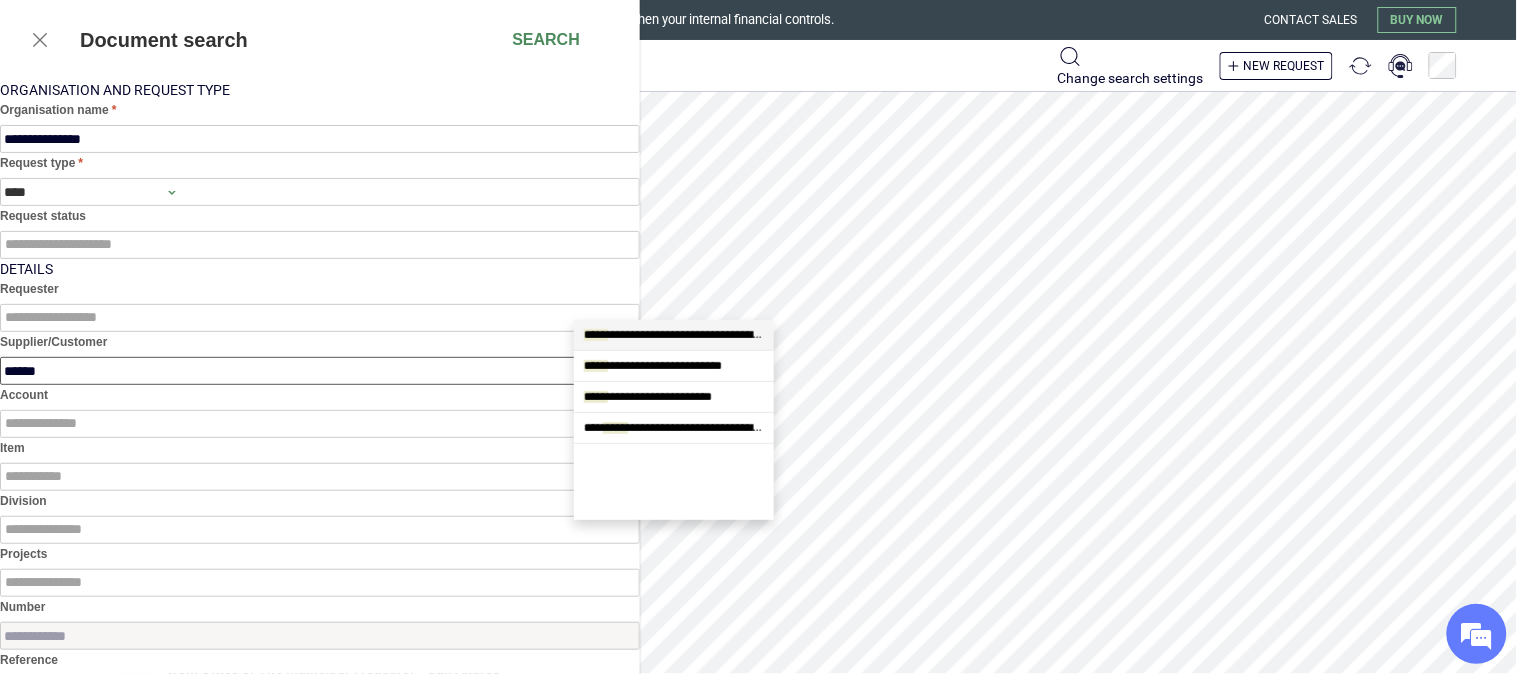 scroll, scrollTop: 0, scrollLeft: 0, axis: both 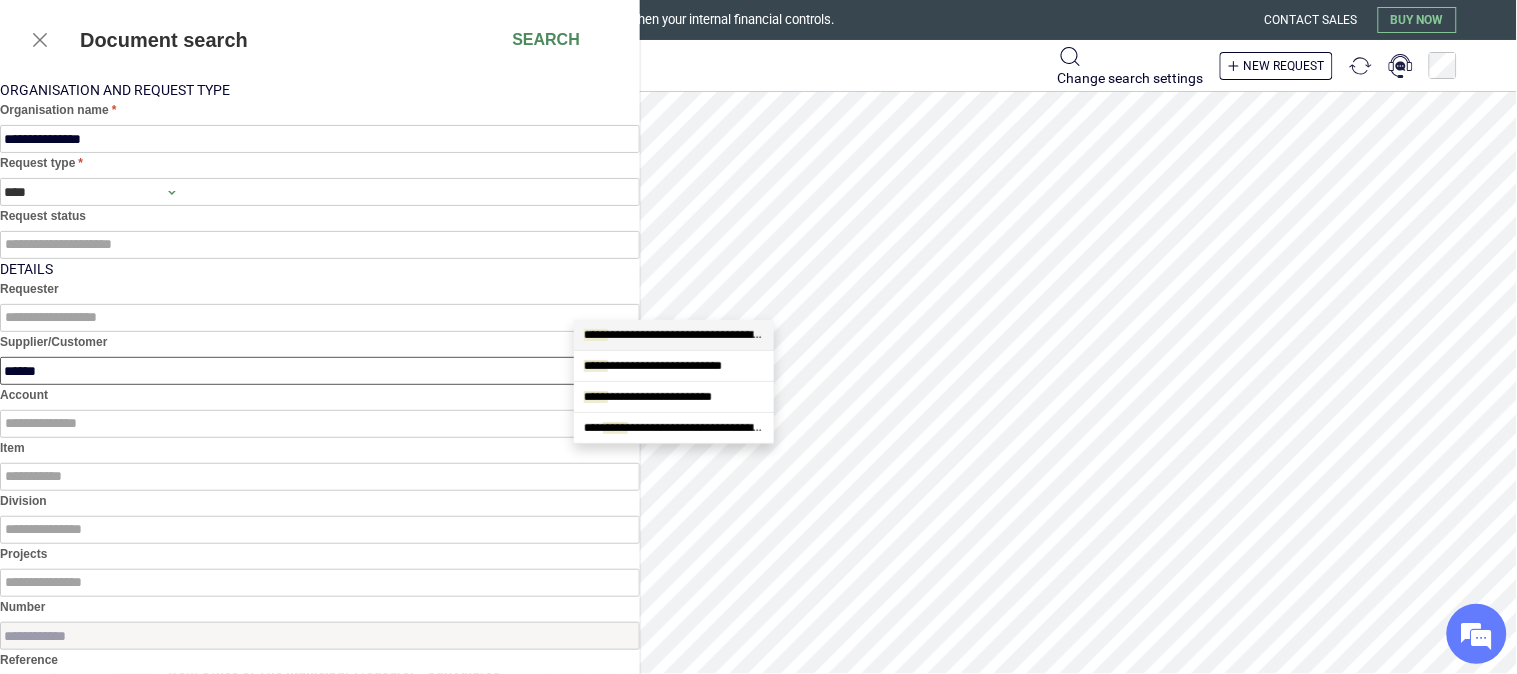 drag, startPoint x: 678, startPoint y: 341, endPoint x: 703, endPoint y: 348, distance: 25.96151 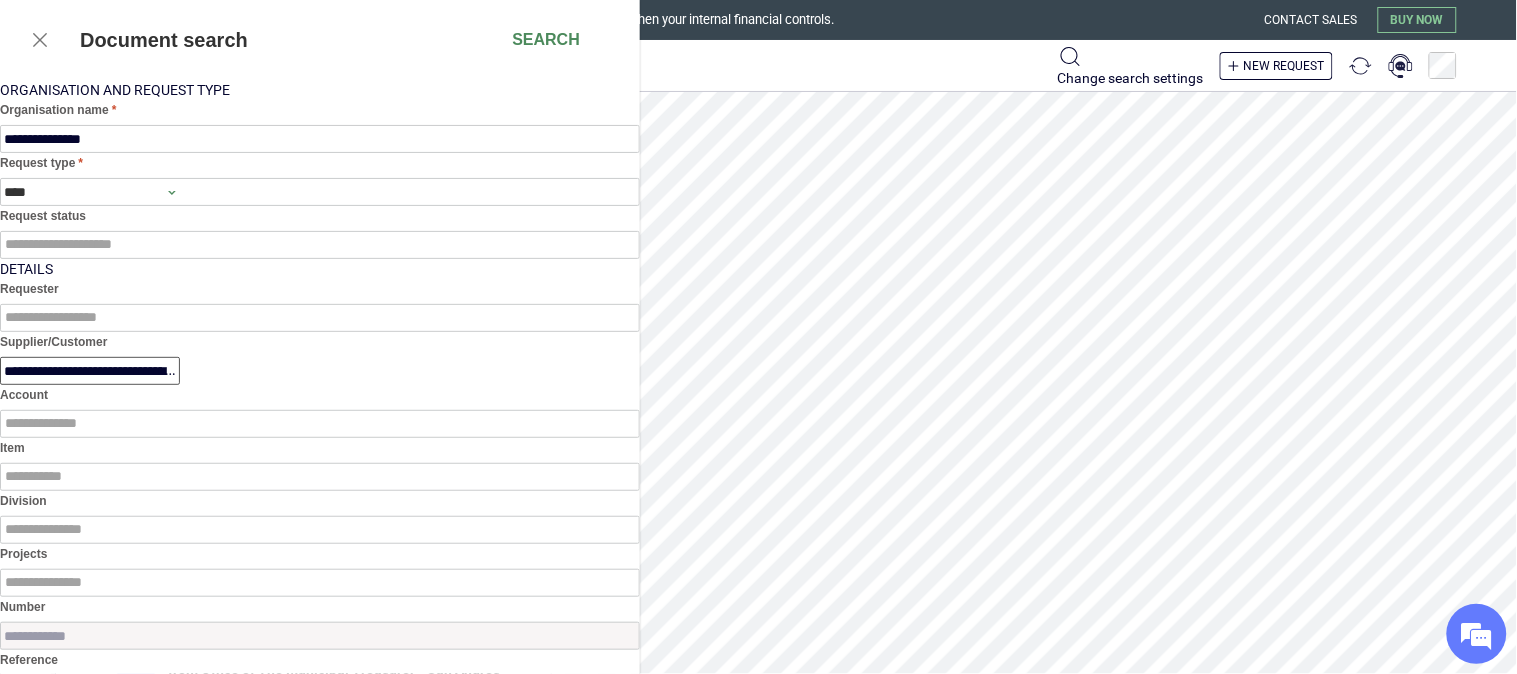 type on "**********" 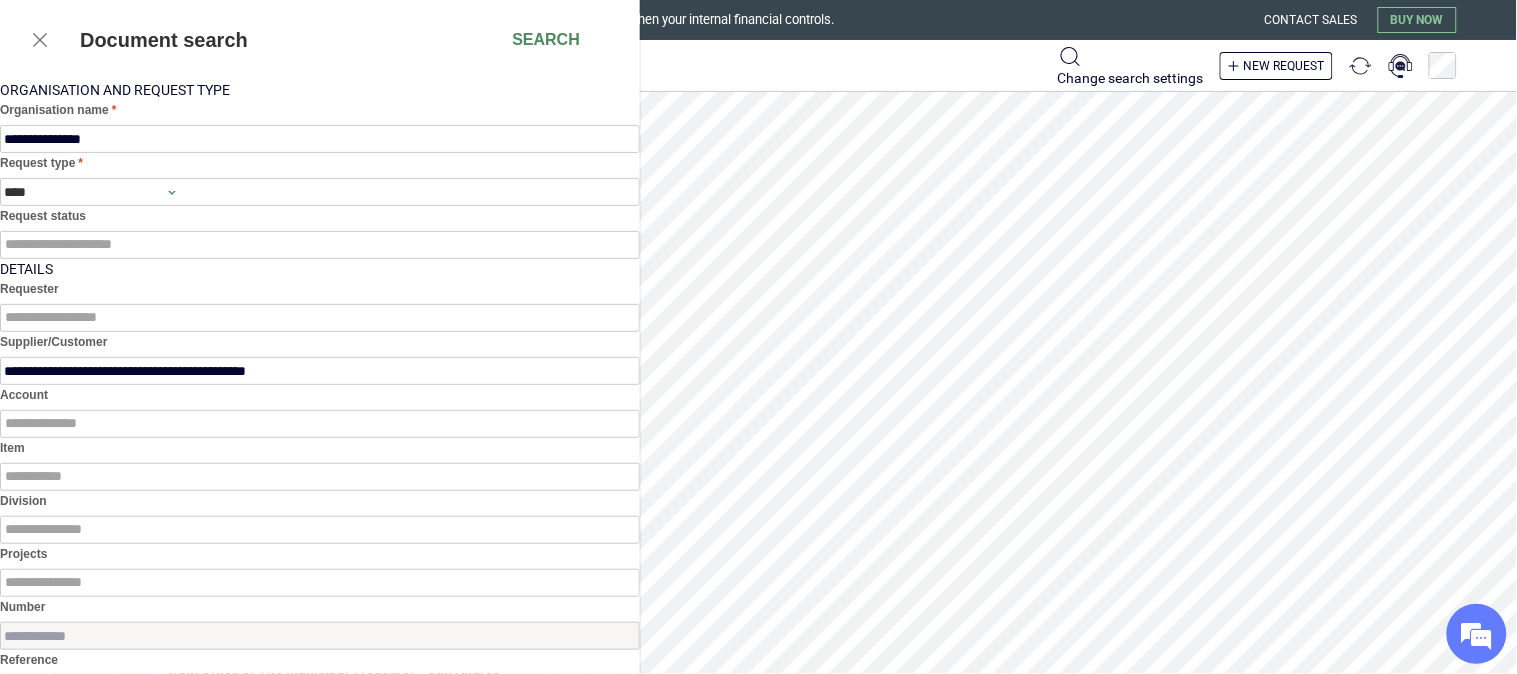 click on "Document search Search" at bounding box center (320, 40) 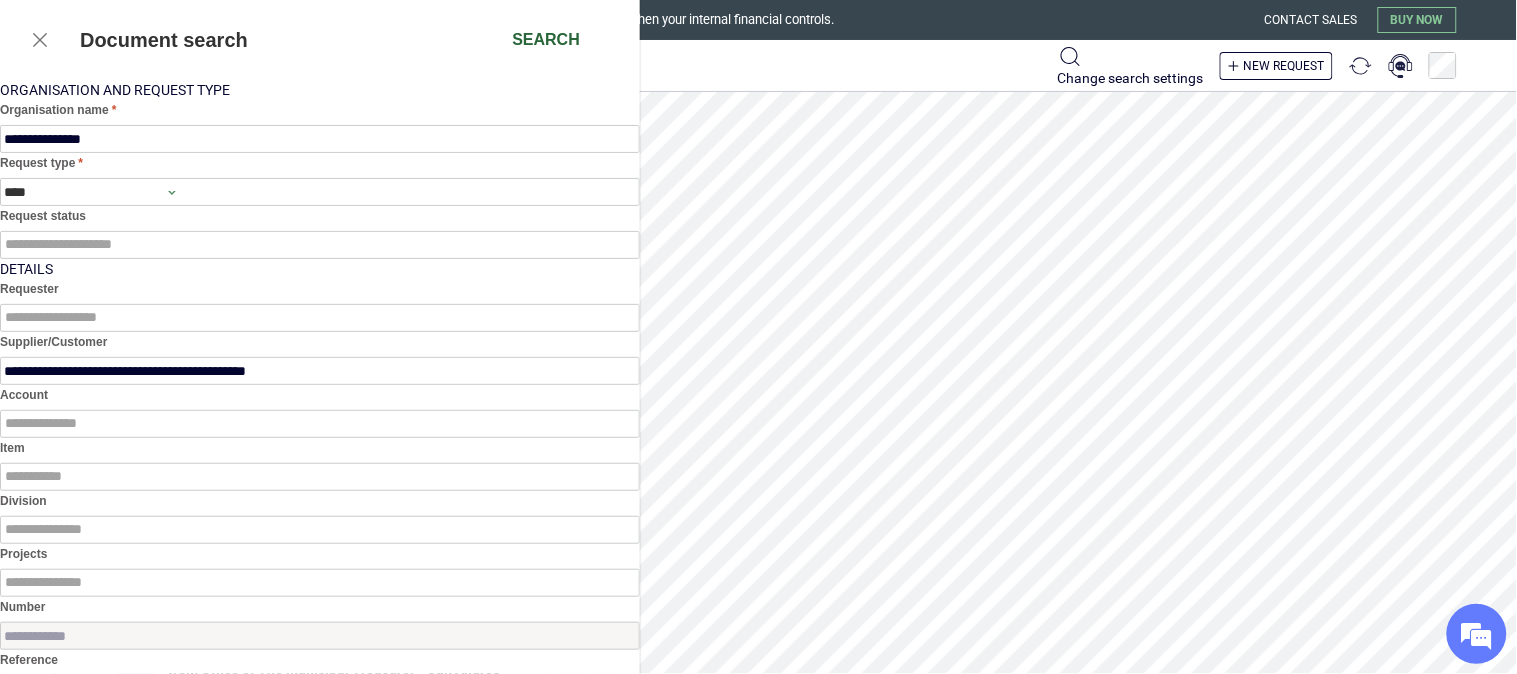click on "Search" at bounding box center (546, 40) 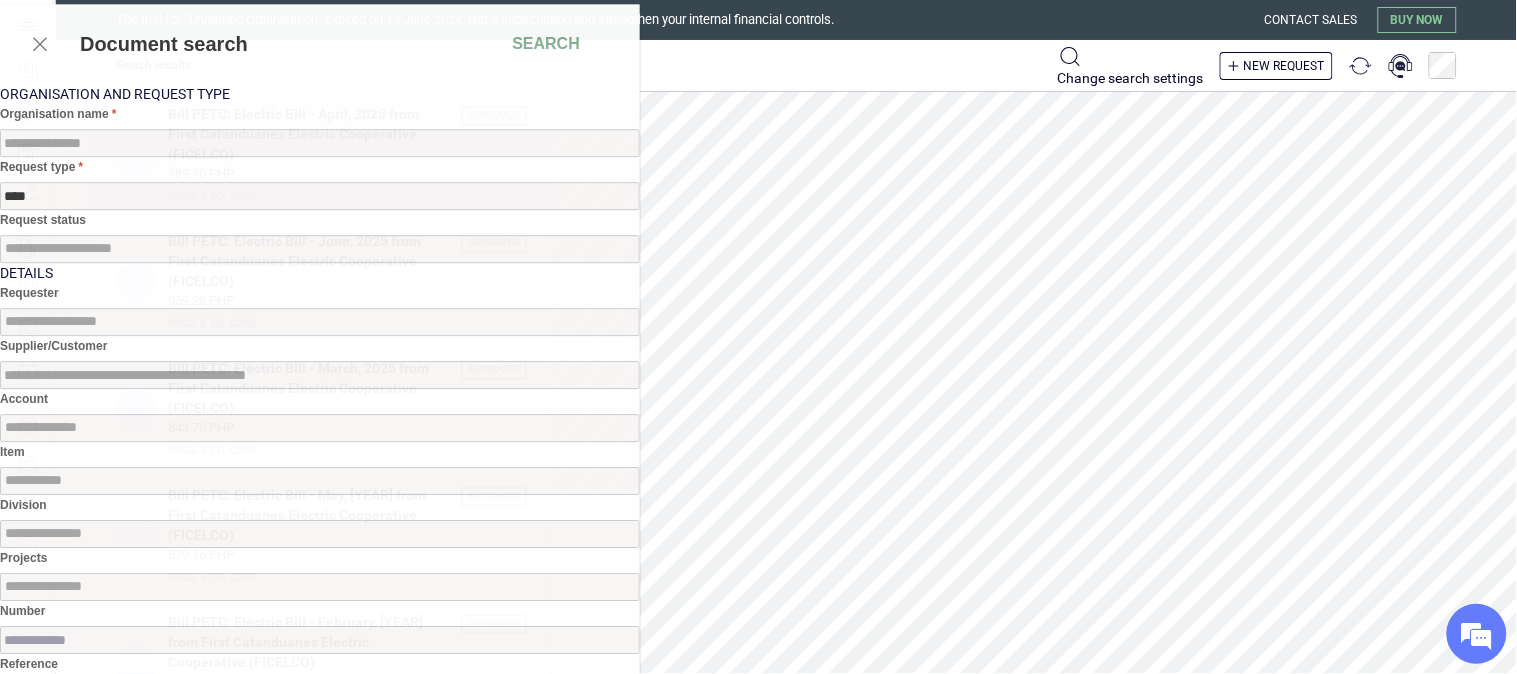scroll, scrollTop: 0, scrollLeft: 0, axis: both 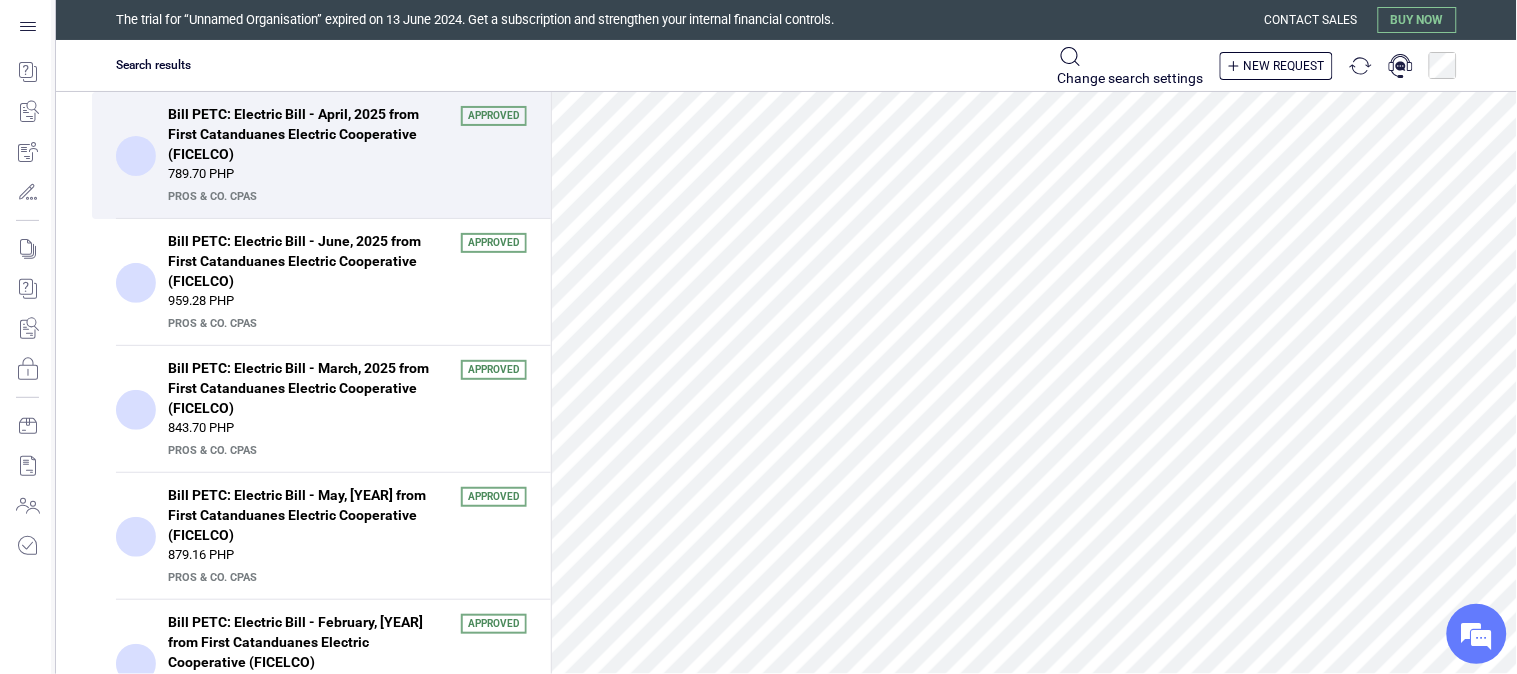 click on "Bill PETC: Electric Bill - April, 2025 from First Catanduanes Electric Cooperative (FICELCO)" at bounding box center (308, 134) 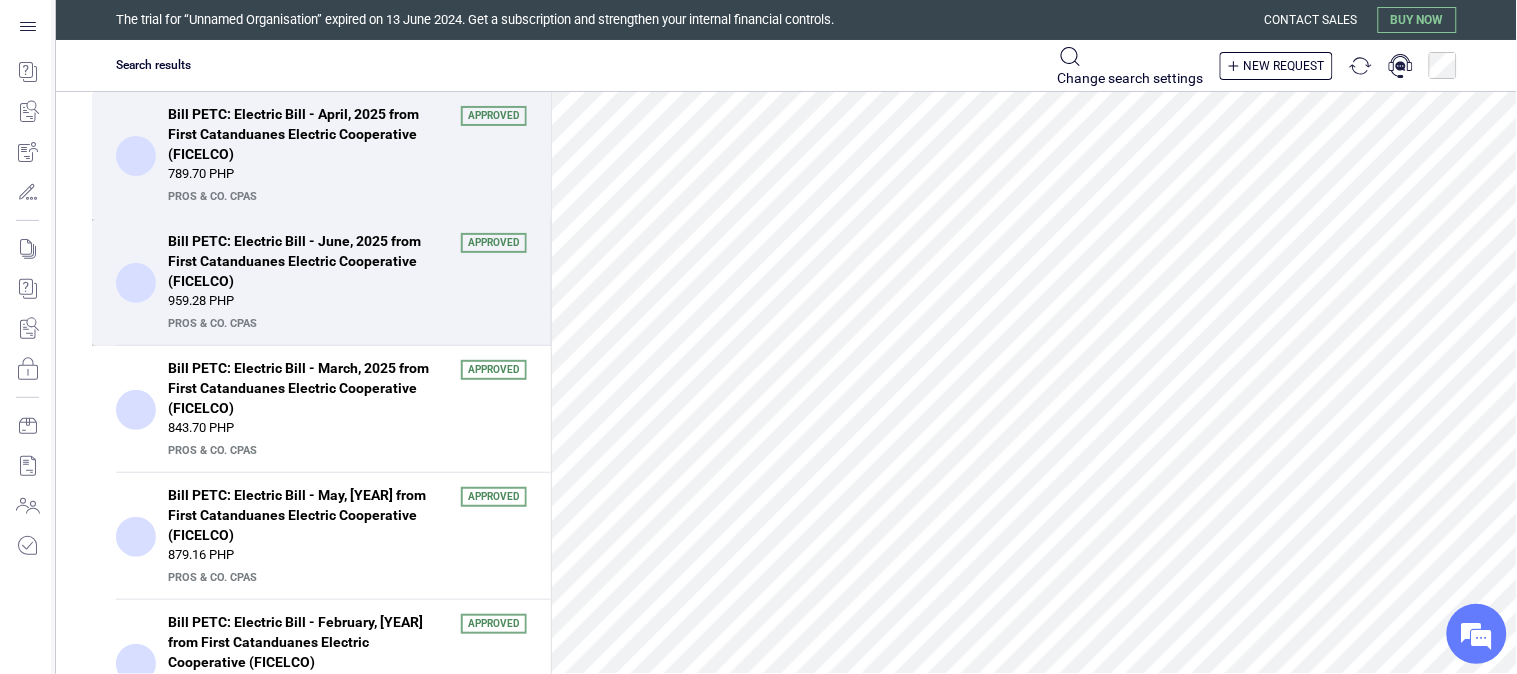 click on "Bill PETC: Electric Bill - June, 2025 from First Catanduanes Electric Cooperative (FICELCO)" at bounding box center (308, 261) 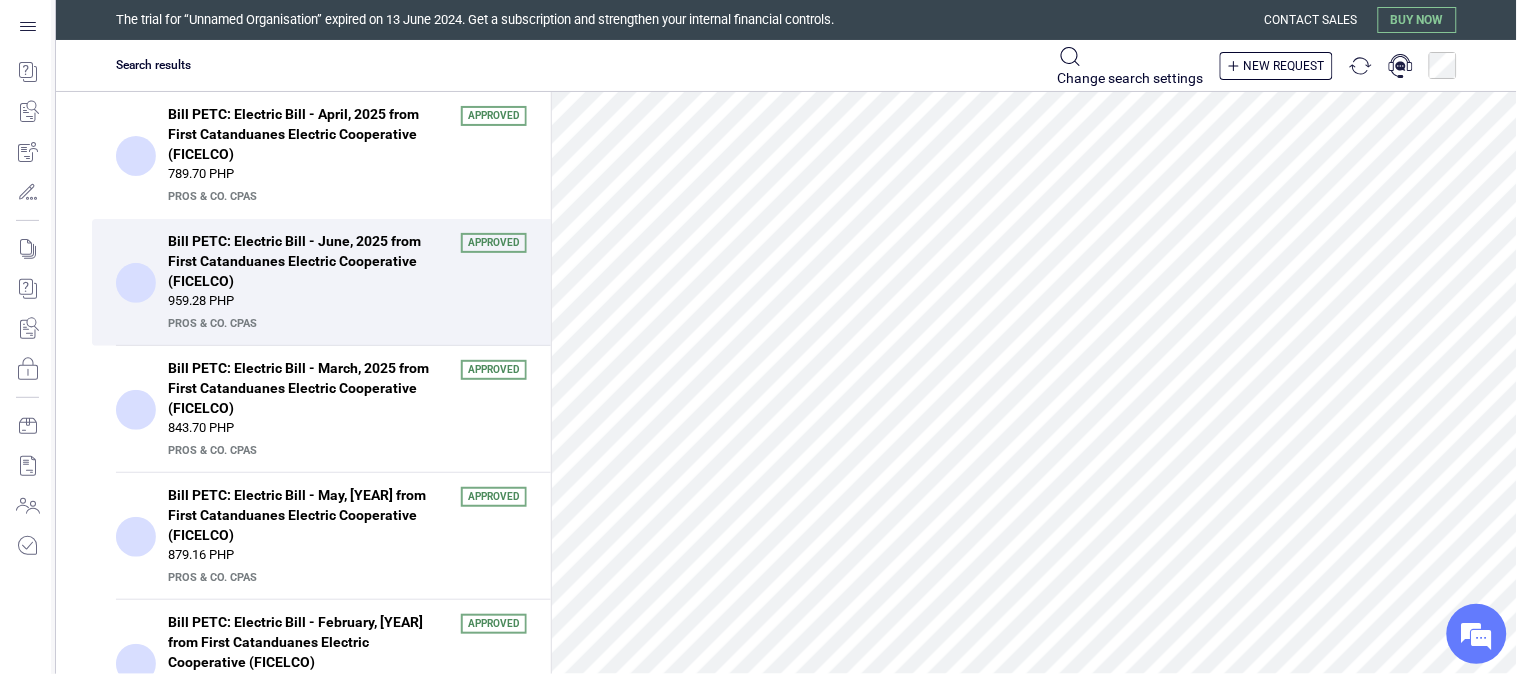 scroll, scrollTop: 973, scrollLeft: 0, axis: vertical 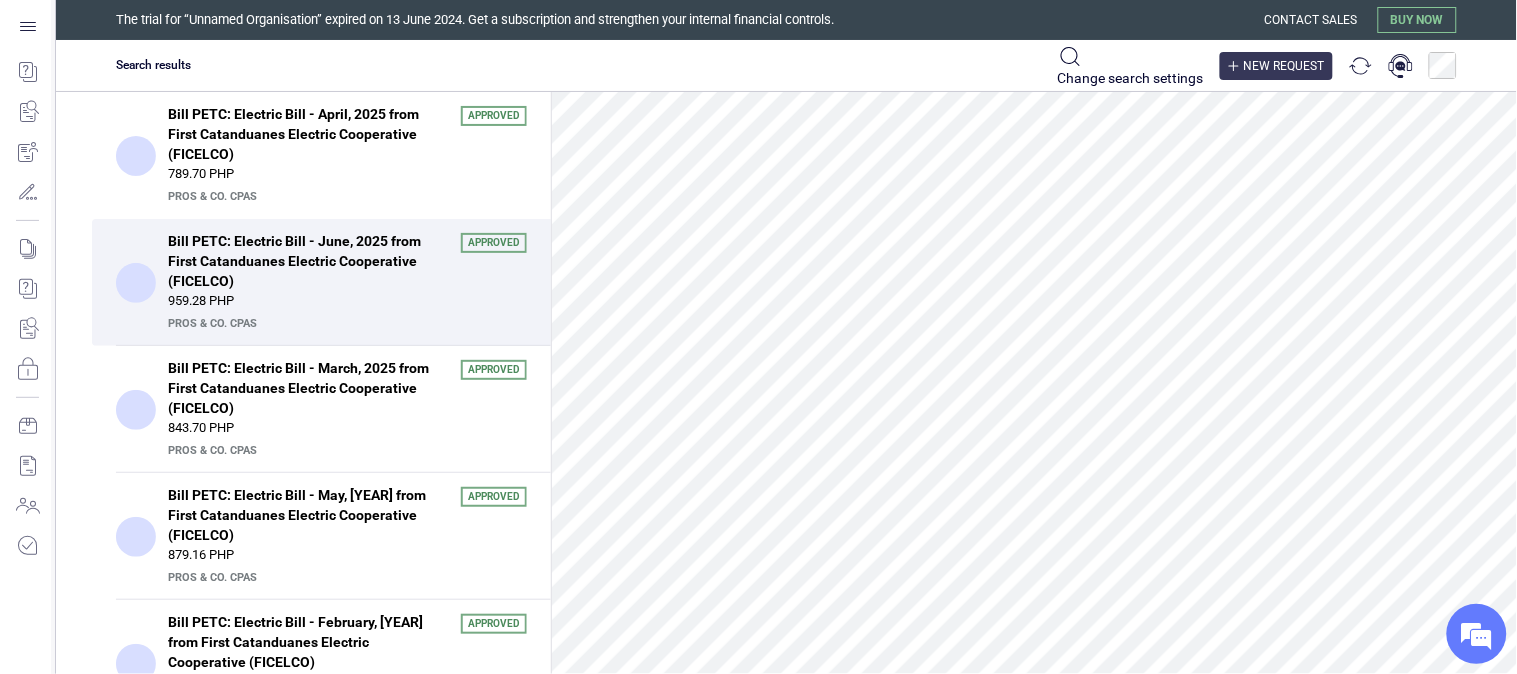 click on "New request" at bounding box center (1276, 66) 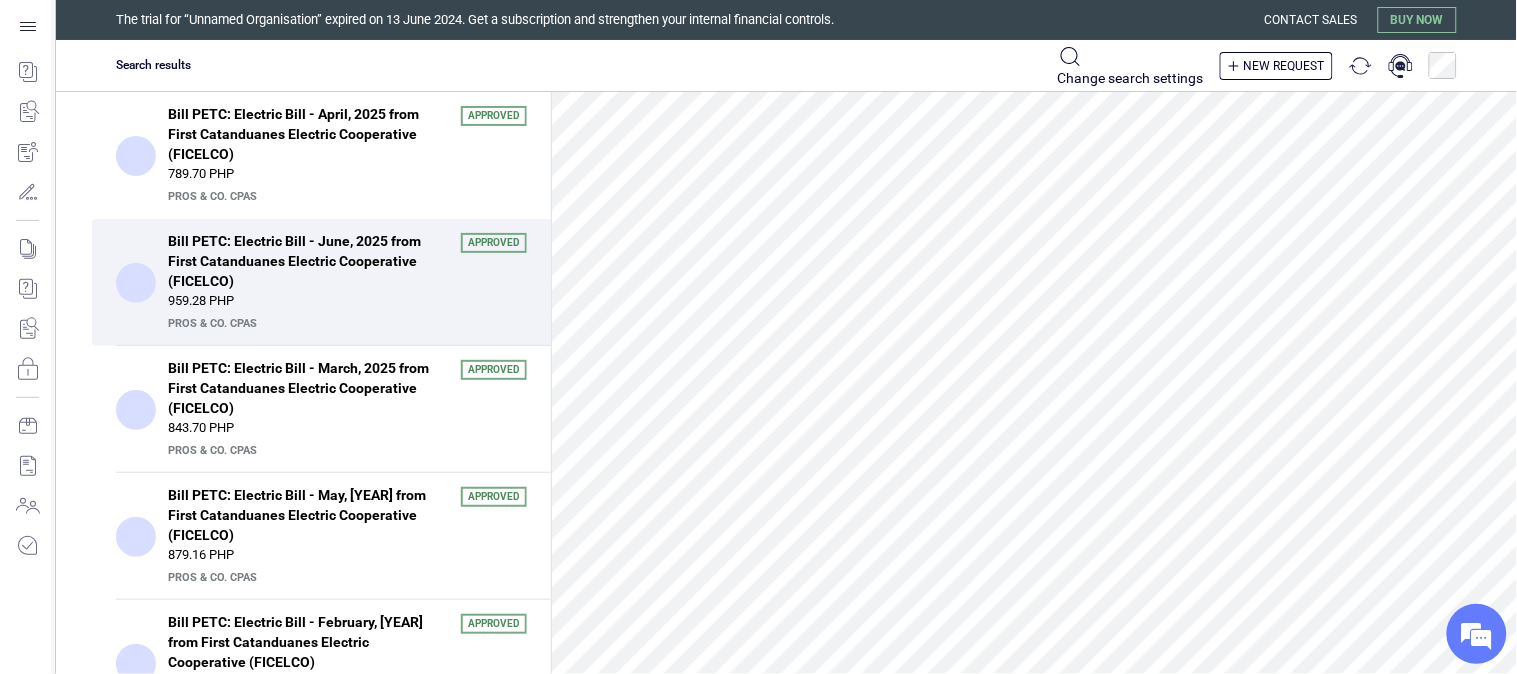 click on "PrOS & CO. CPAs" at bounding box center (0, 0) 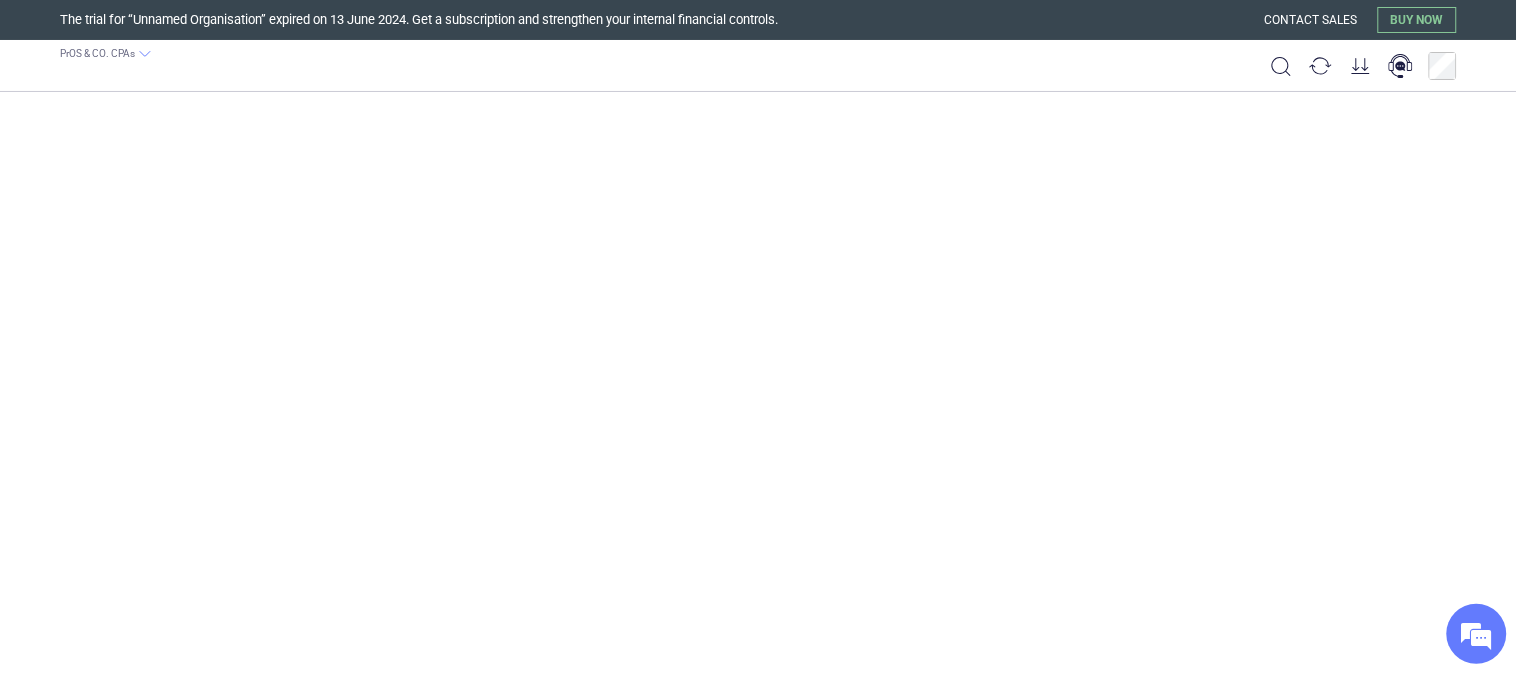 type on "**********" 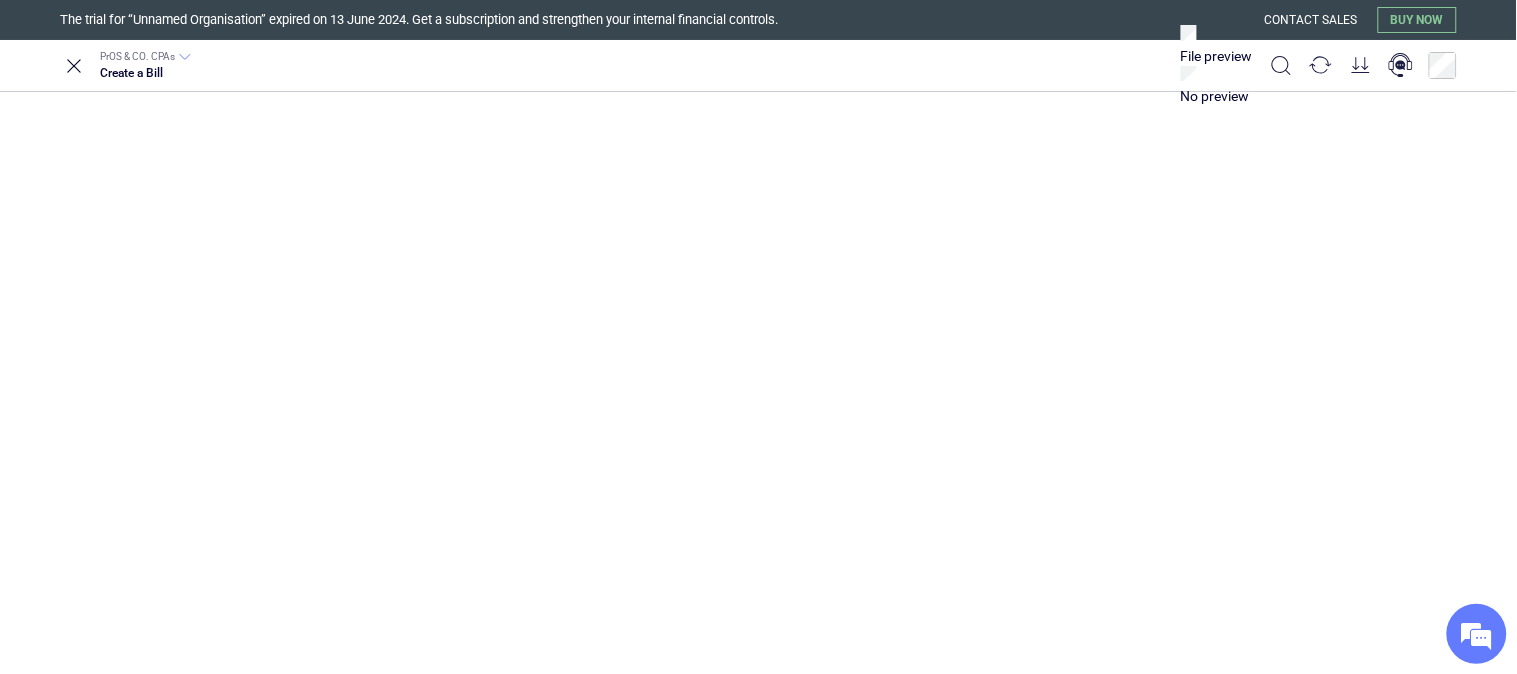 click at bounding box center (394, 337) 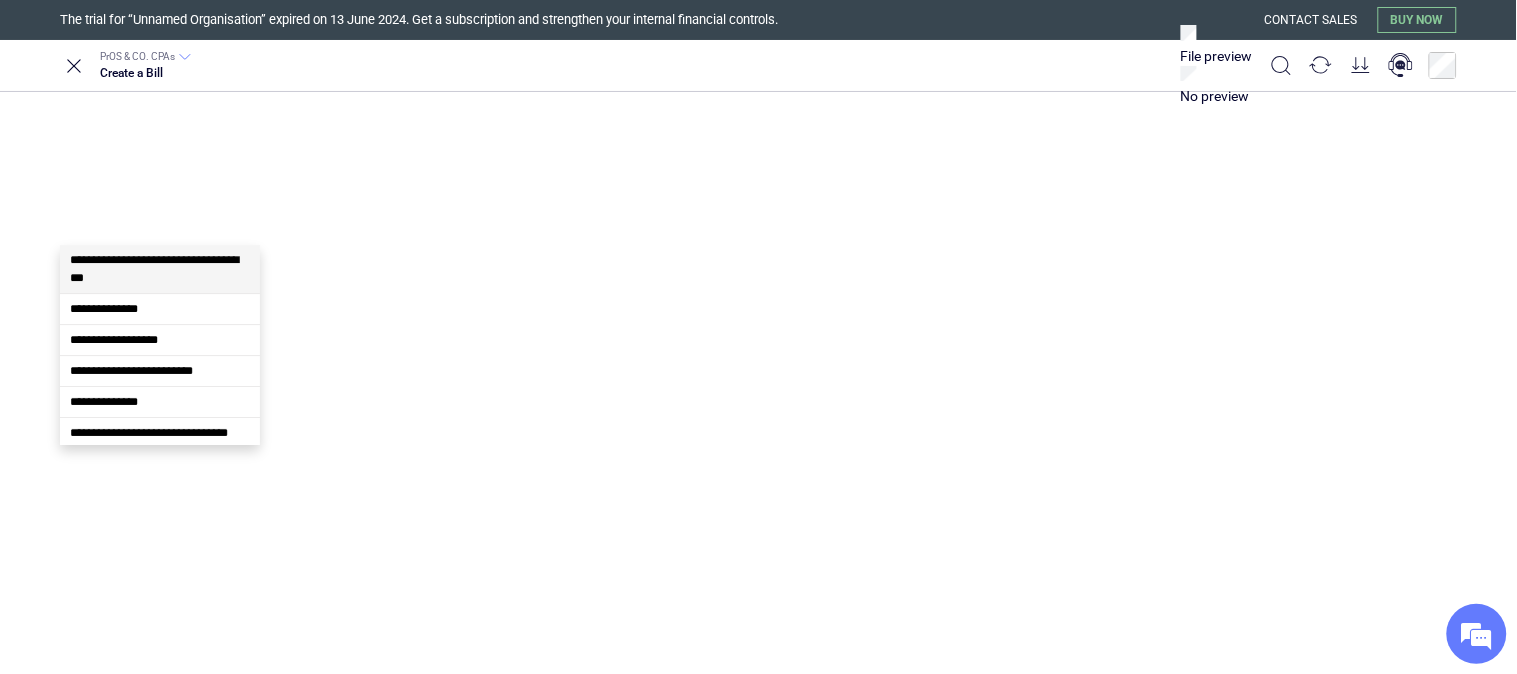scroll, scrollTop: 245, scrollLeft: 0, axis: vertical 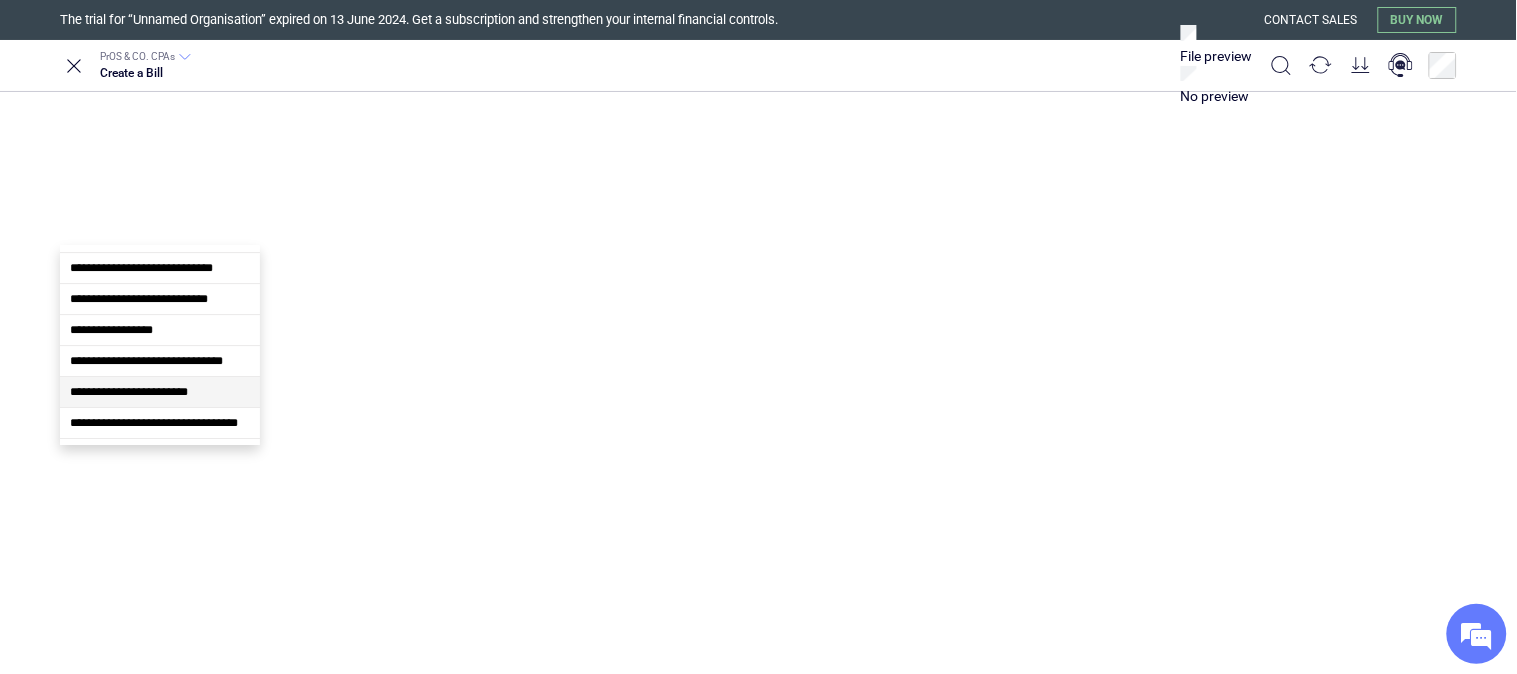 type on "****" 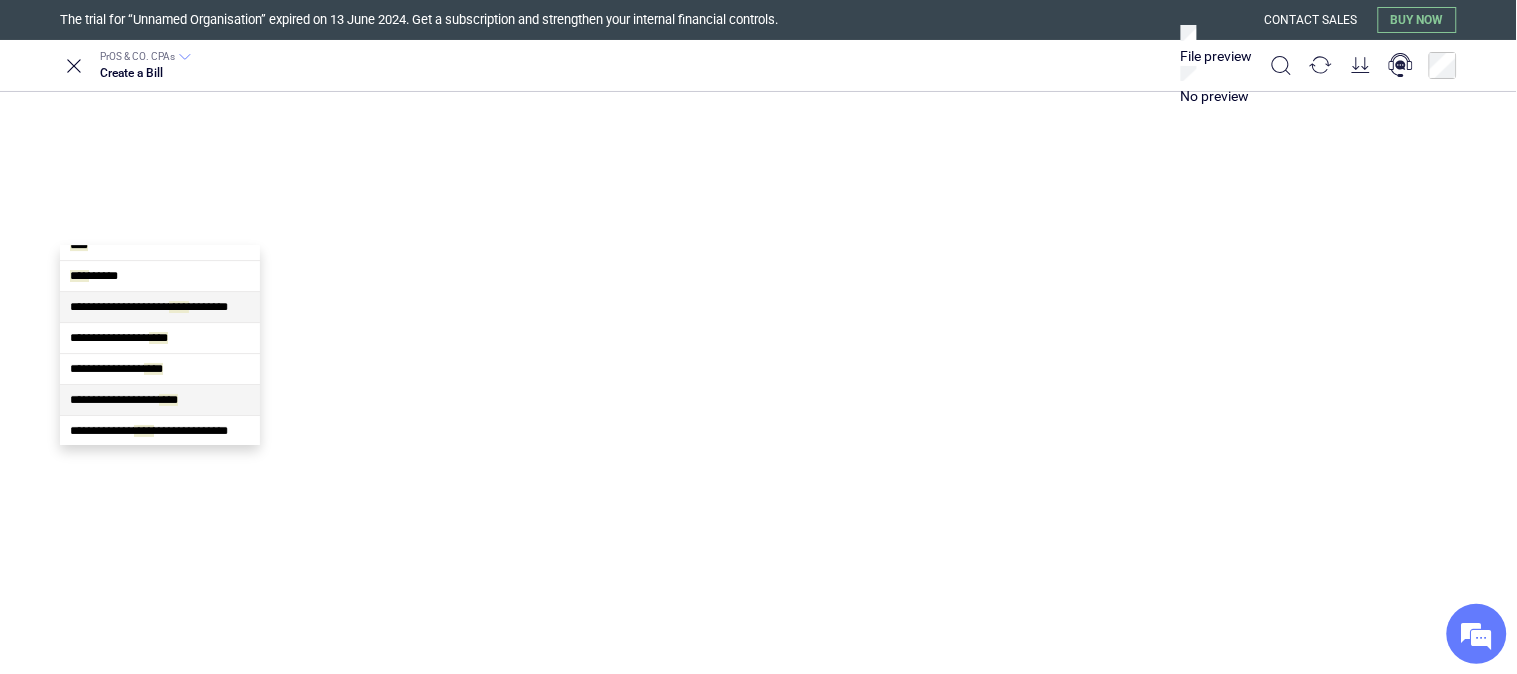 scroll, scrollTop: 0, scrollLeft: 0, axis: both 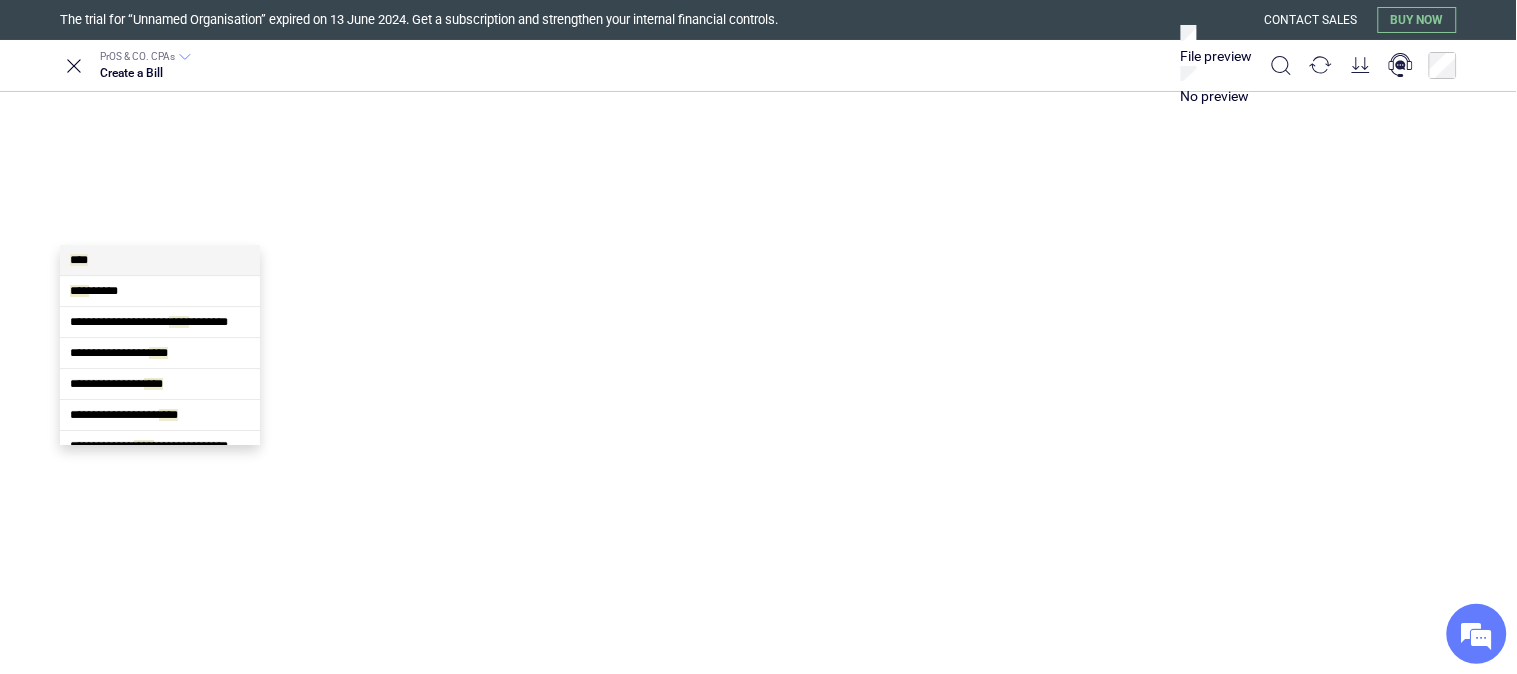 click on "****" at bounding box center (160, 260) 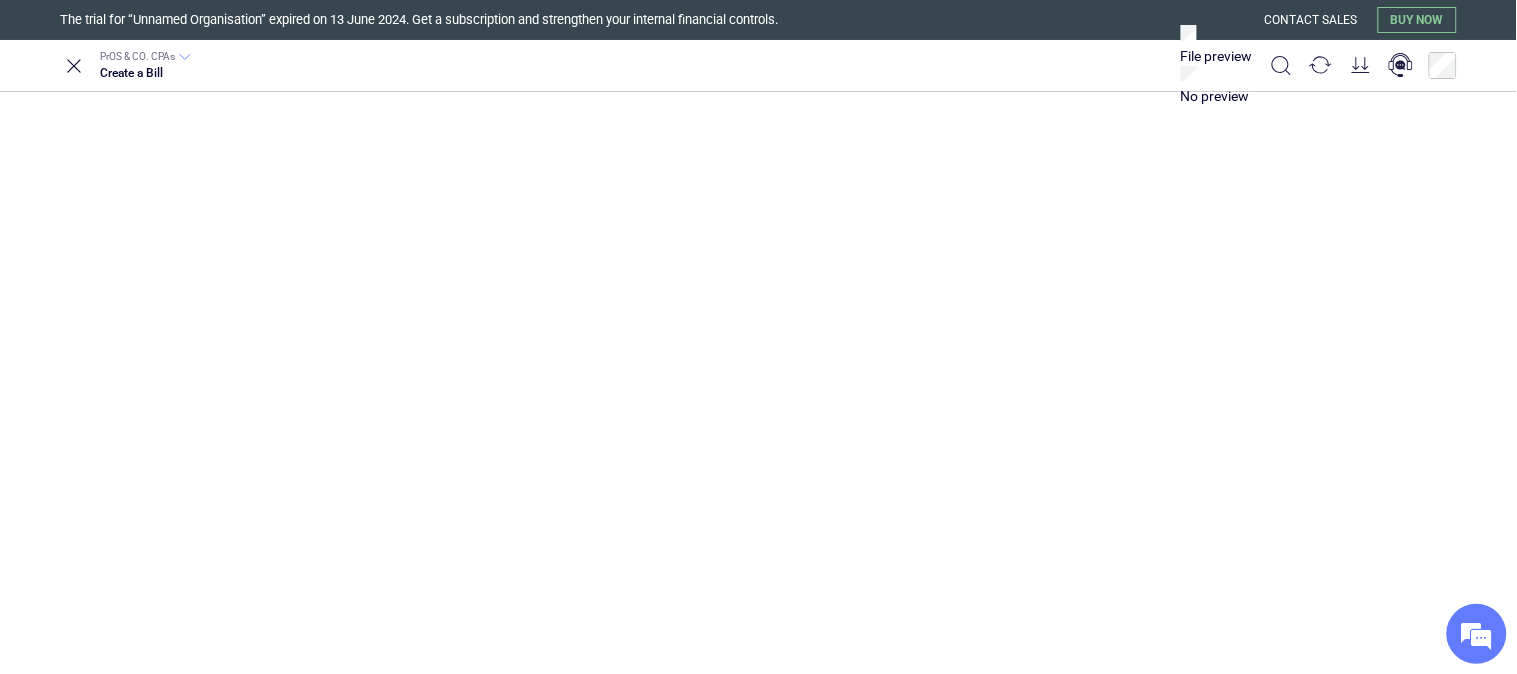 type on "****" 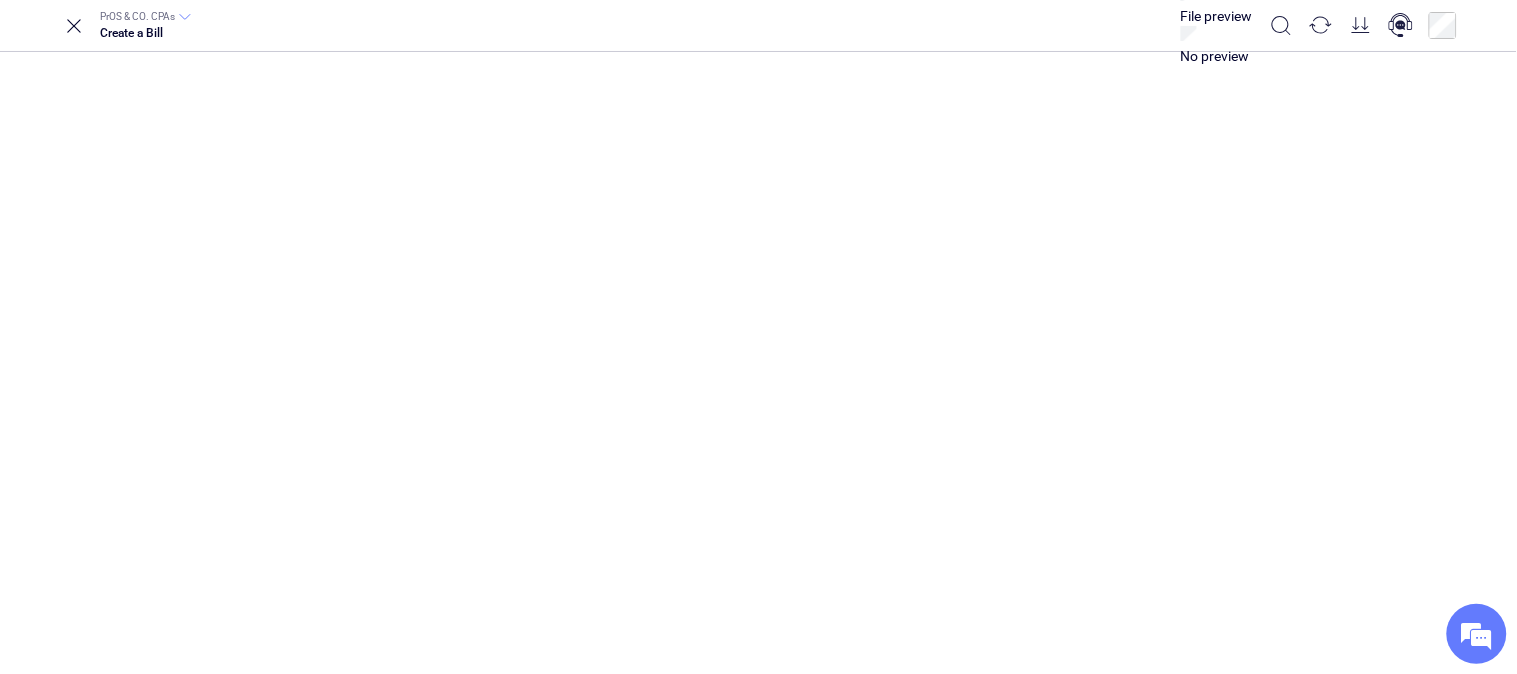scroll, scrollTop: 0, scrollLeft: 0, axis: both 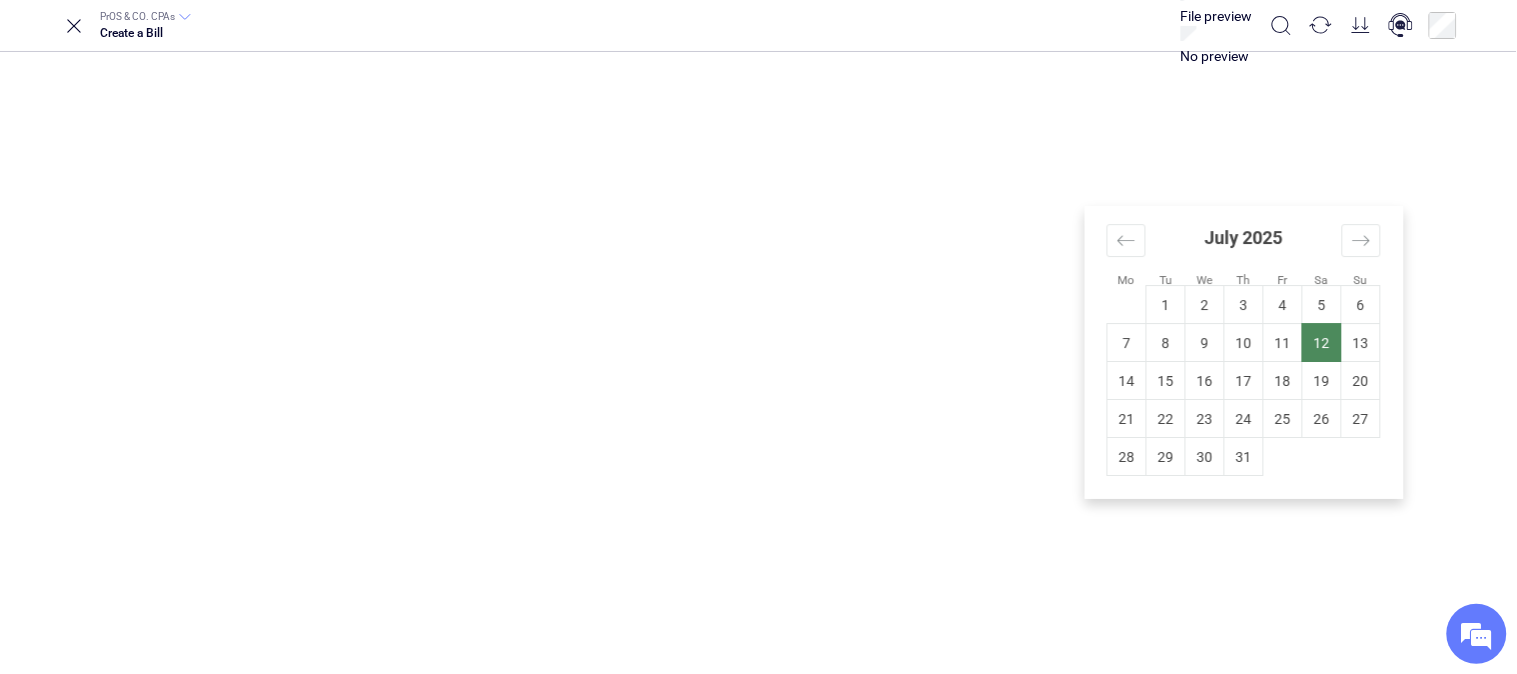 type on "**********" 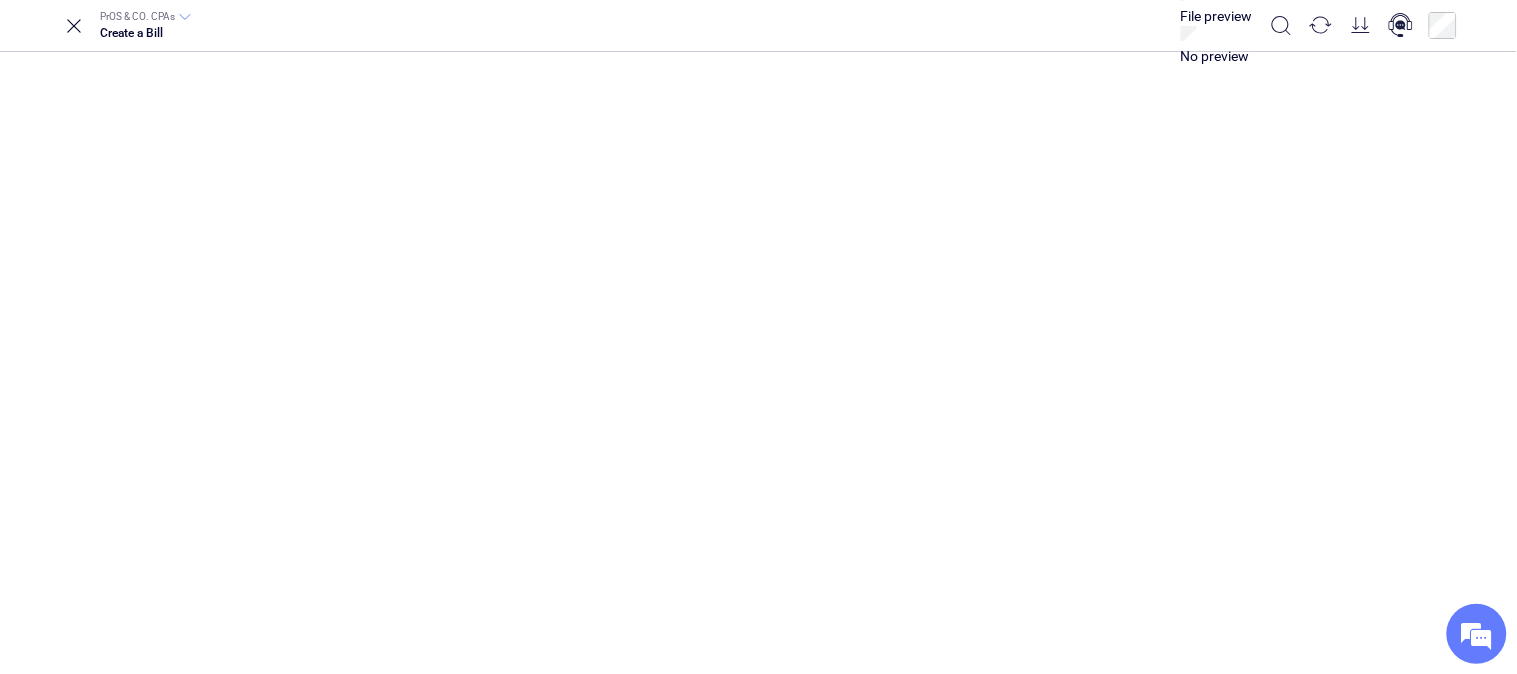 click on "**********" at bounding box center (2026, 378) 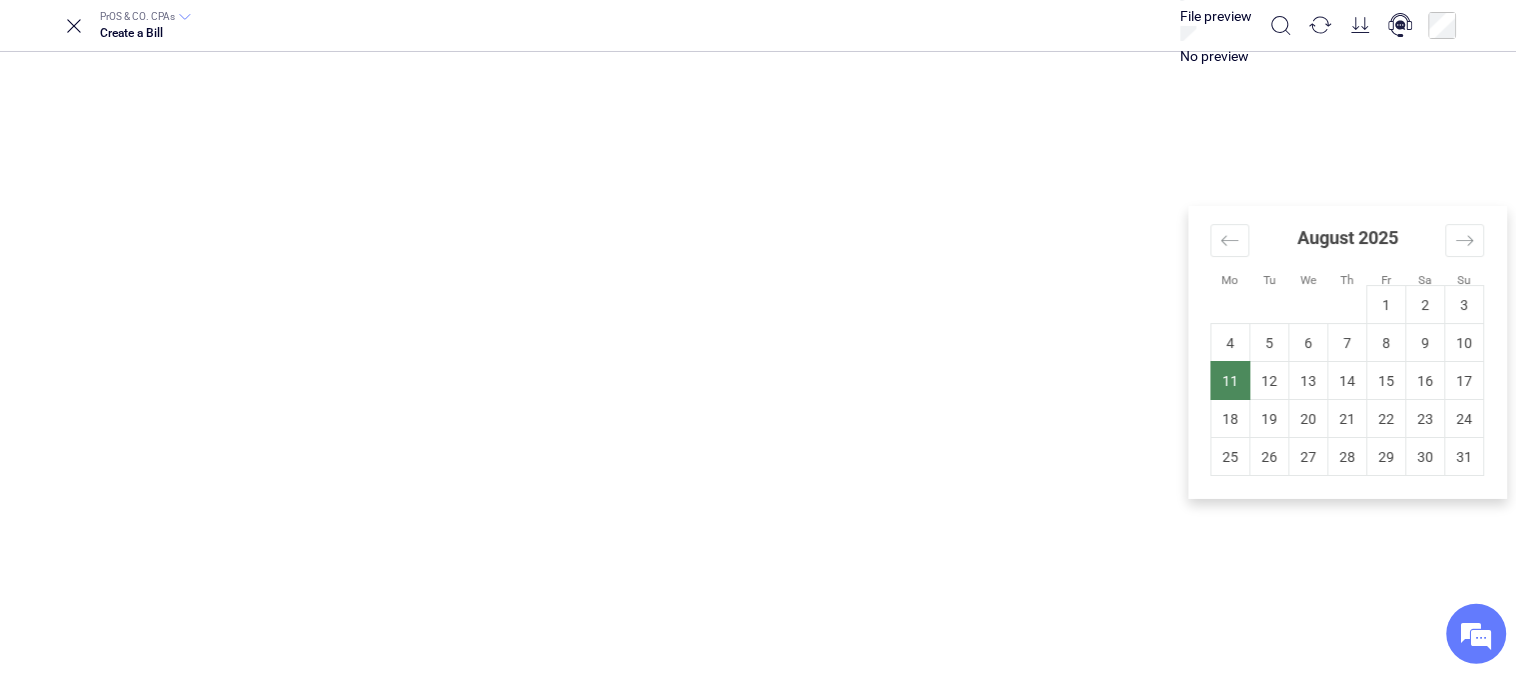 click on "August 2025" at bounding box center (1348, 245) 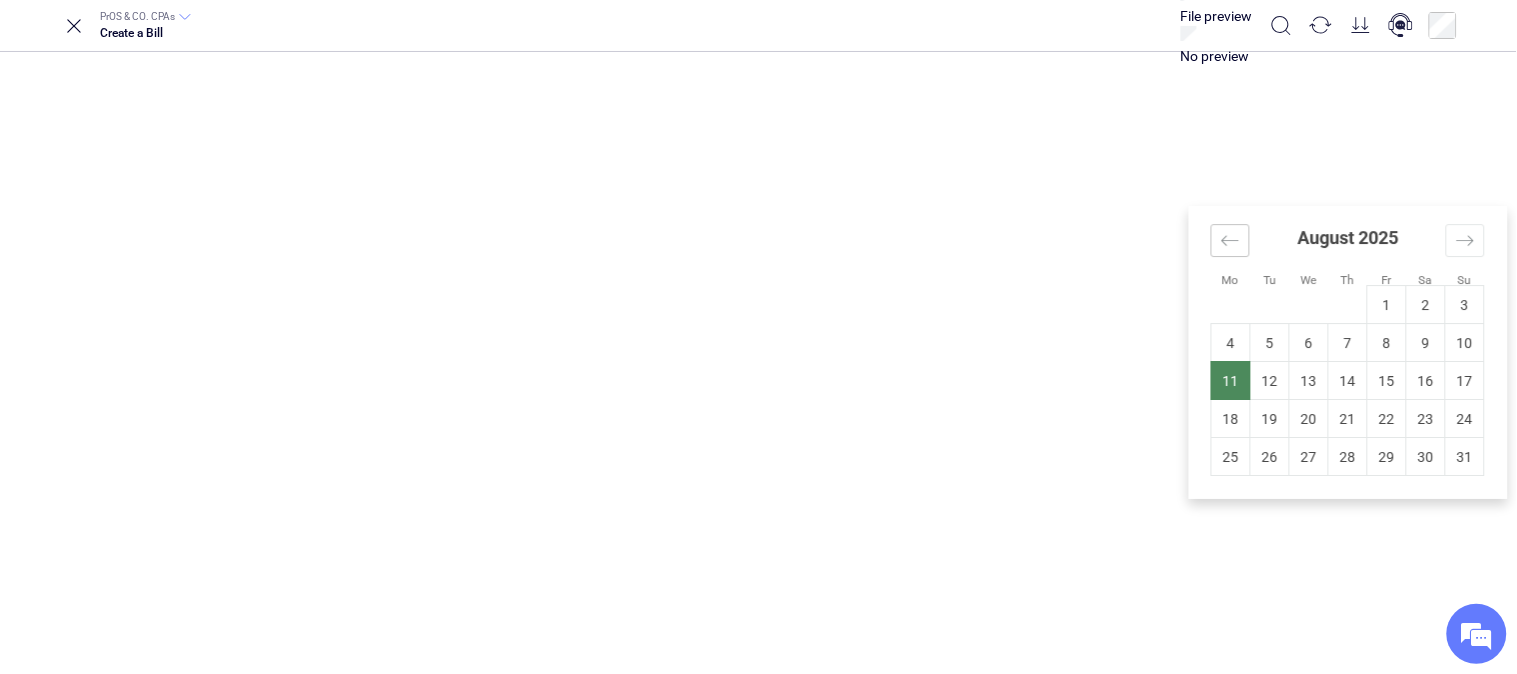 click 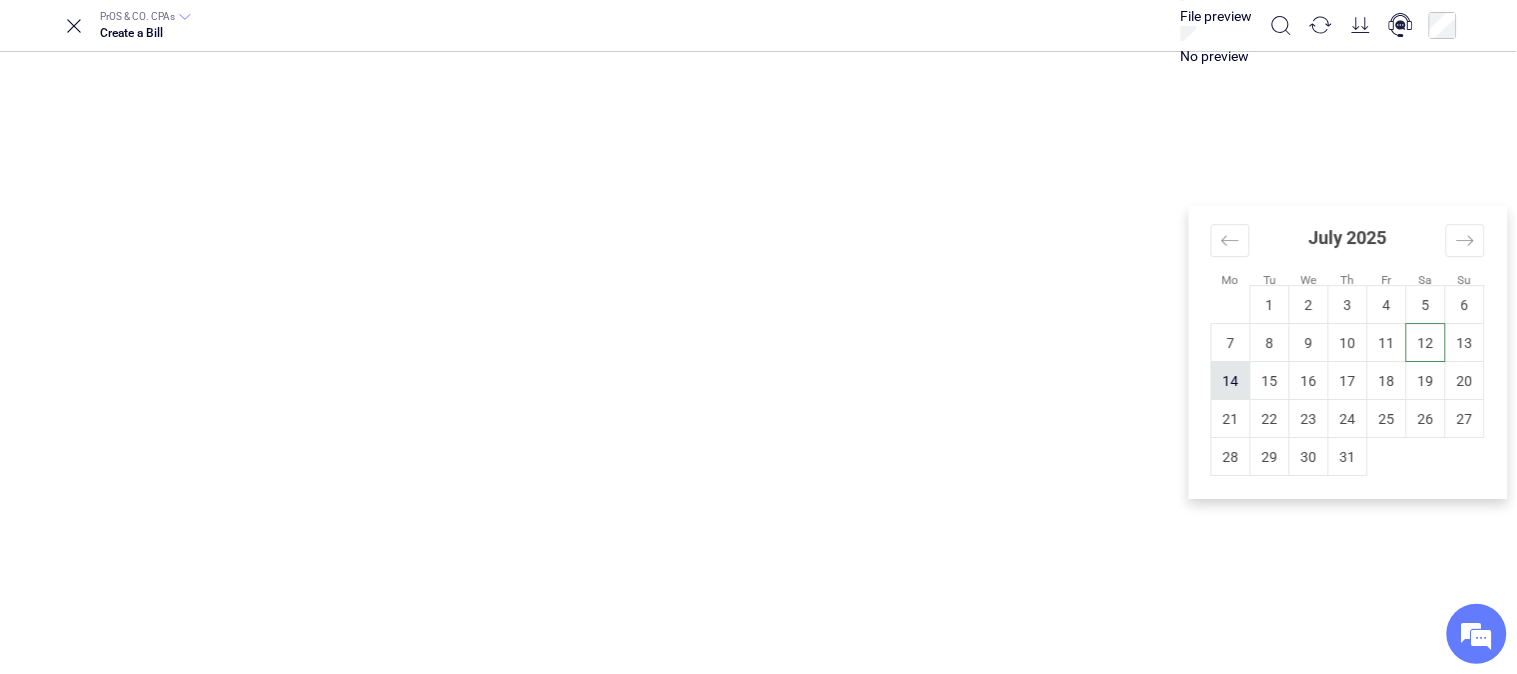 click on "14" at bounding box center [1231, 381] 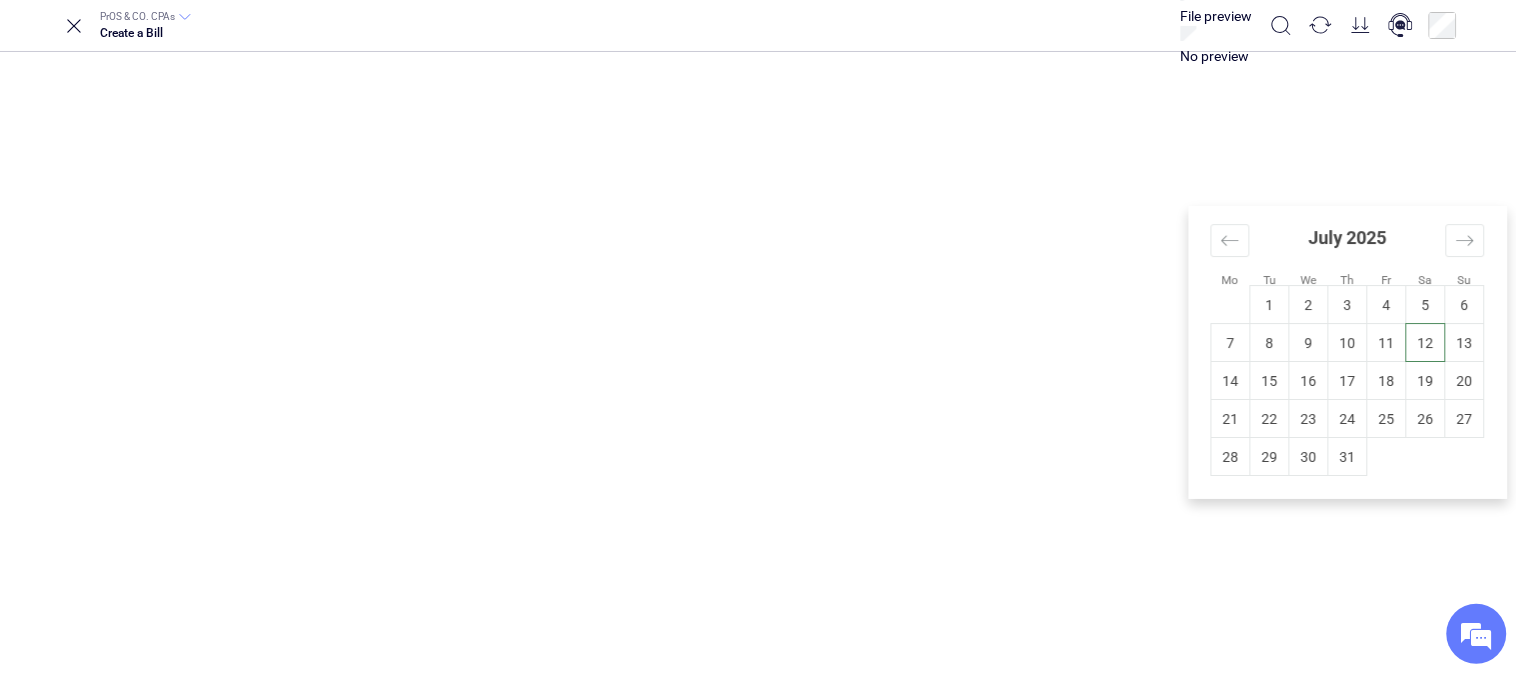 type on "**********" 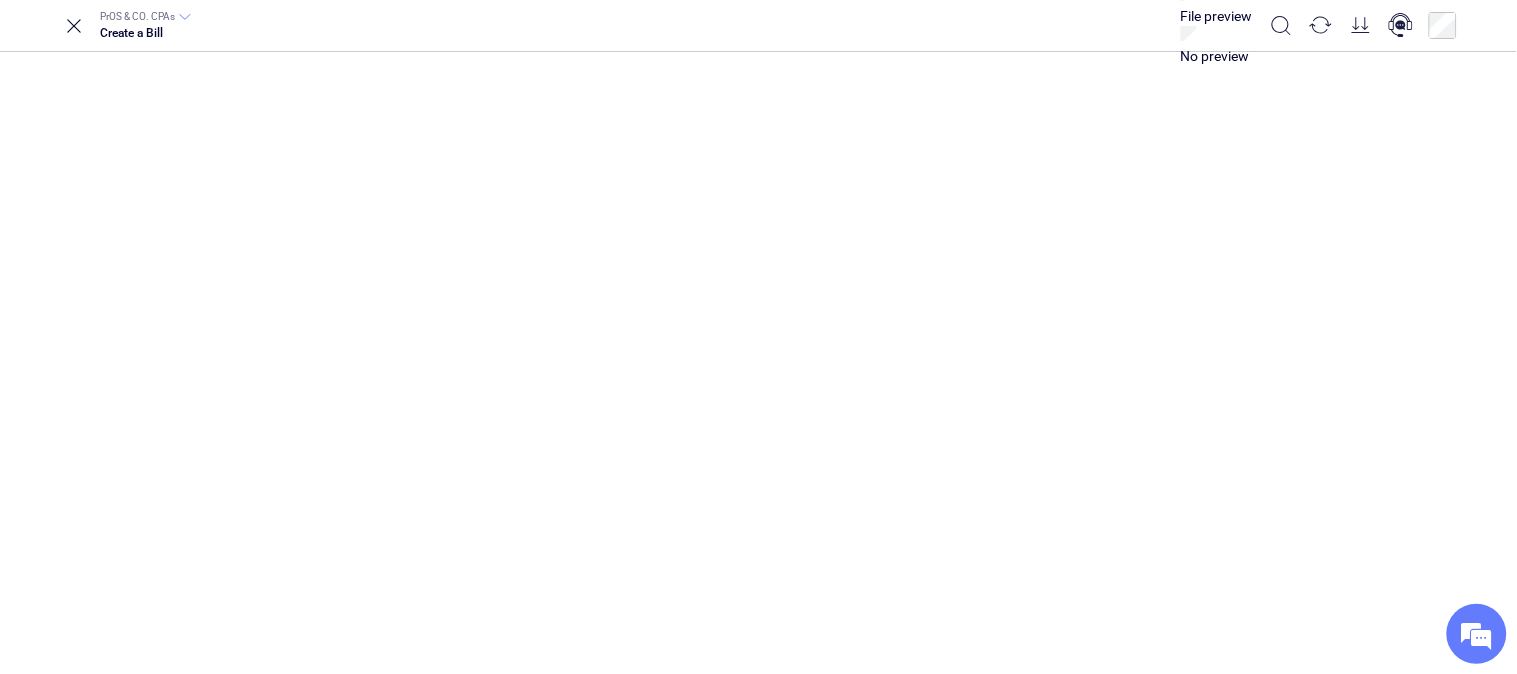 click at bounding box center (1655, 693) 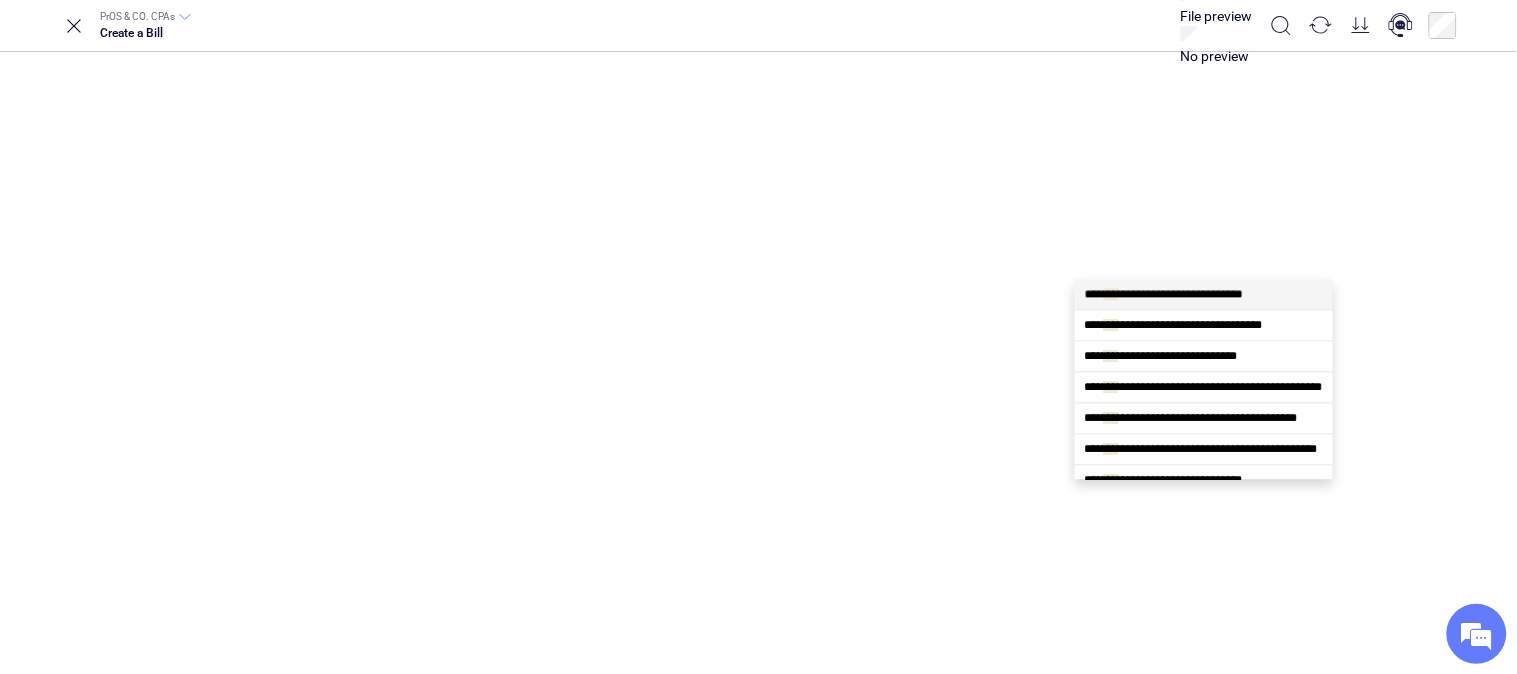 type on "****" 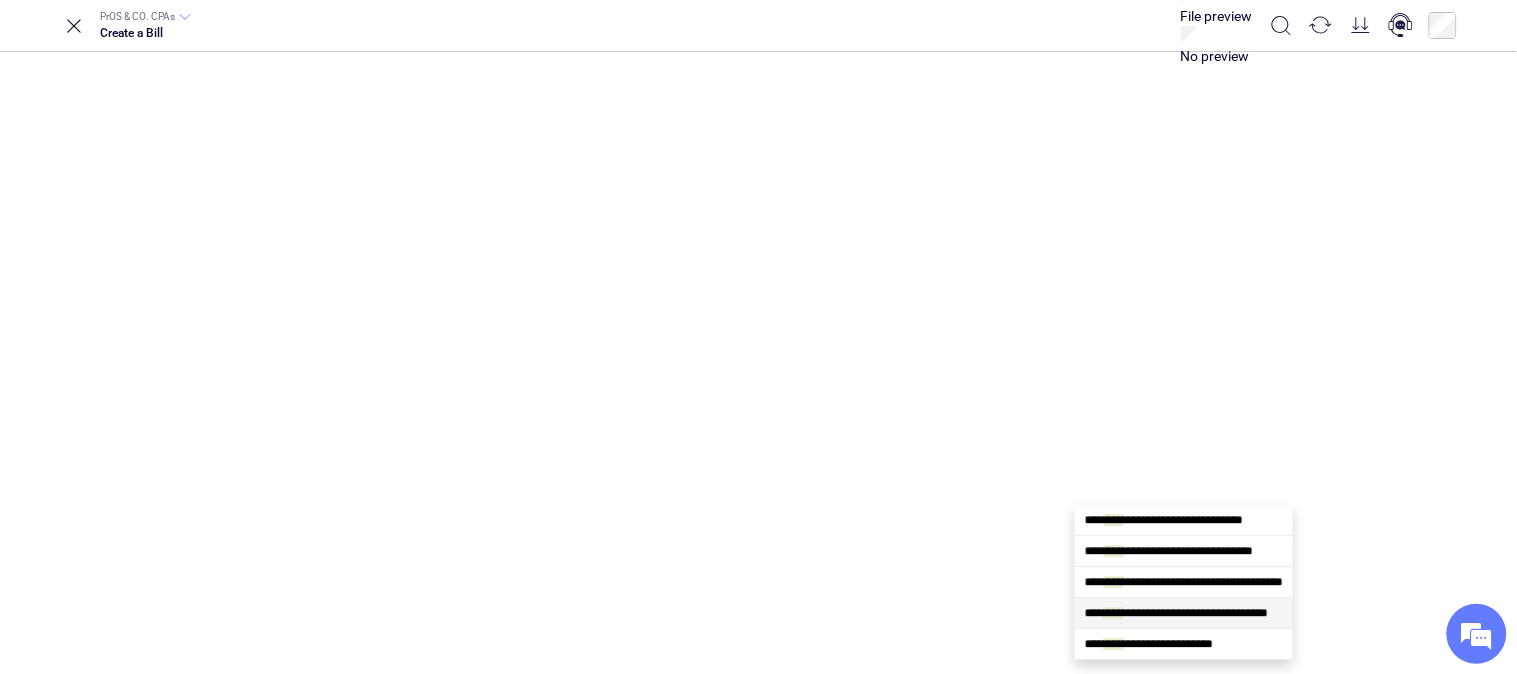 click on "**********" at bounding box center (1176, 613) 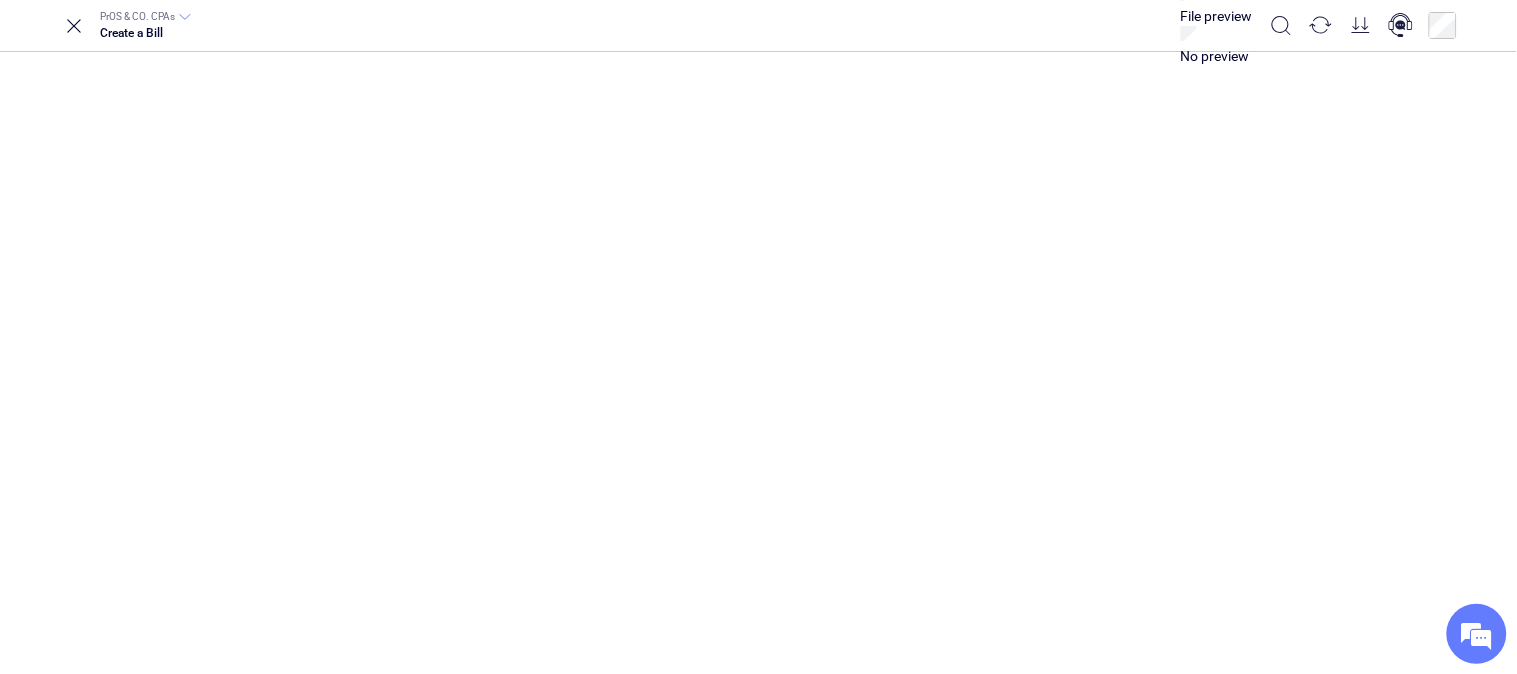 type on "**********" 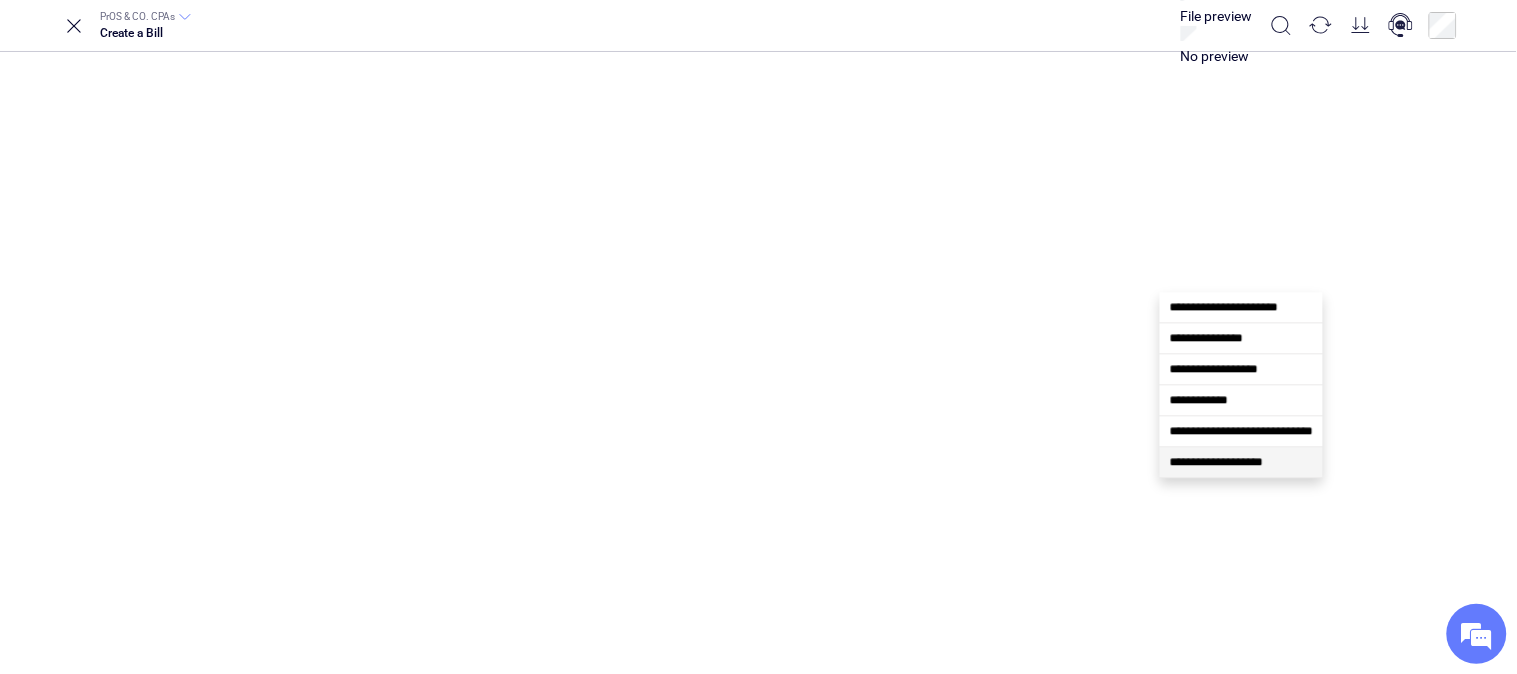 click on "**********" at bounding box center (1216, 462) 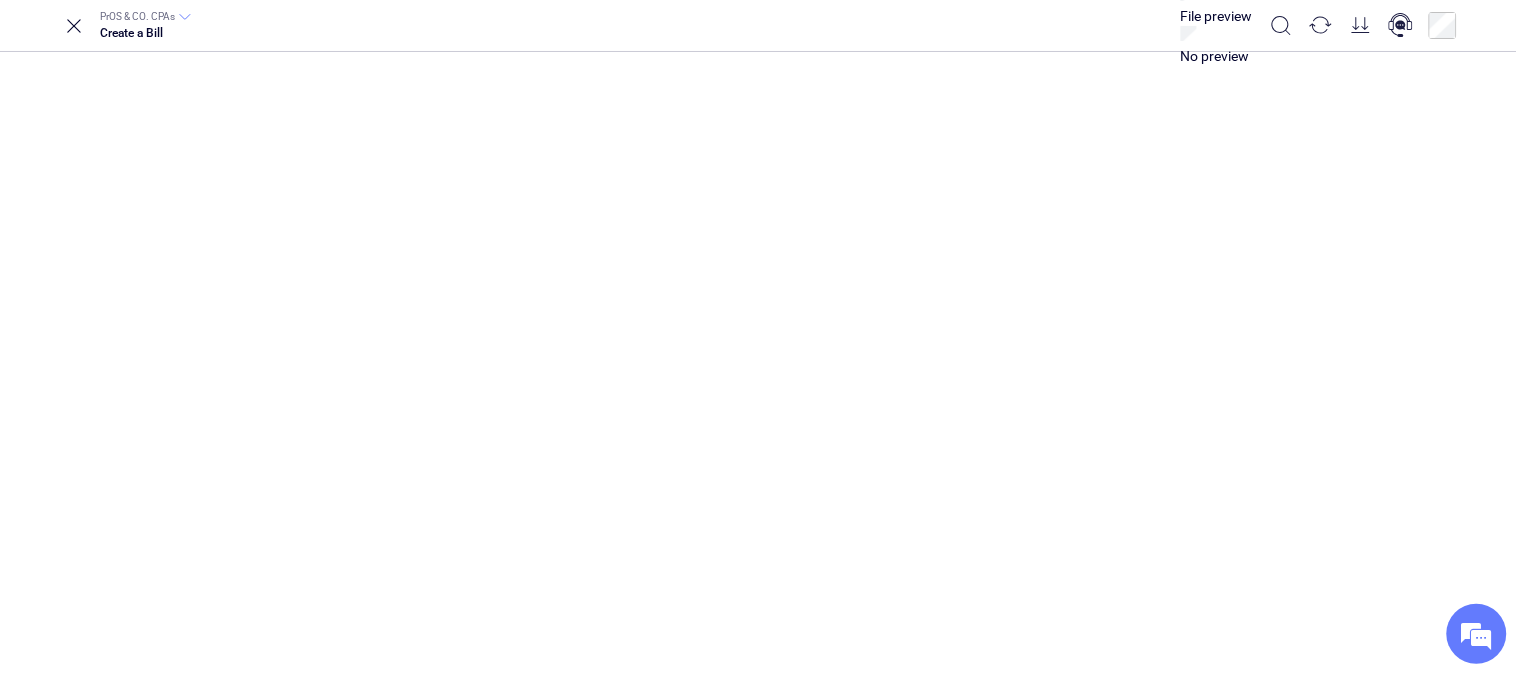 type on "**********" 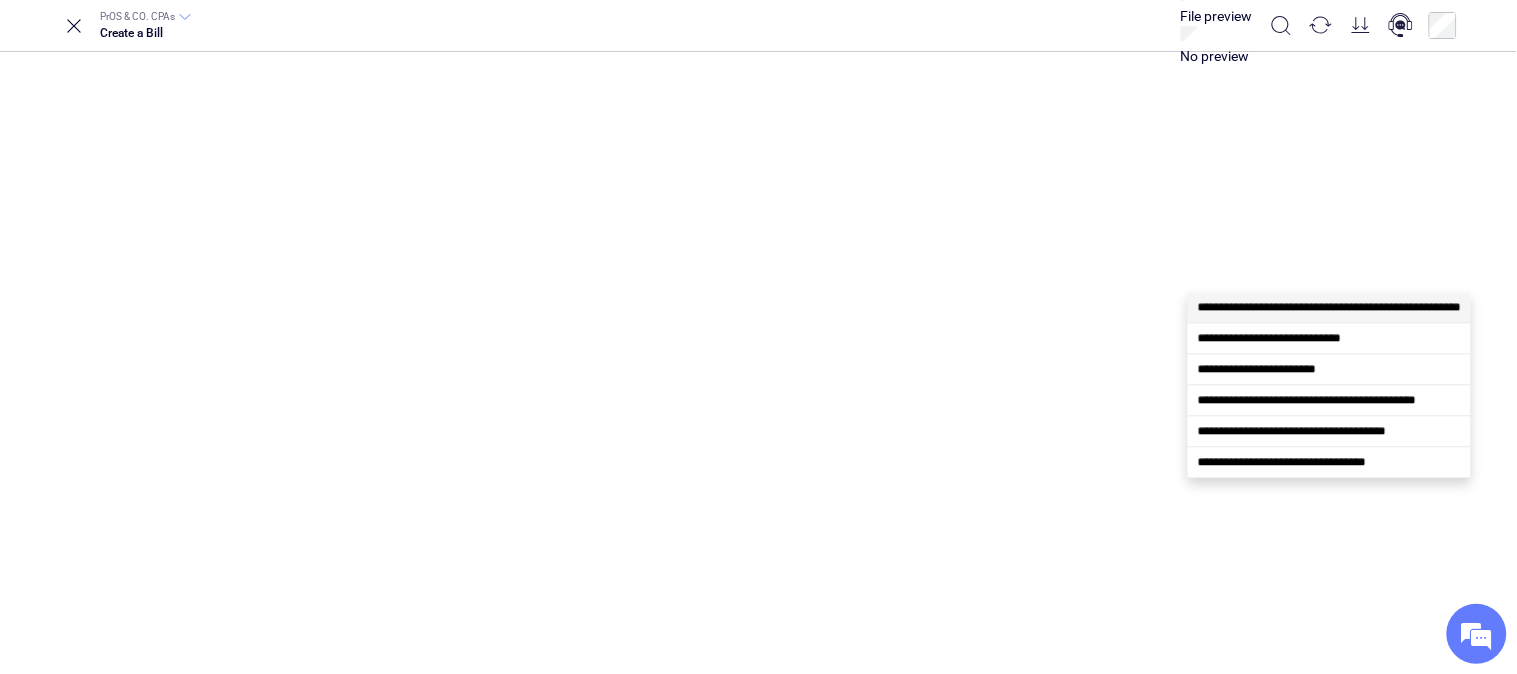 click at bounding box center (2057, 683) 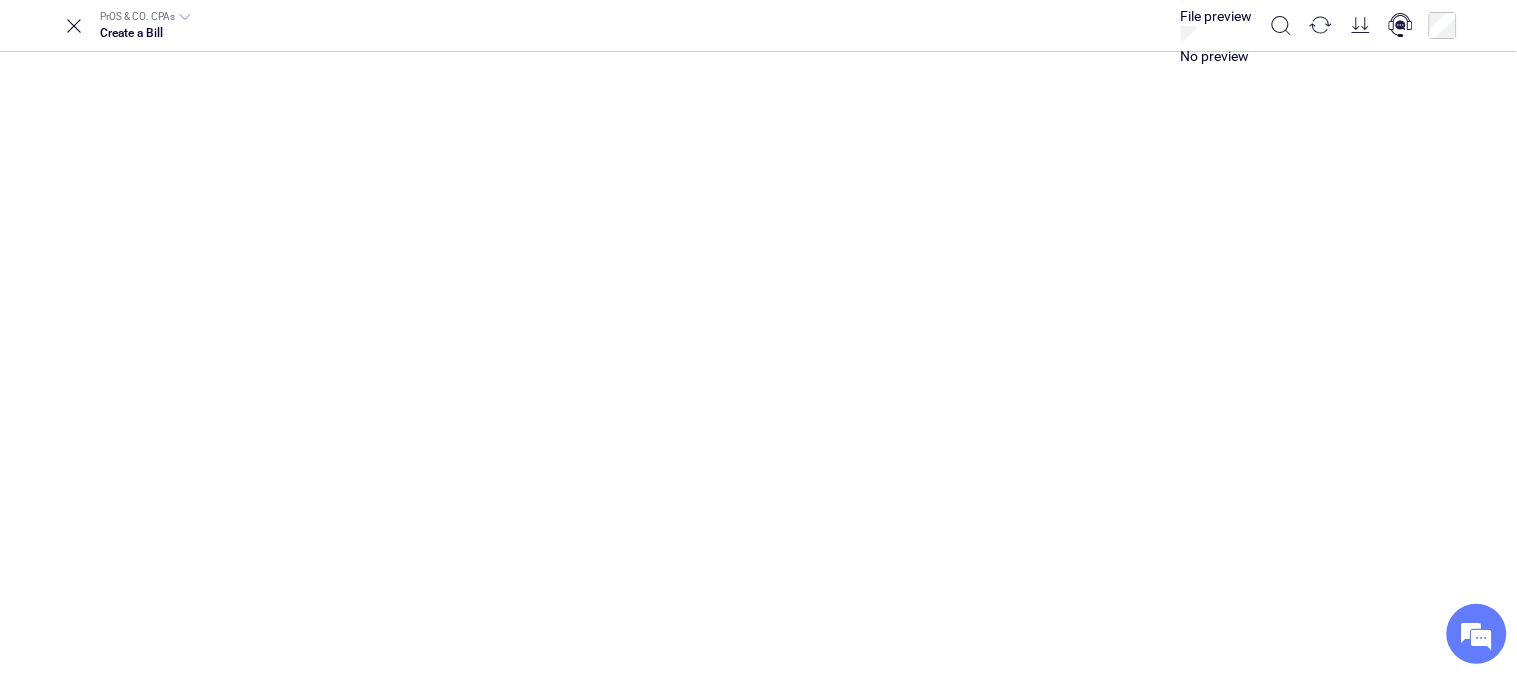 scroll, scrollTop: 0, scrollLeft: 60, axis: horizontal 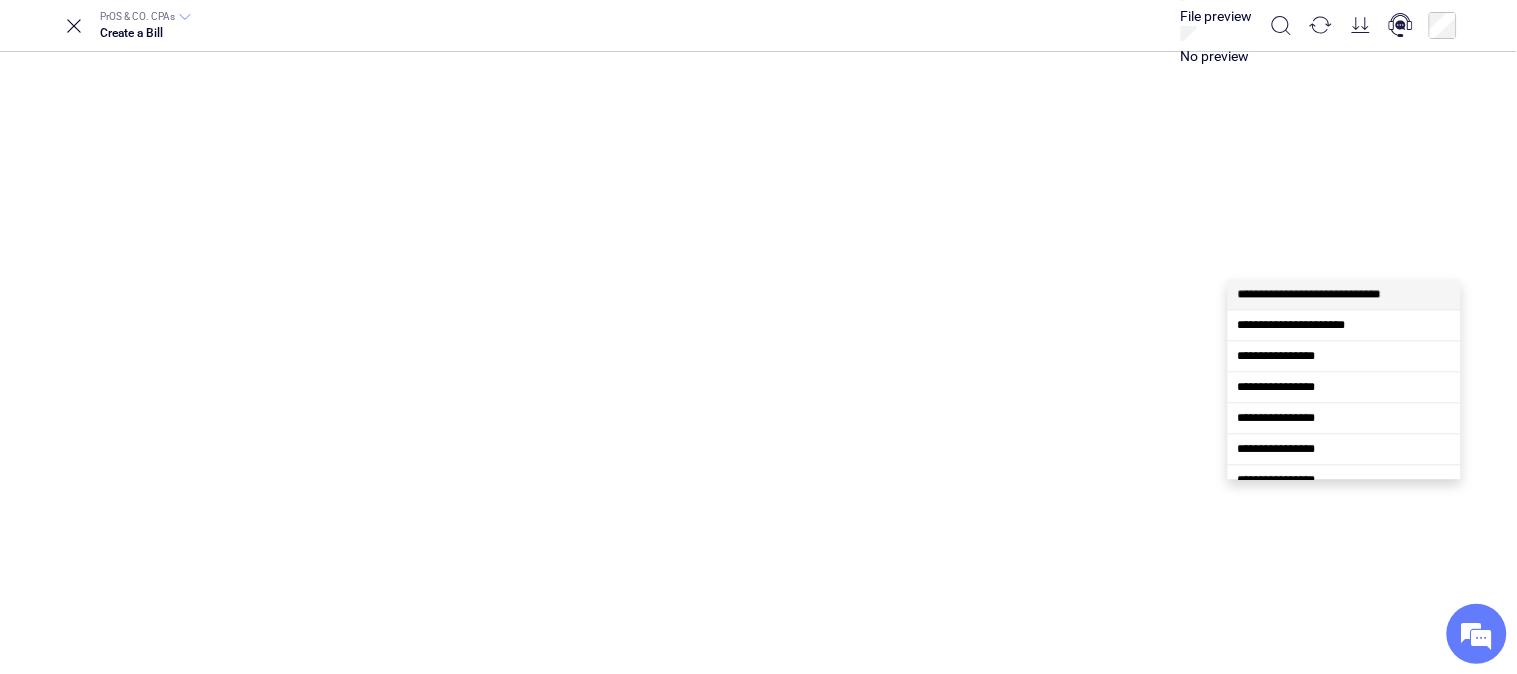 click on "**********" at bounding box center [1309, 294] 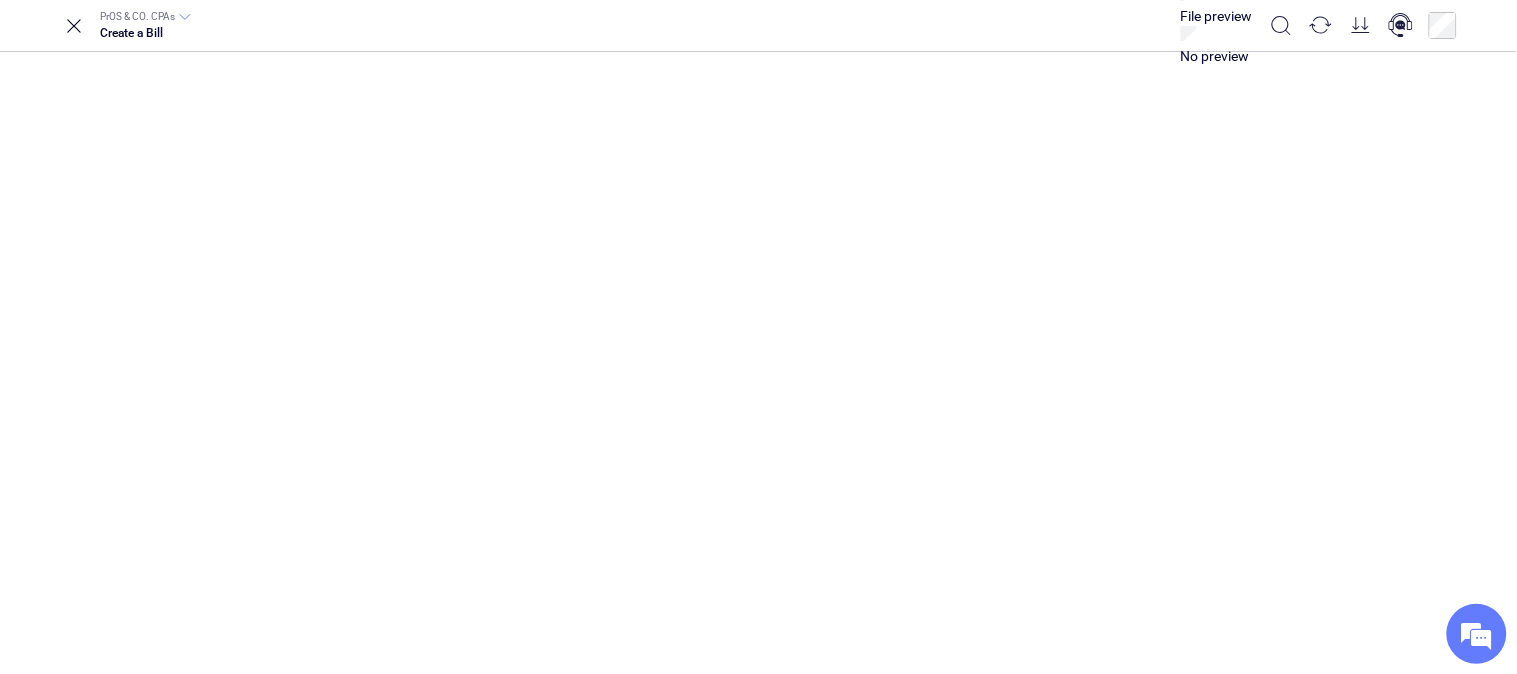 scroll, scrollTop: 348, scrollLeft: 44, axis: both 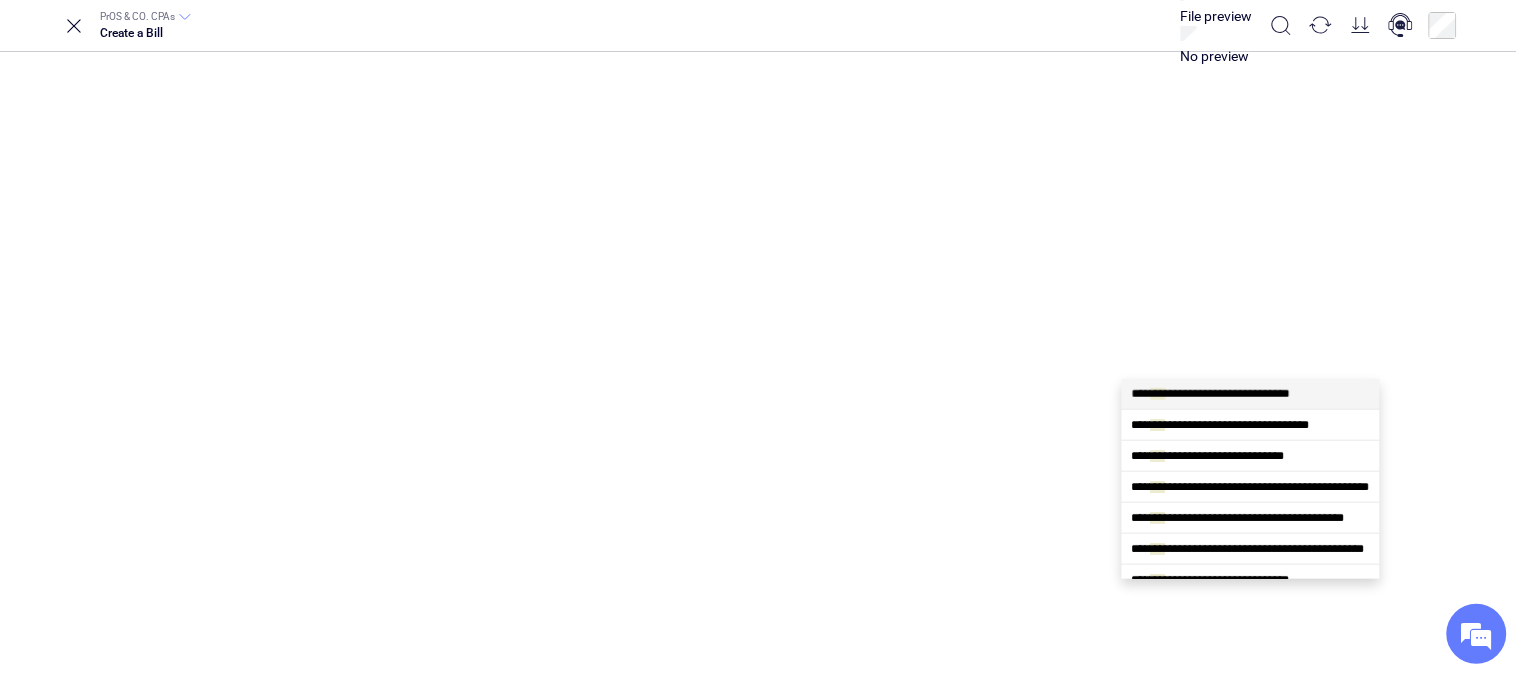 type on "****" 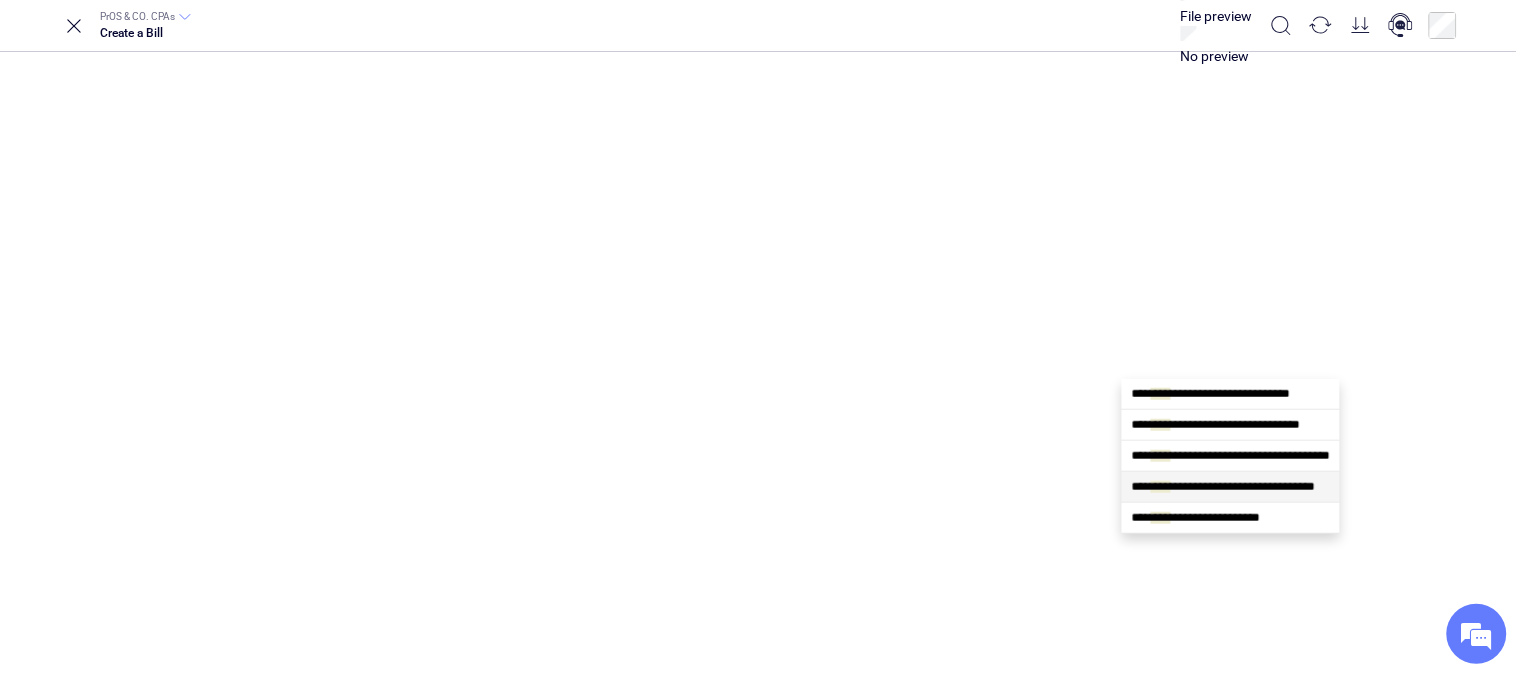 click on "**********" at bounding box center [1223, 487] 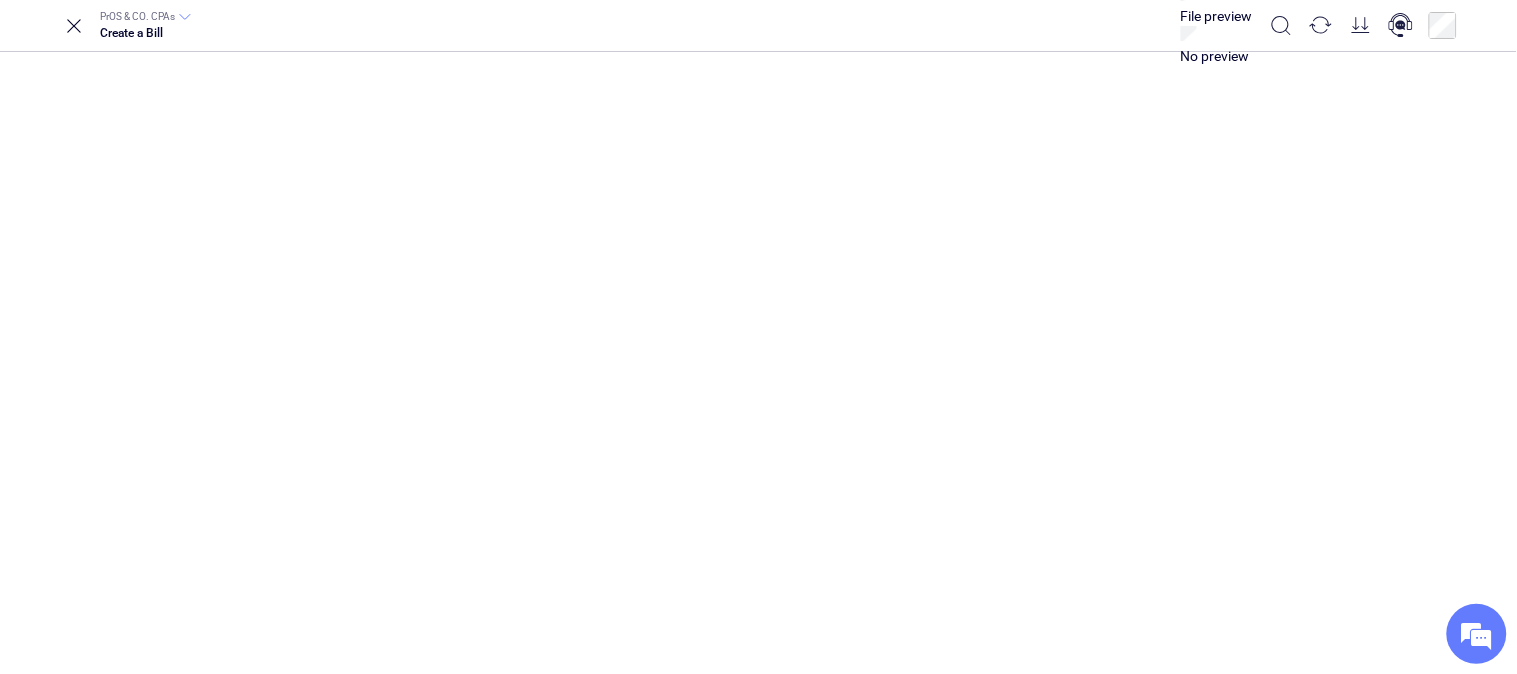type on "**********" 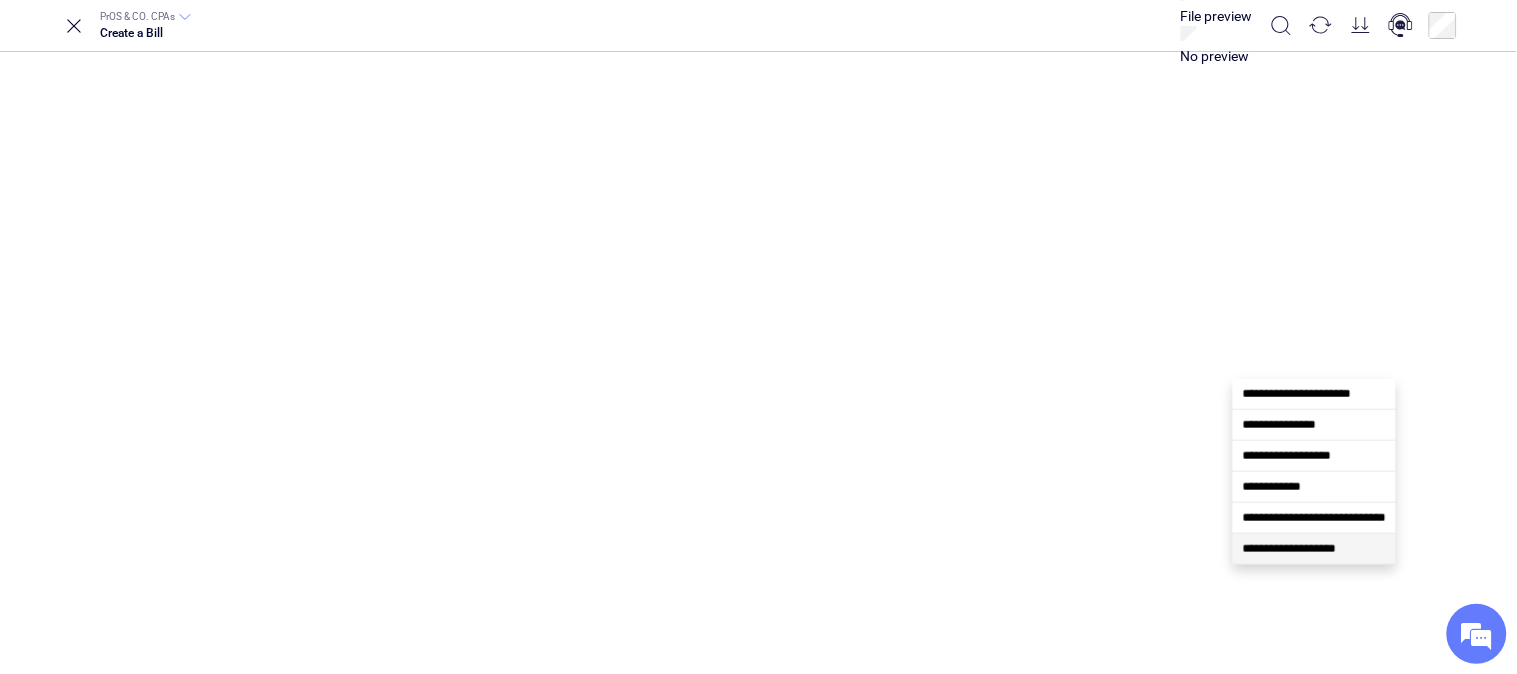 click on "**********" at bounding box center [1289, 549] 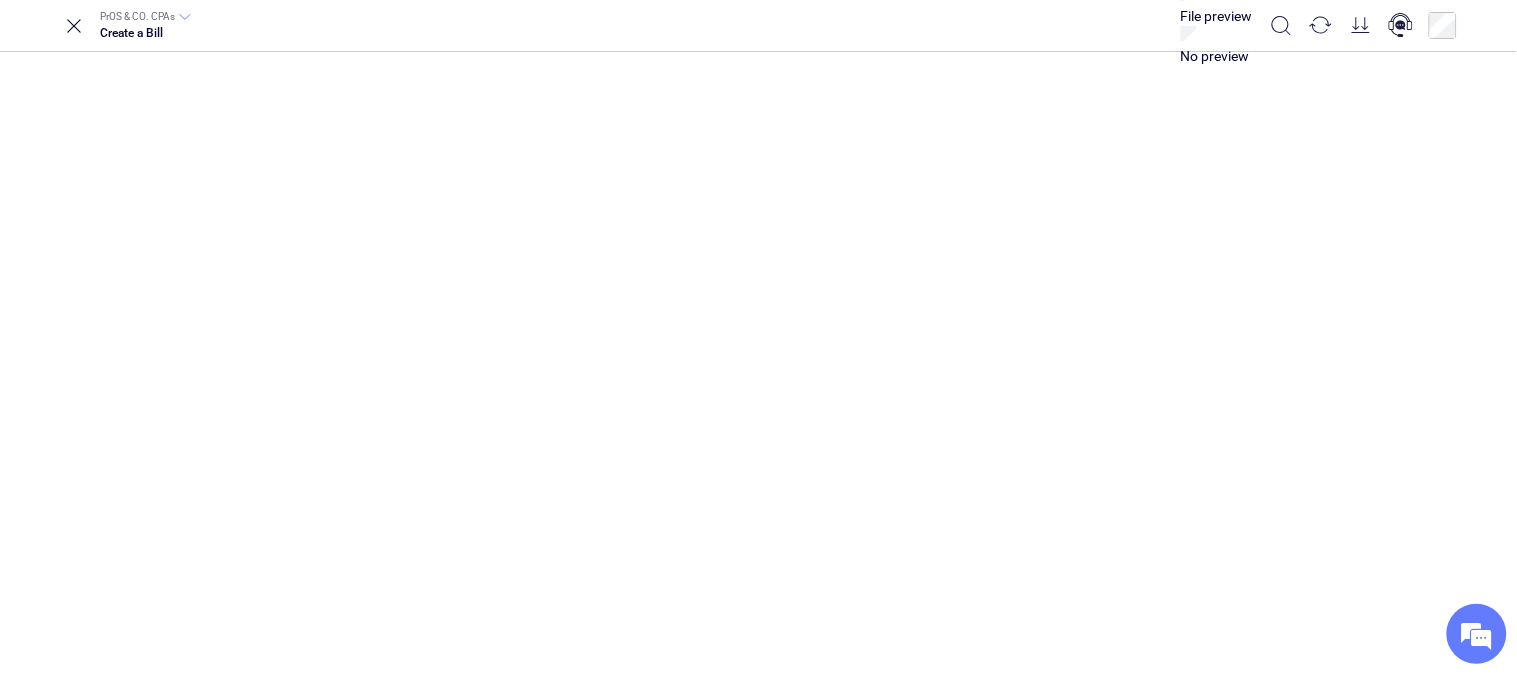 type on "**********" 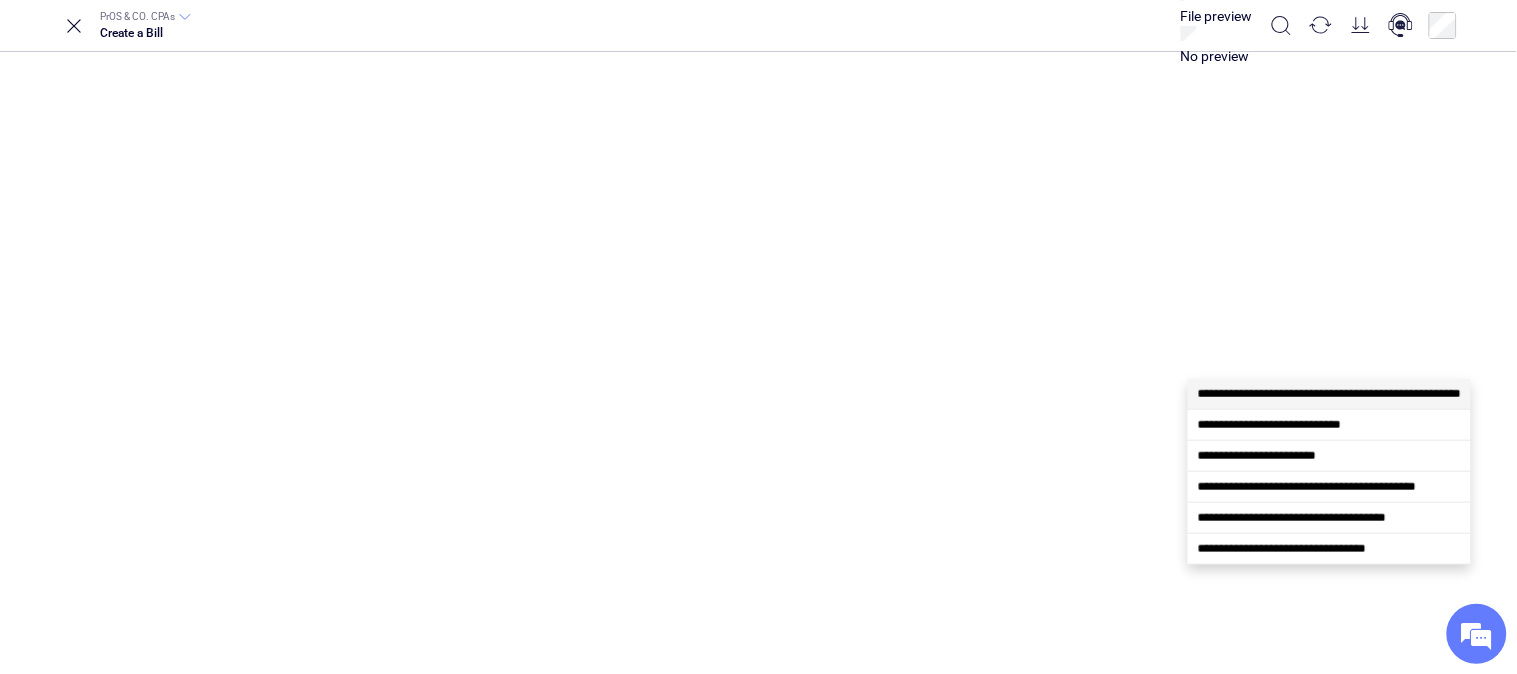 click at bounding box center (2136, 794) 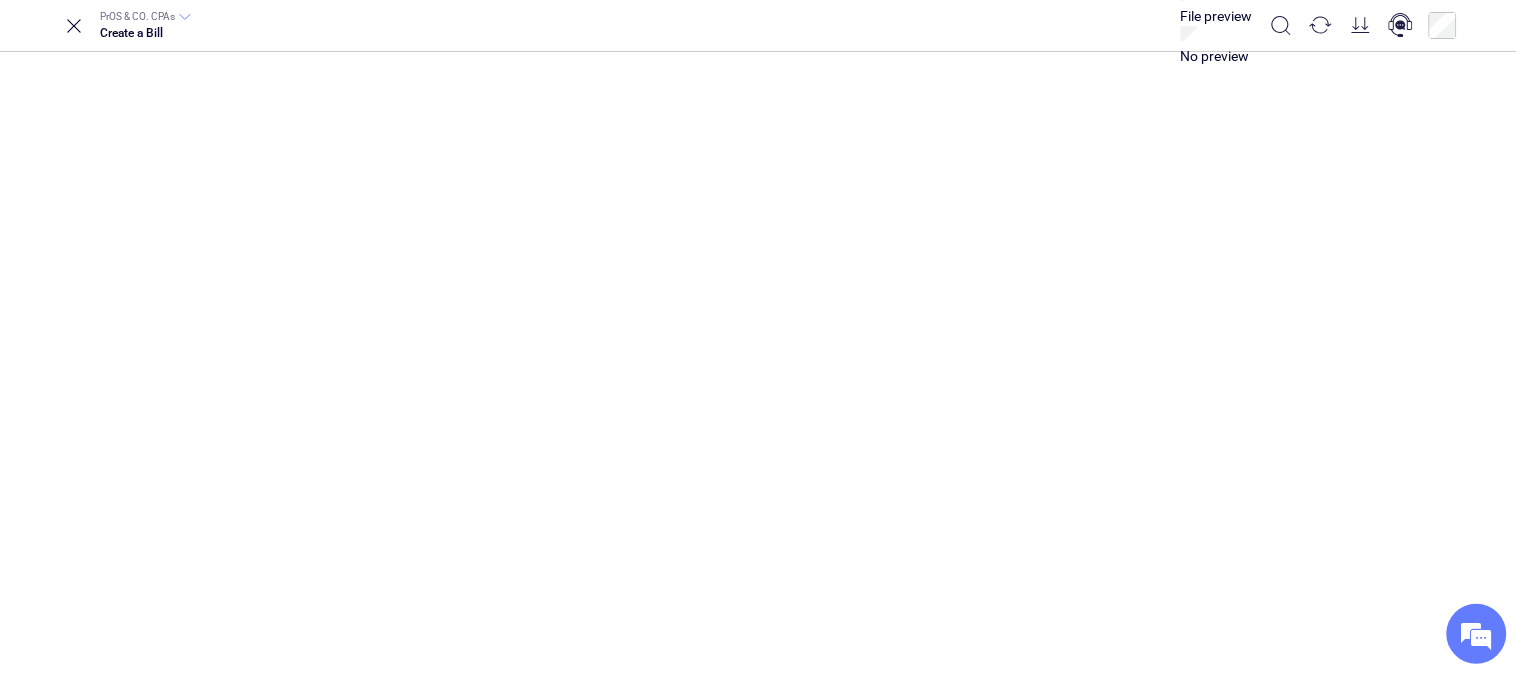 scroll, scrollTop: 0, scrollLeft: 213, axis: horizontal 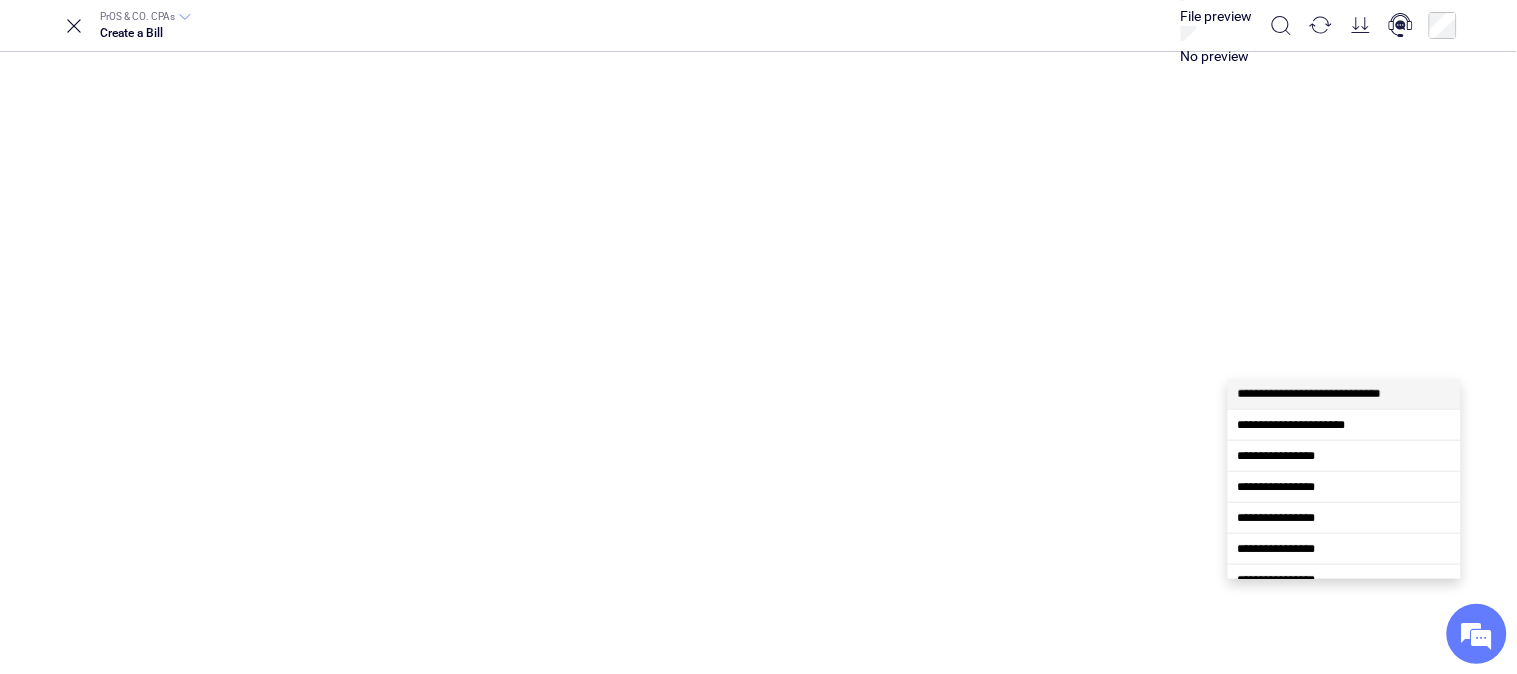 click at bounding box center [2221, 794] 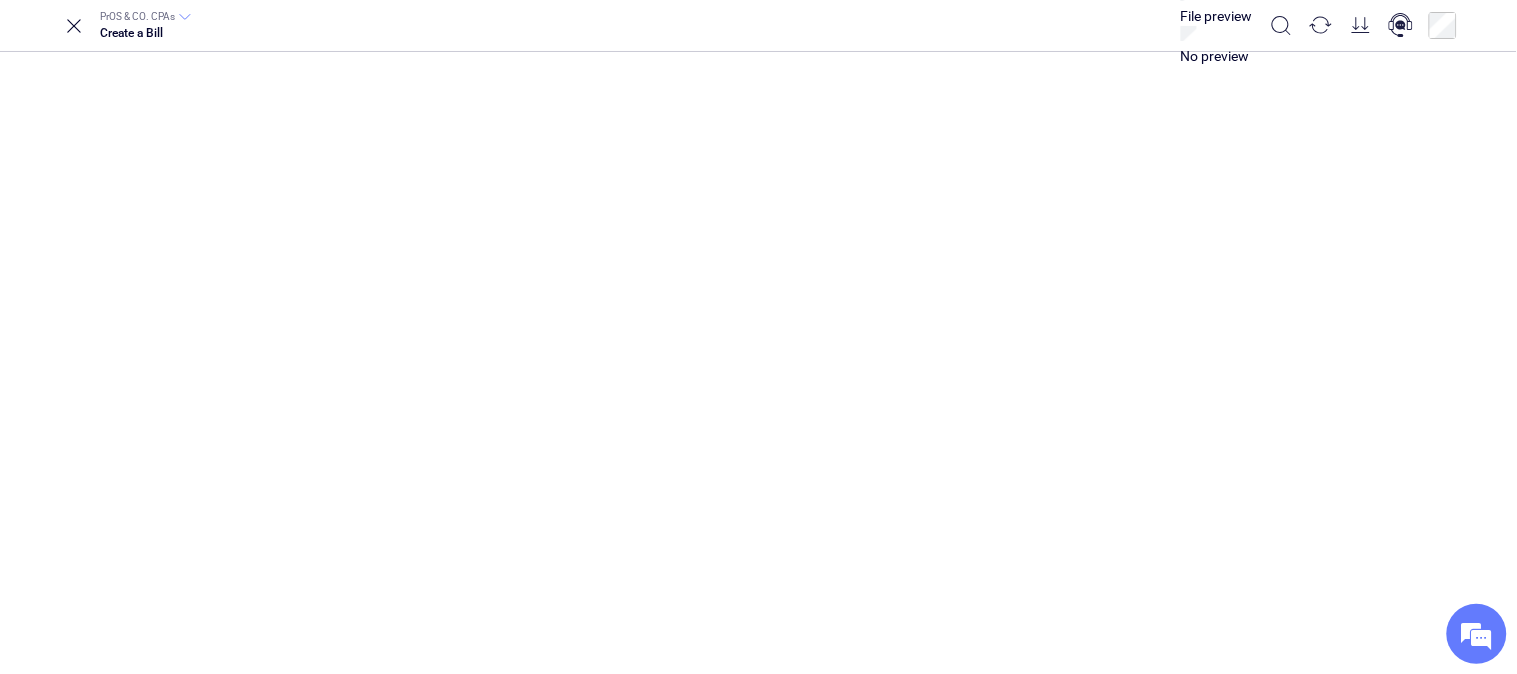 type on "**********" 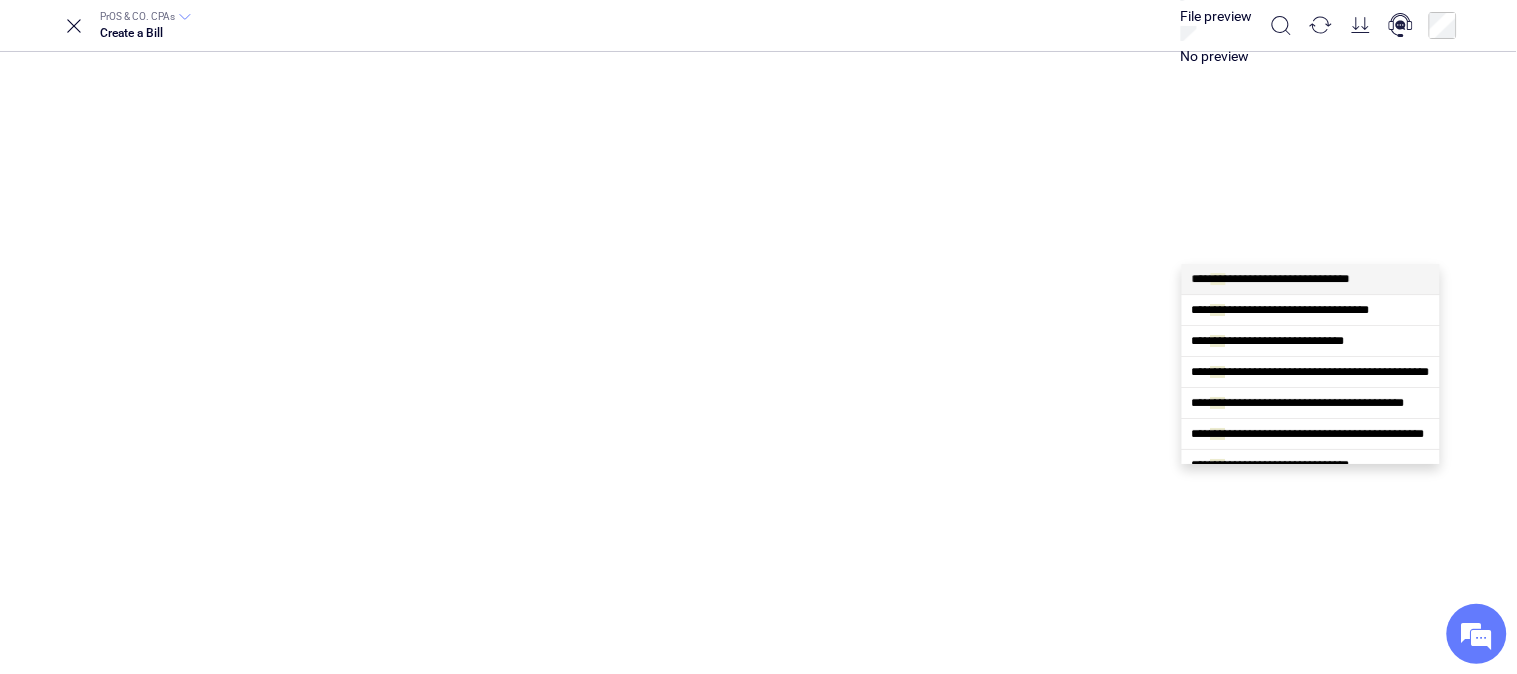type on "****" 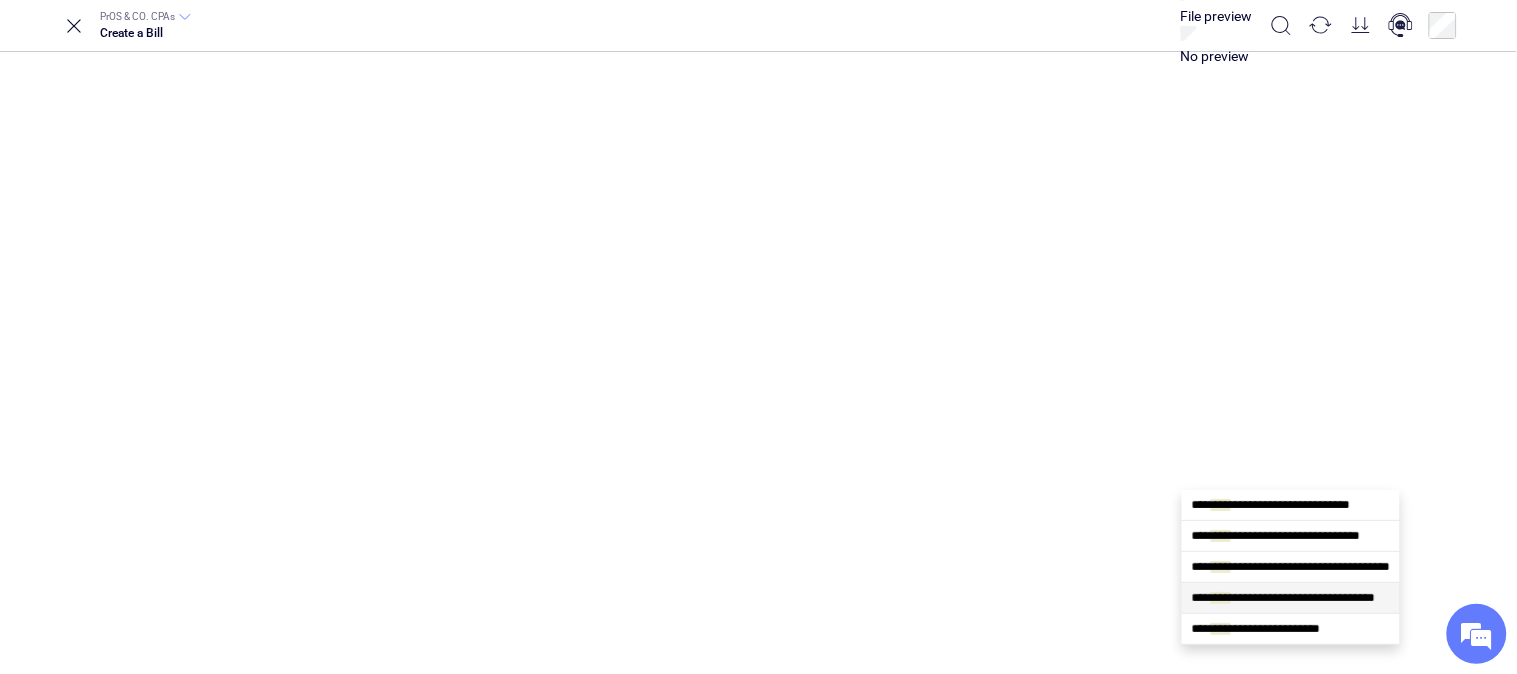 click on "****" at bounding box center (1221, 598) 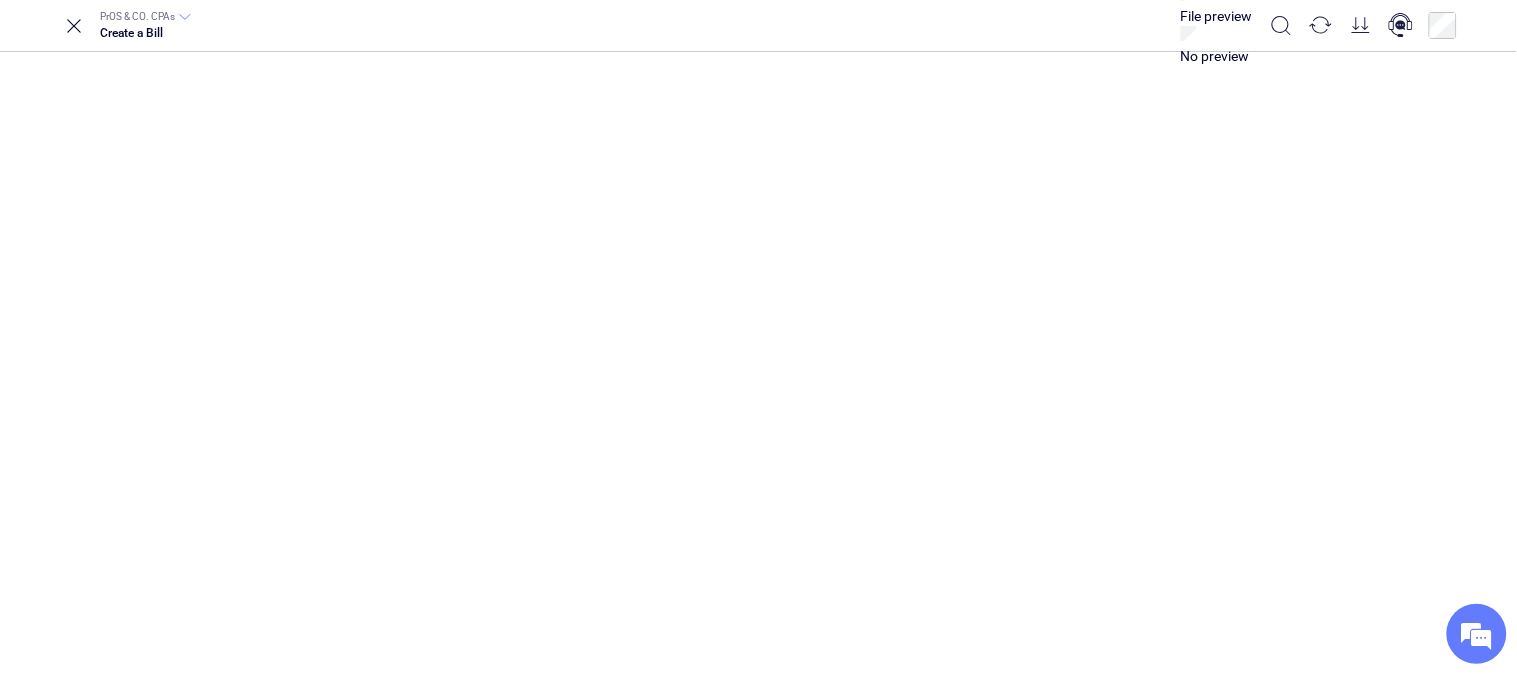 type on "**********" 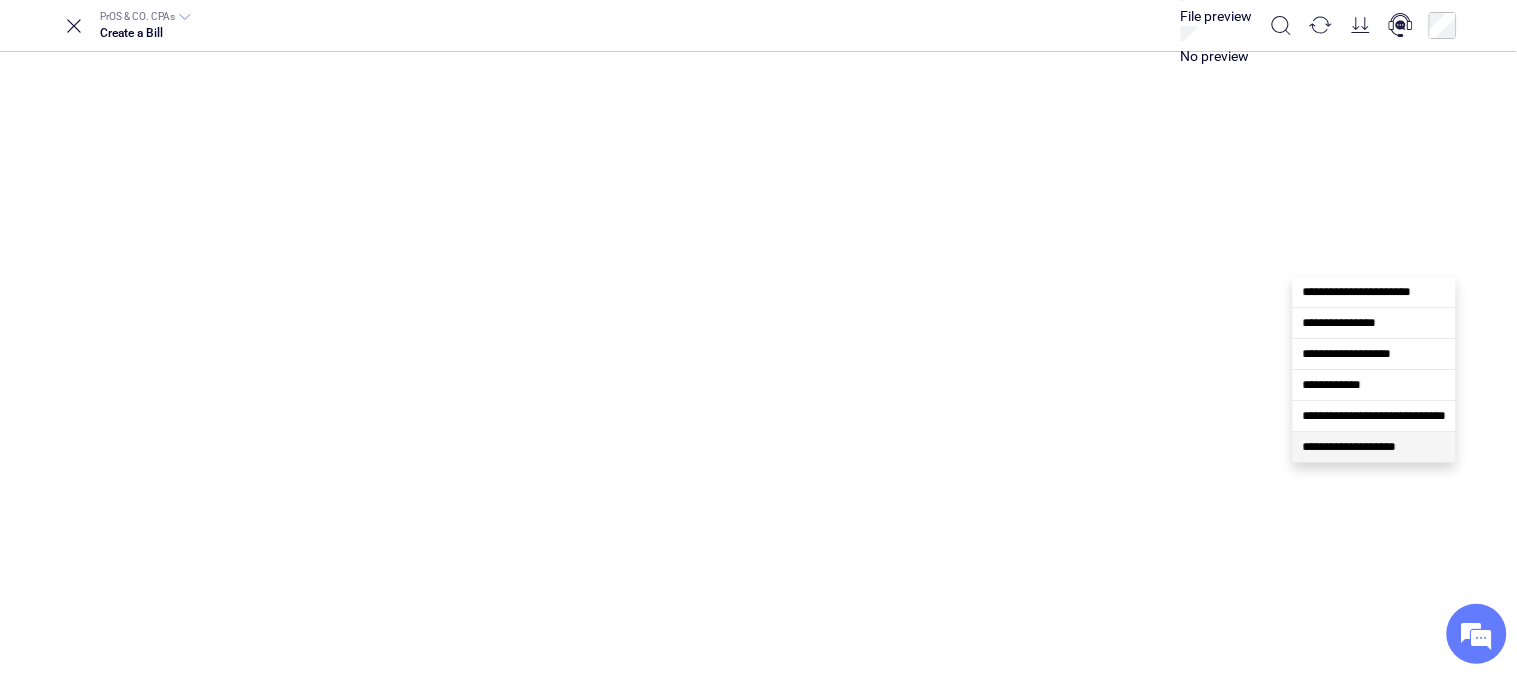 click on "**********" at bounding box center (1374, 447) 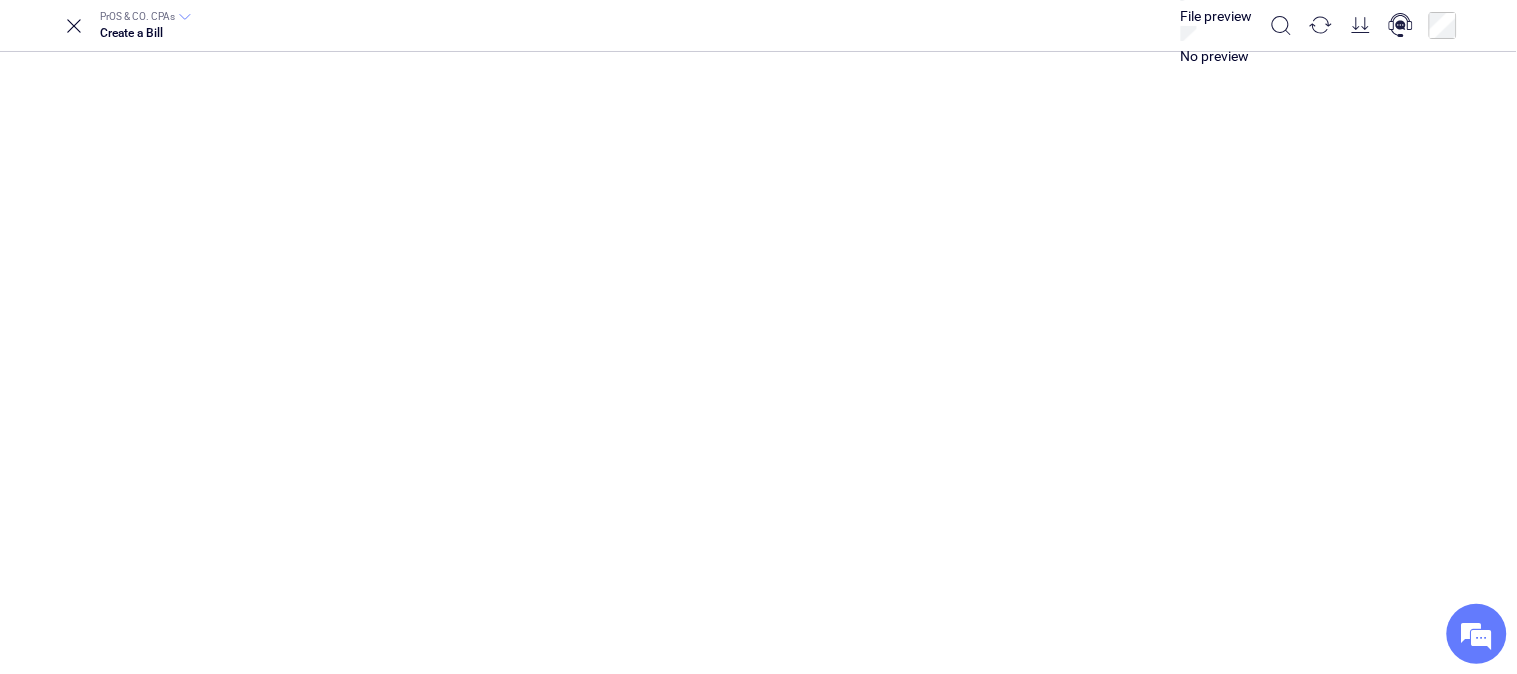 type on "**********" 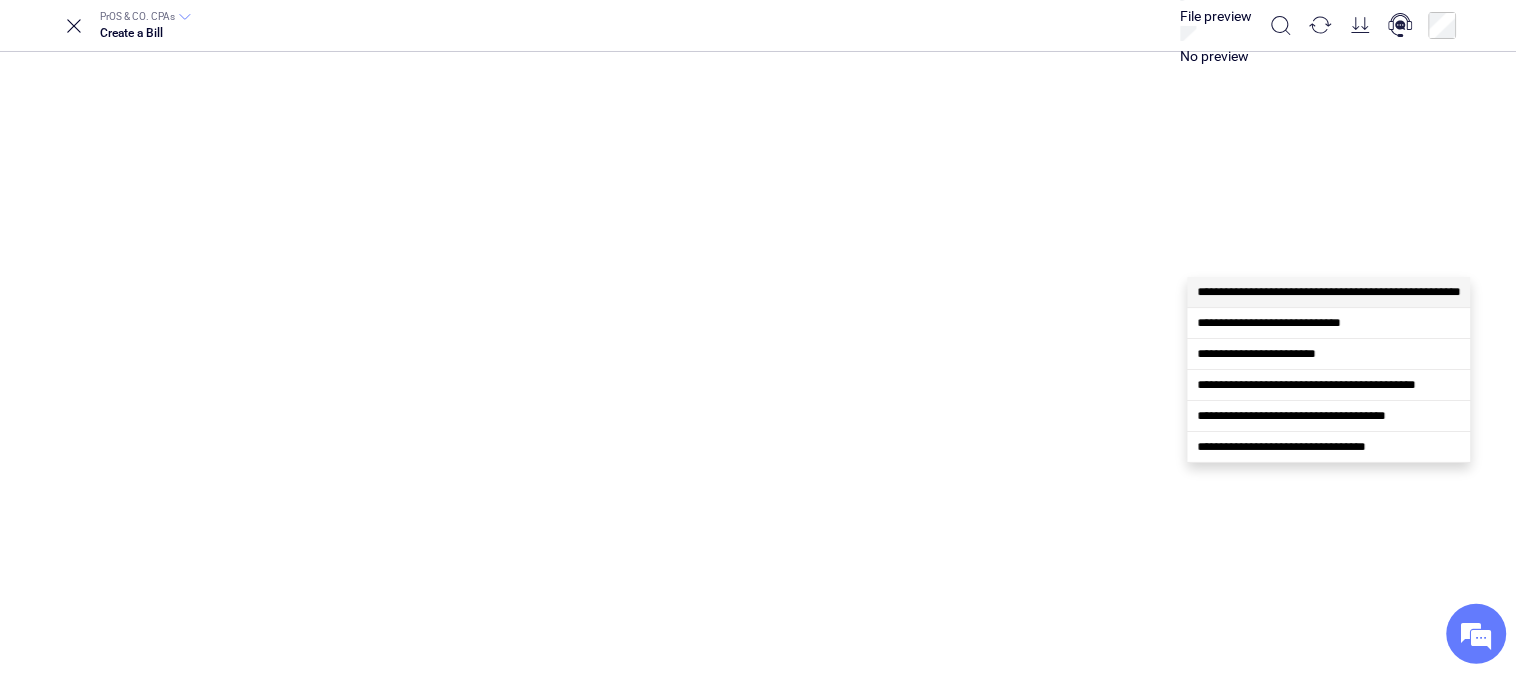 click on "**********" at bounding box center [1329, 292] 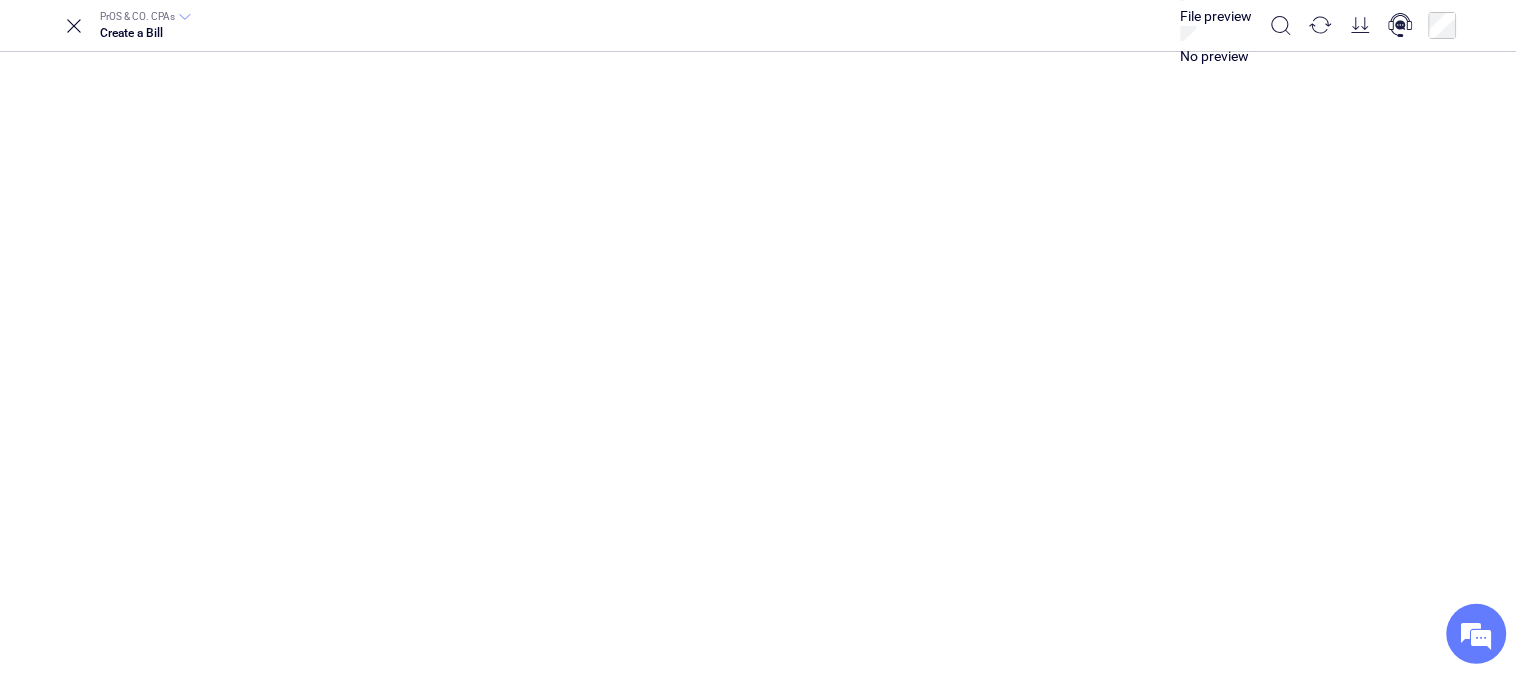 scroll, scrollTop: 0, scrollLeft: 200, axis: horizontal 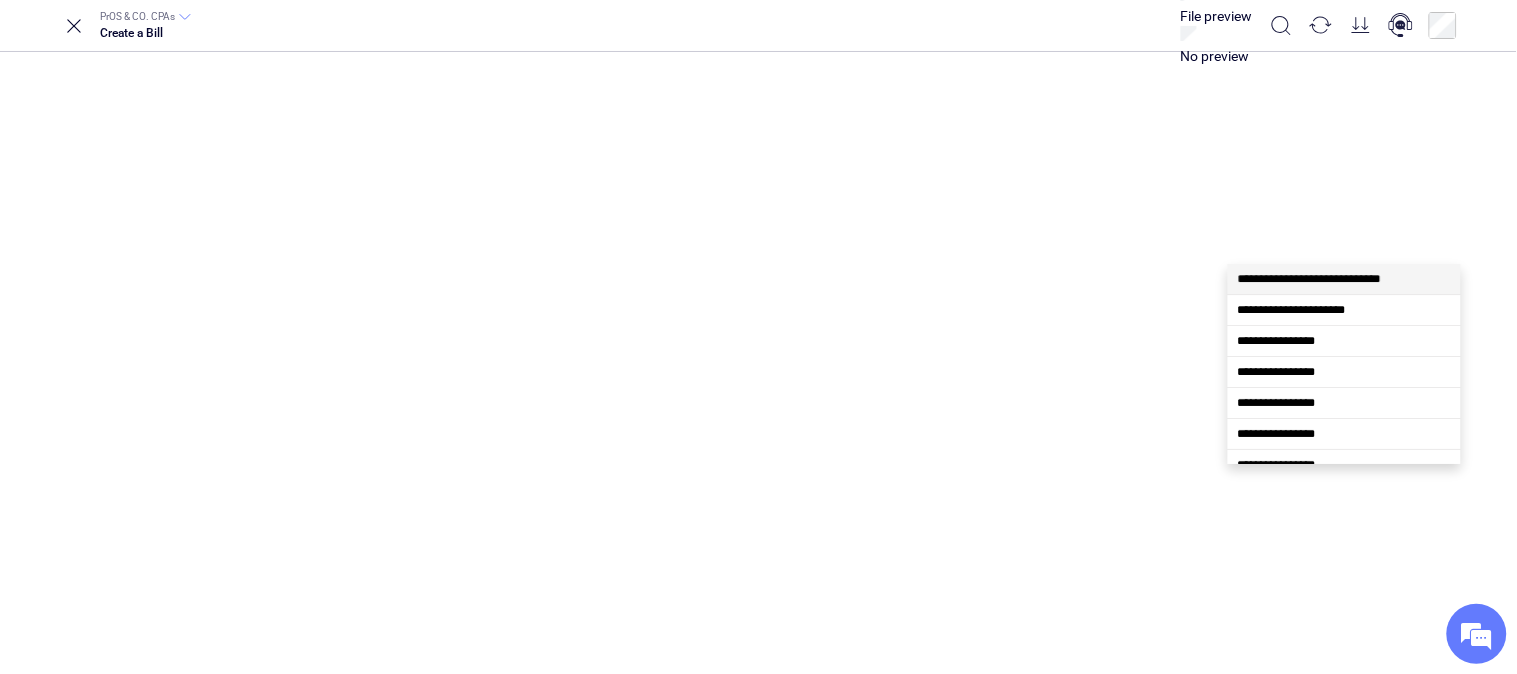 click on "**********" at bounding box center (1309, 279) 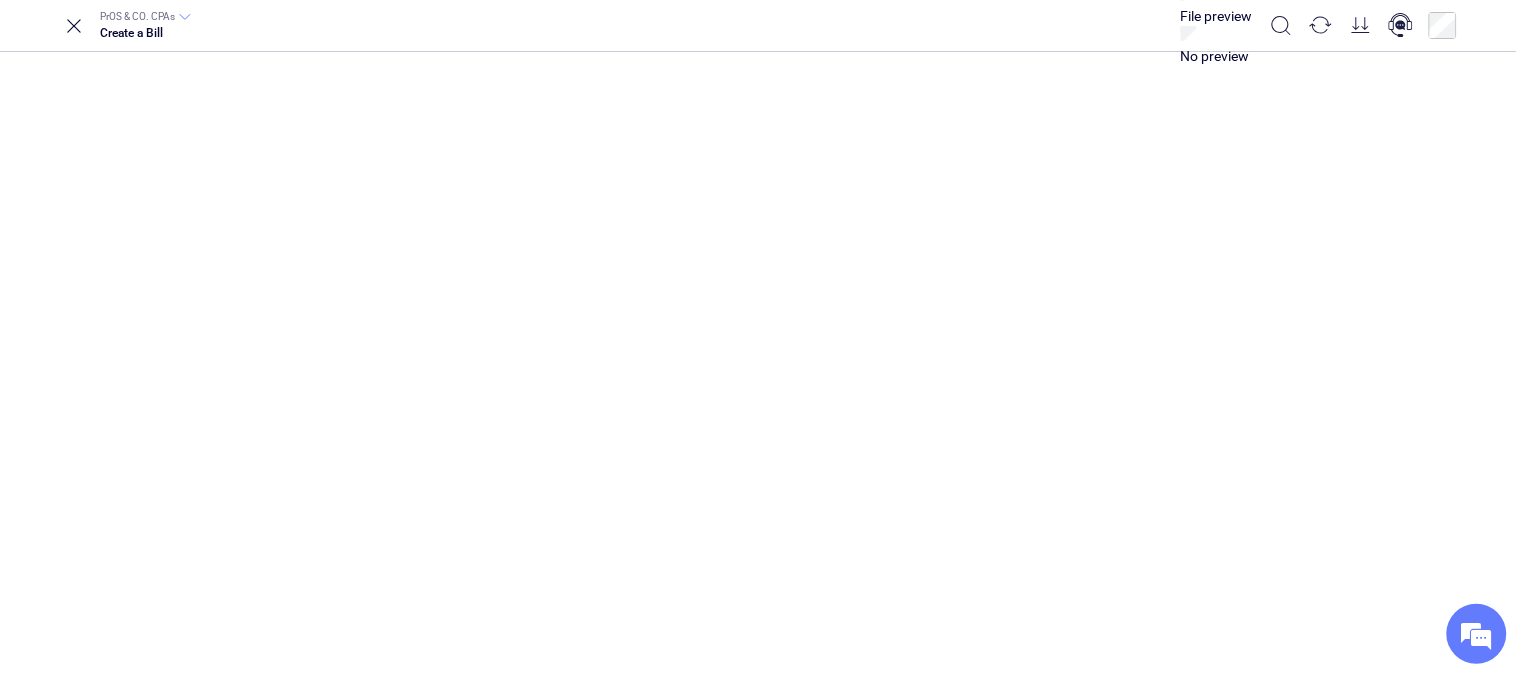 scroll, scrollTop: 460, scrollLeft: 44, axis: both 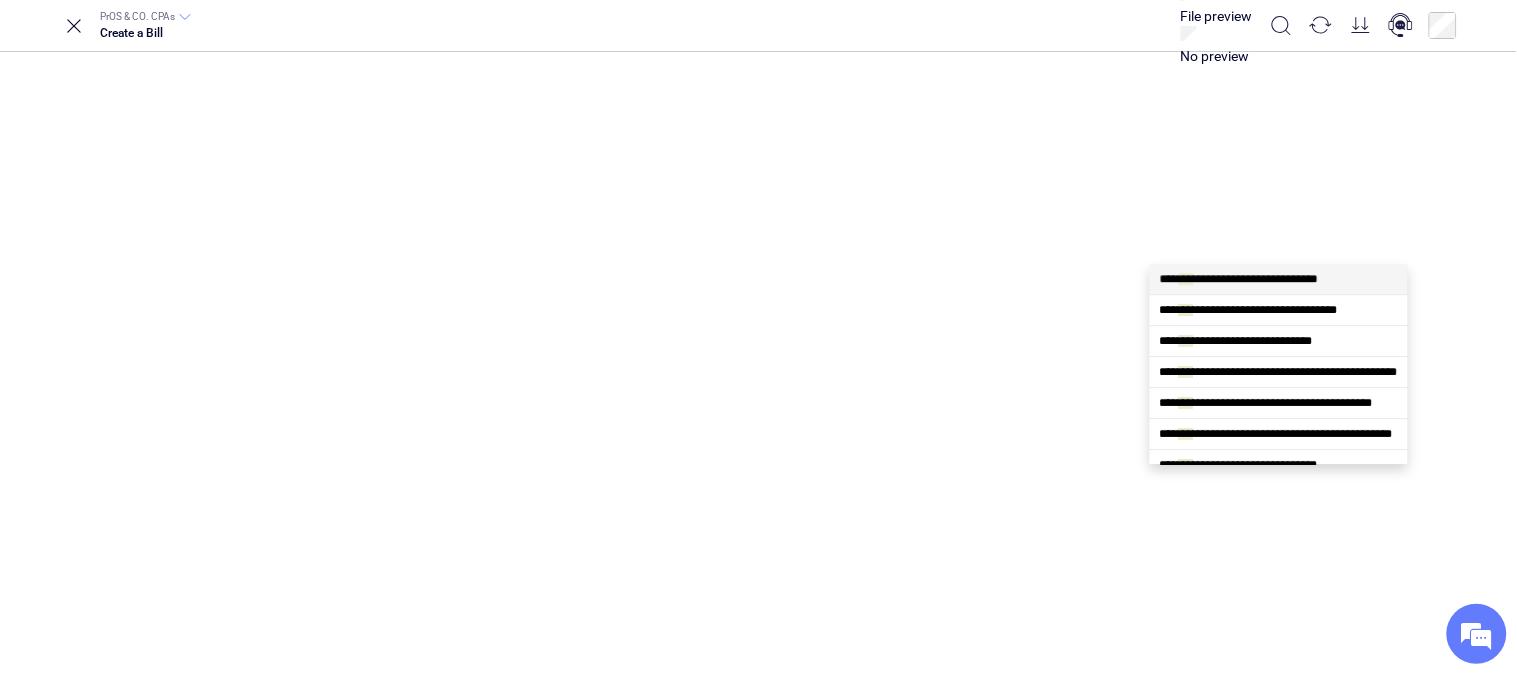 type on "****" 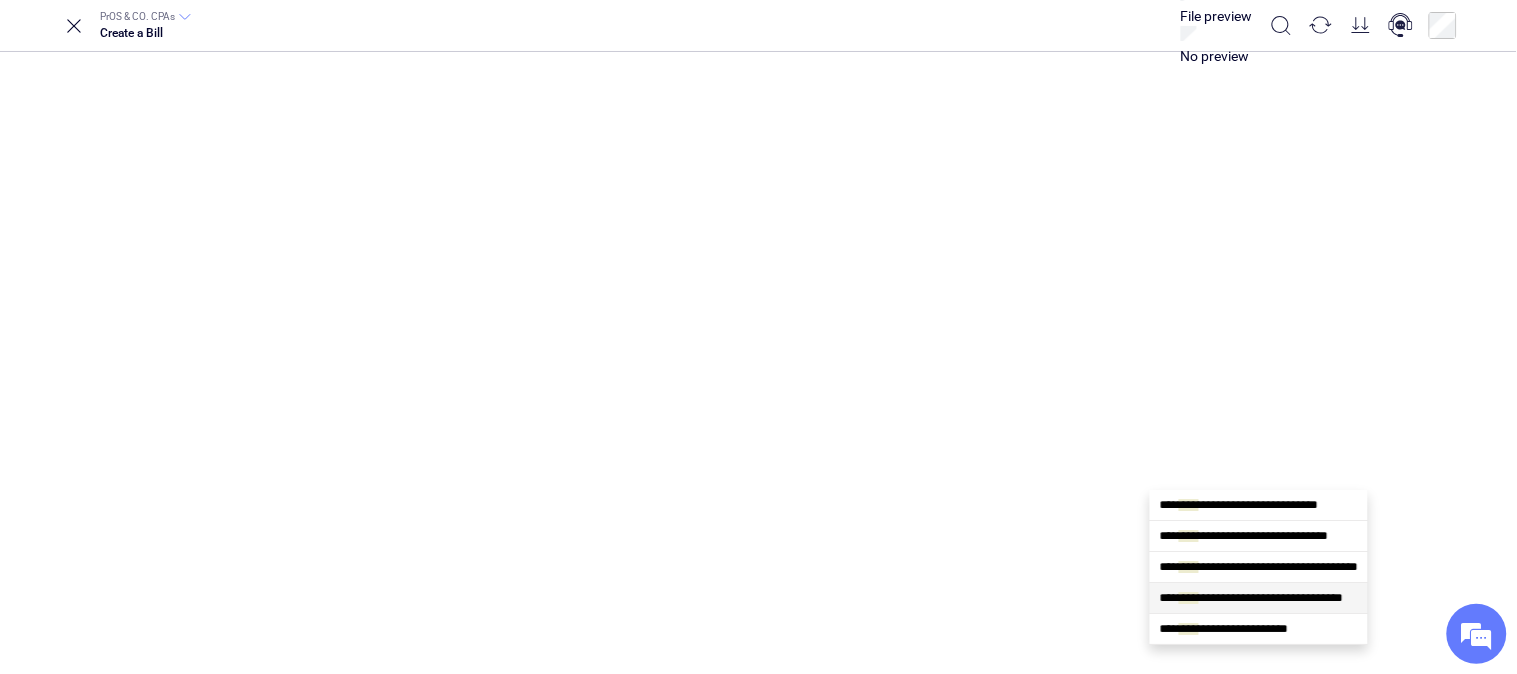 click on "****" at bounding box center [1189, 598] 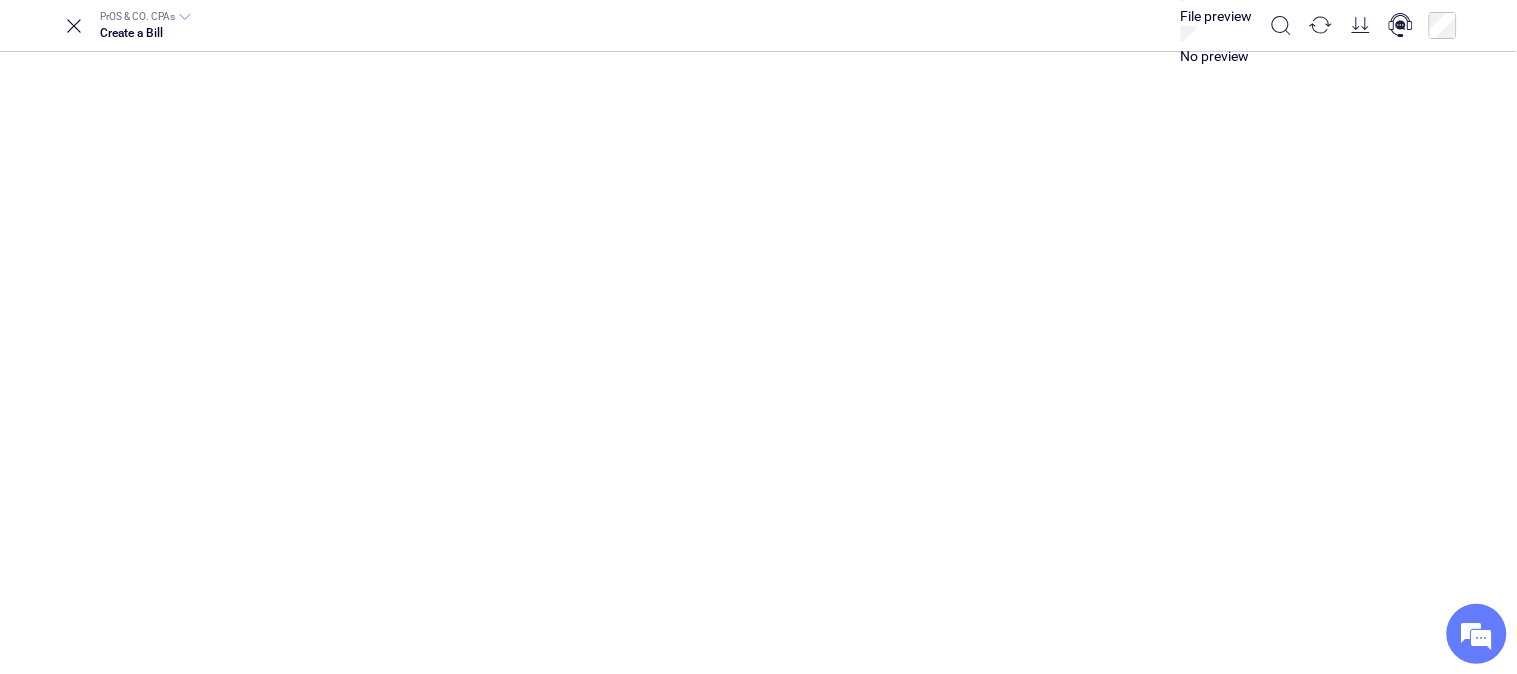 scroll, scrollTop: 0, scrollLeft: 0, axis: both 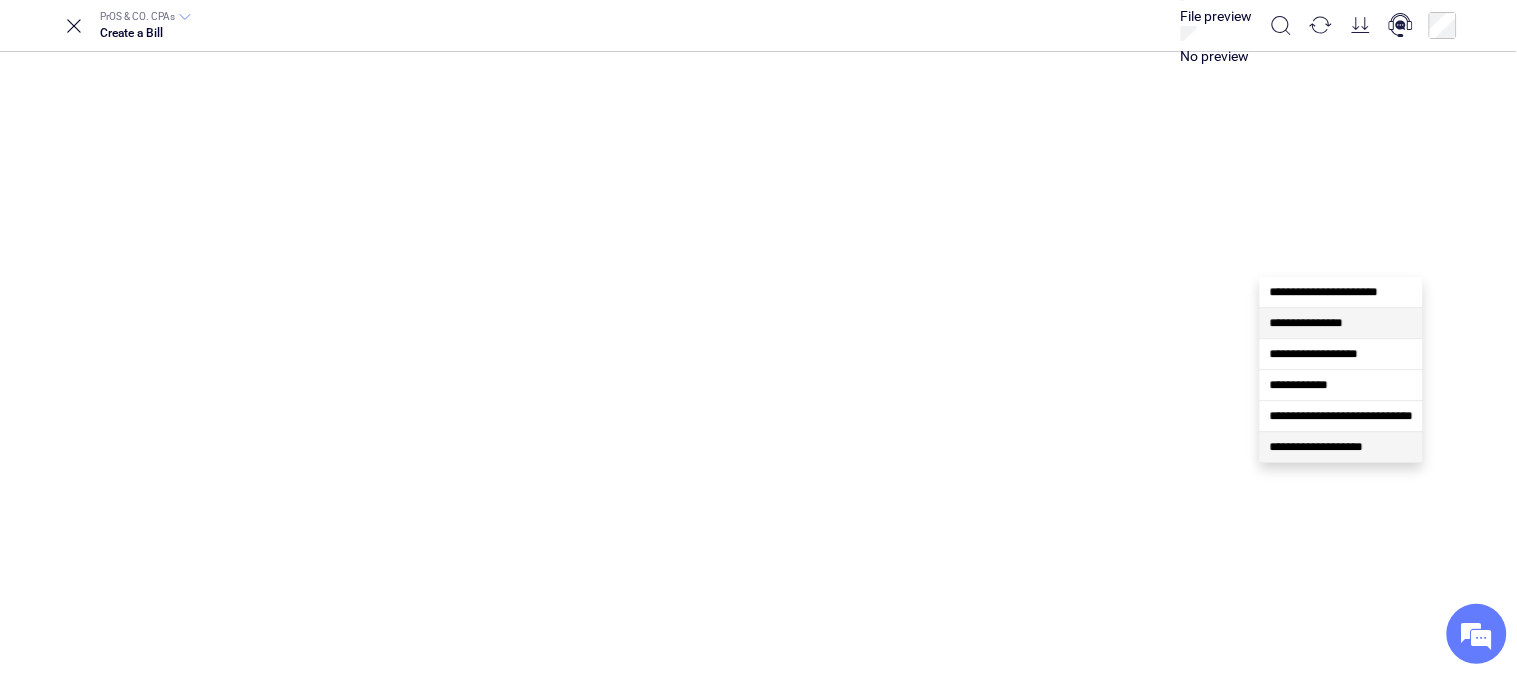 drag, startPoint x: 1305, startPoint y: 465, endPoint x: 1261, endPoint y: 460, distance: 44.28318 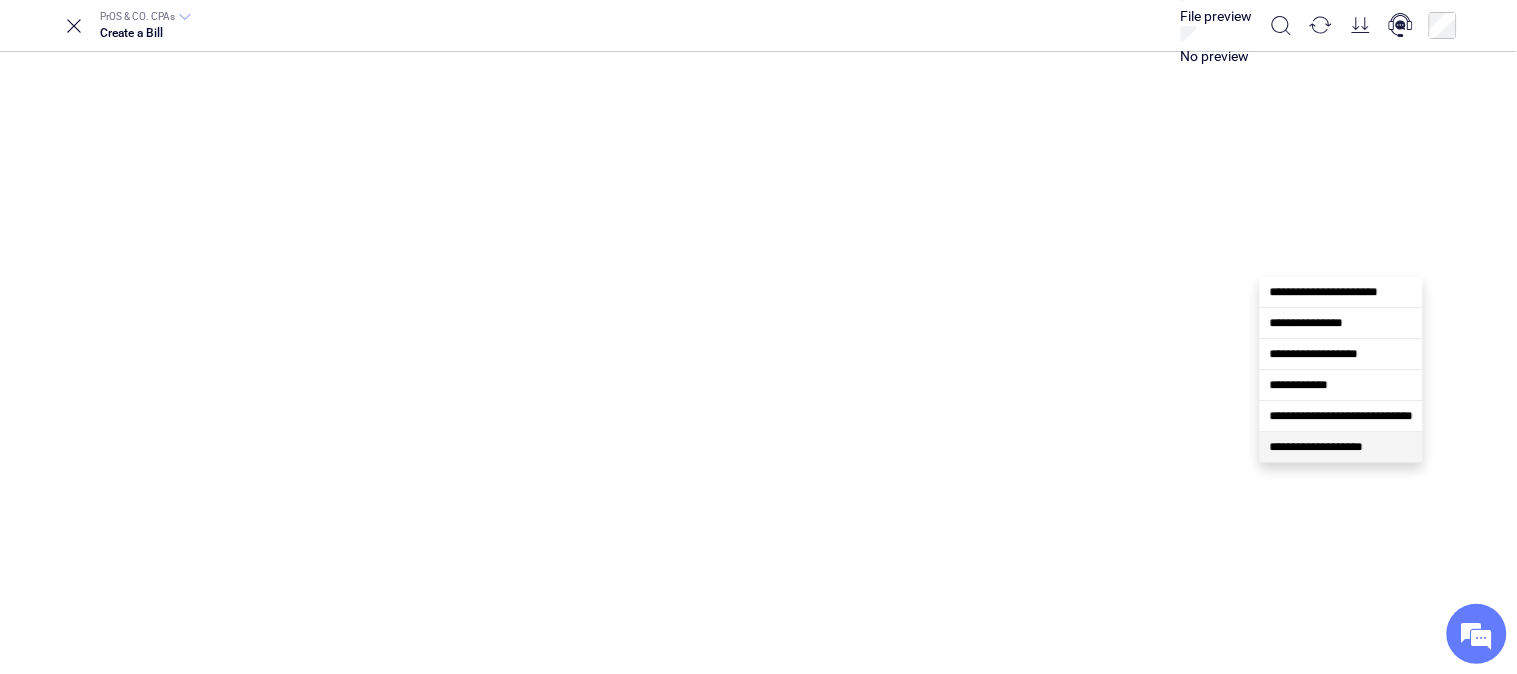drag, startPoint x: 1321, startPoint y: 447, endPoint x: 1276, endPoint y: 450, distance: 45.099888 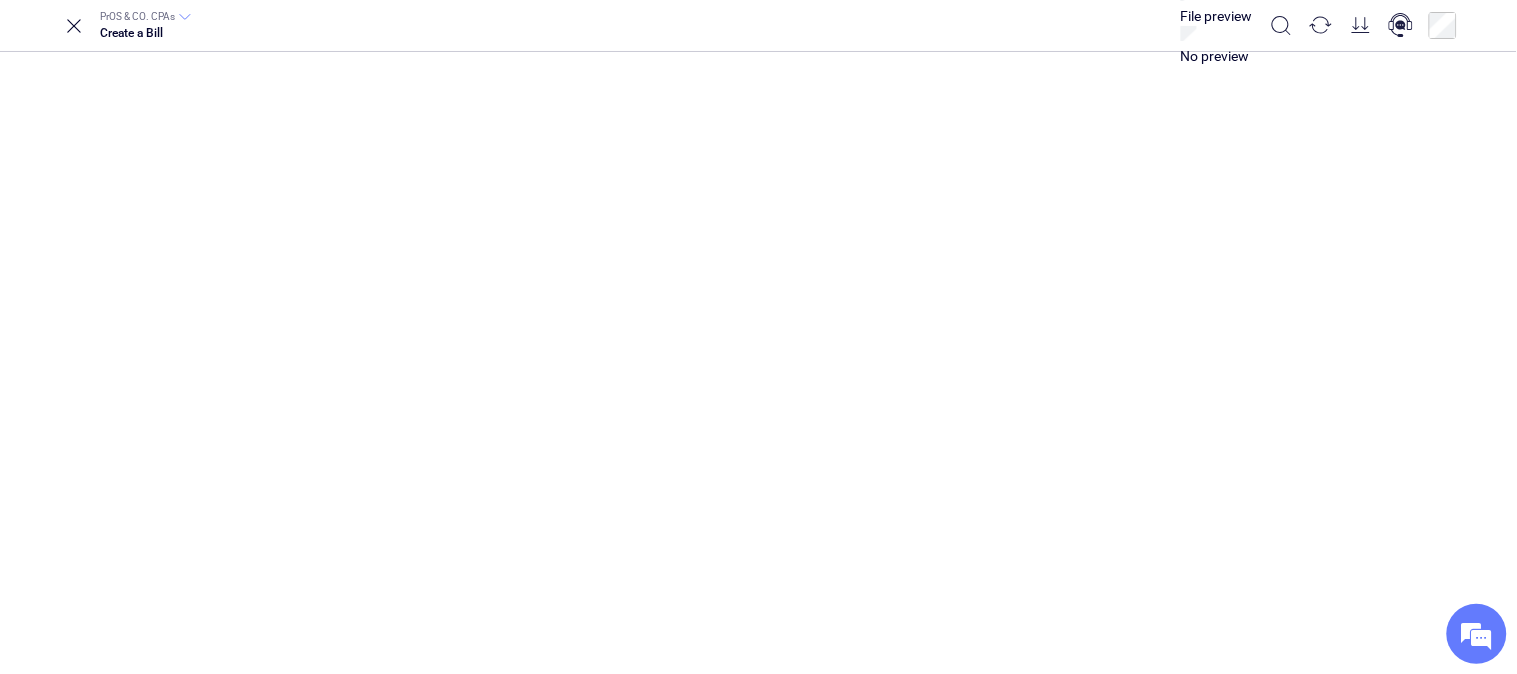 type on "**********" 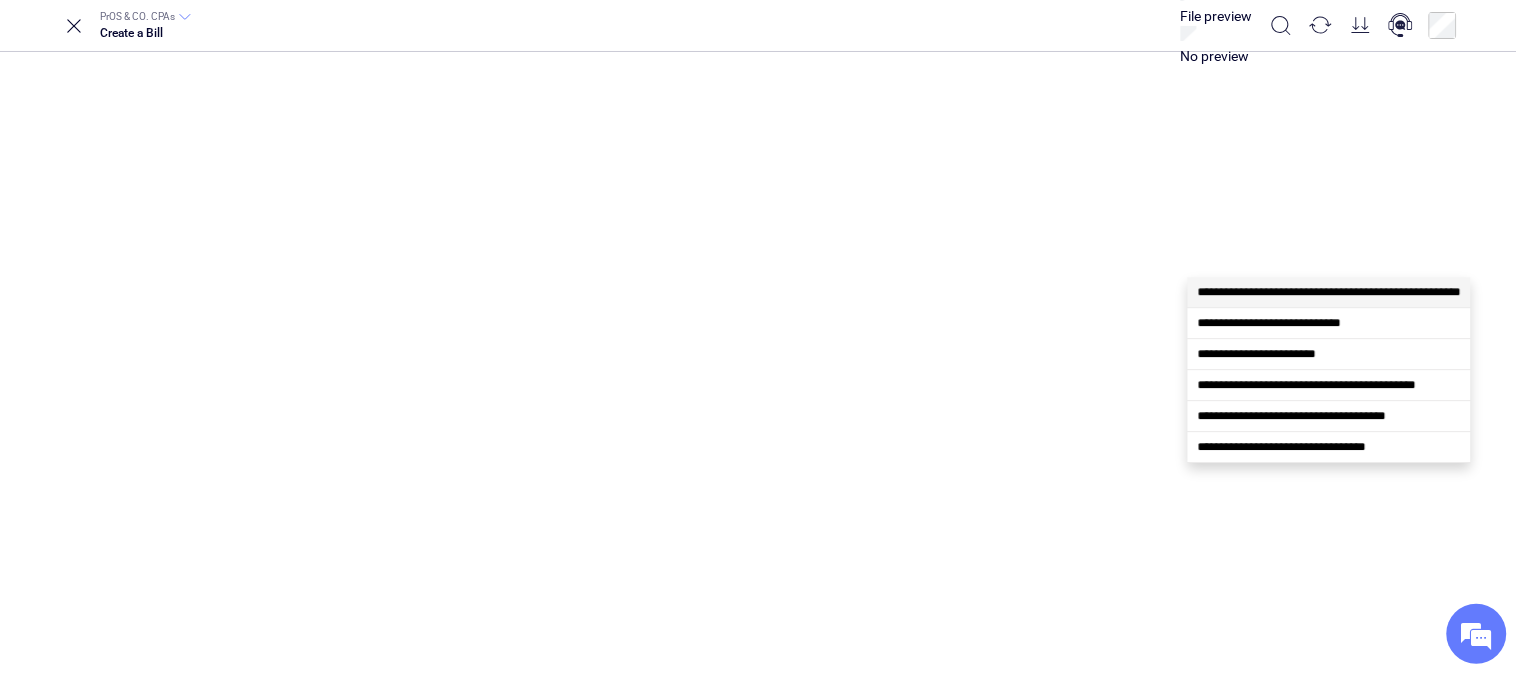 click at bounding box center (2136, 1016) 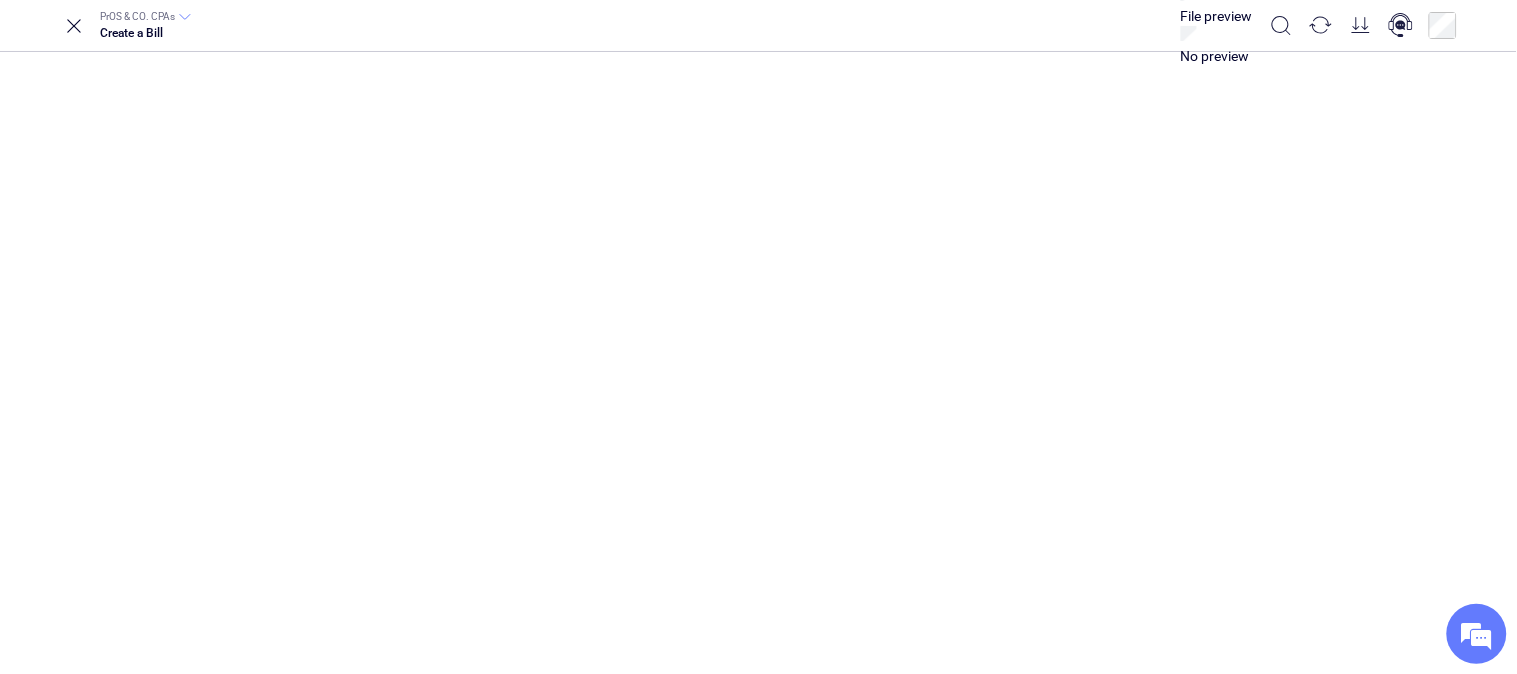 scroll, scrollTop: 0, scrollLeft: 231, axis: horizontal 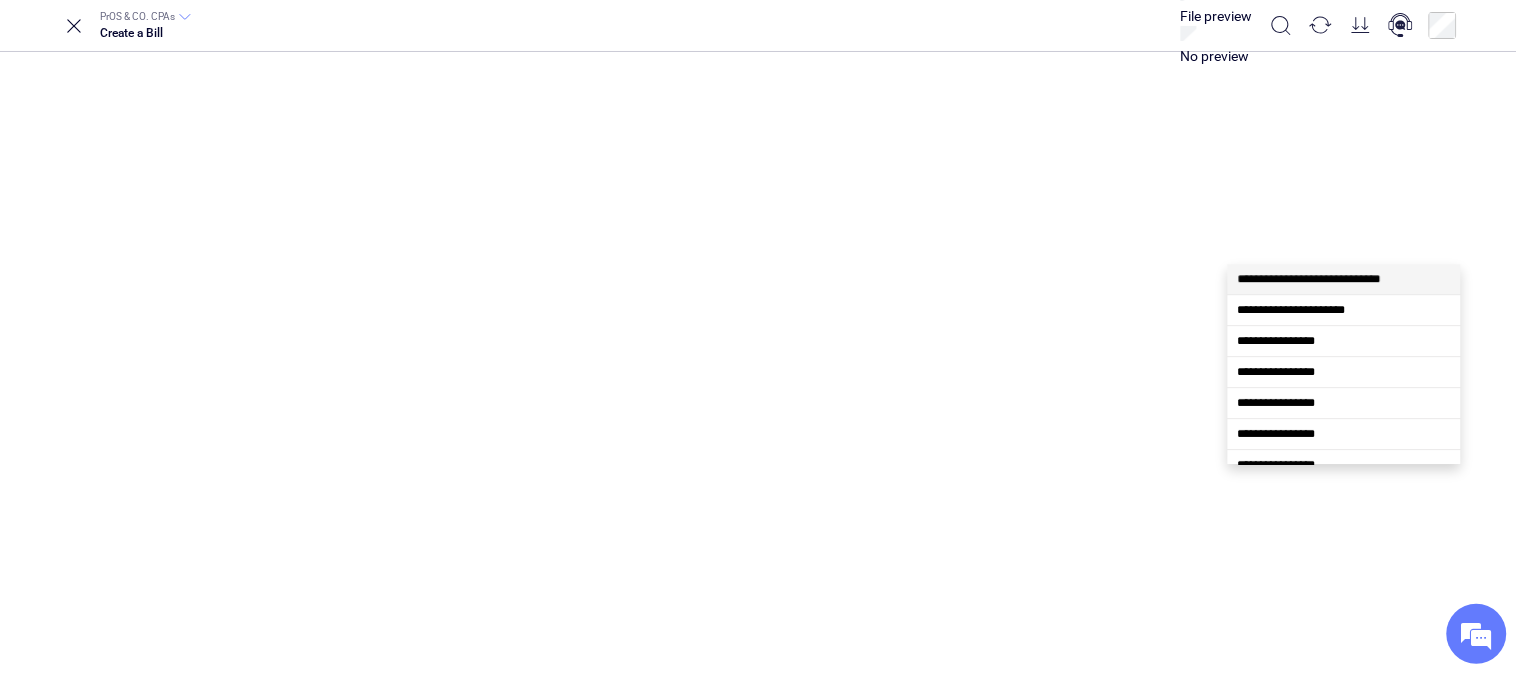 click on "**********" at bounding box center (1309, 279) 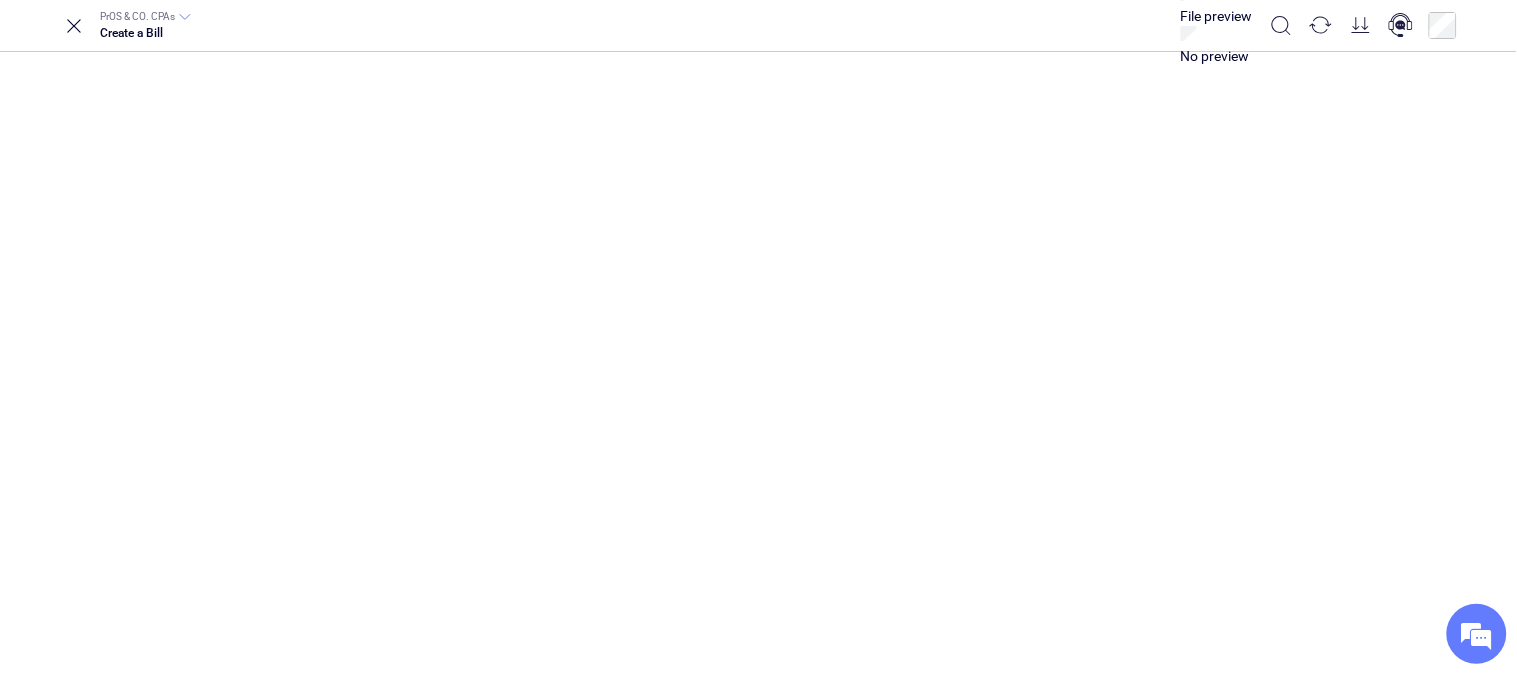 type on "**********" 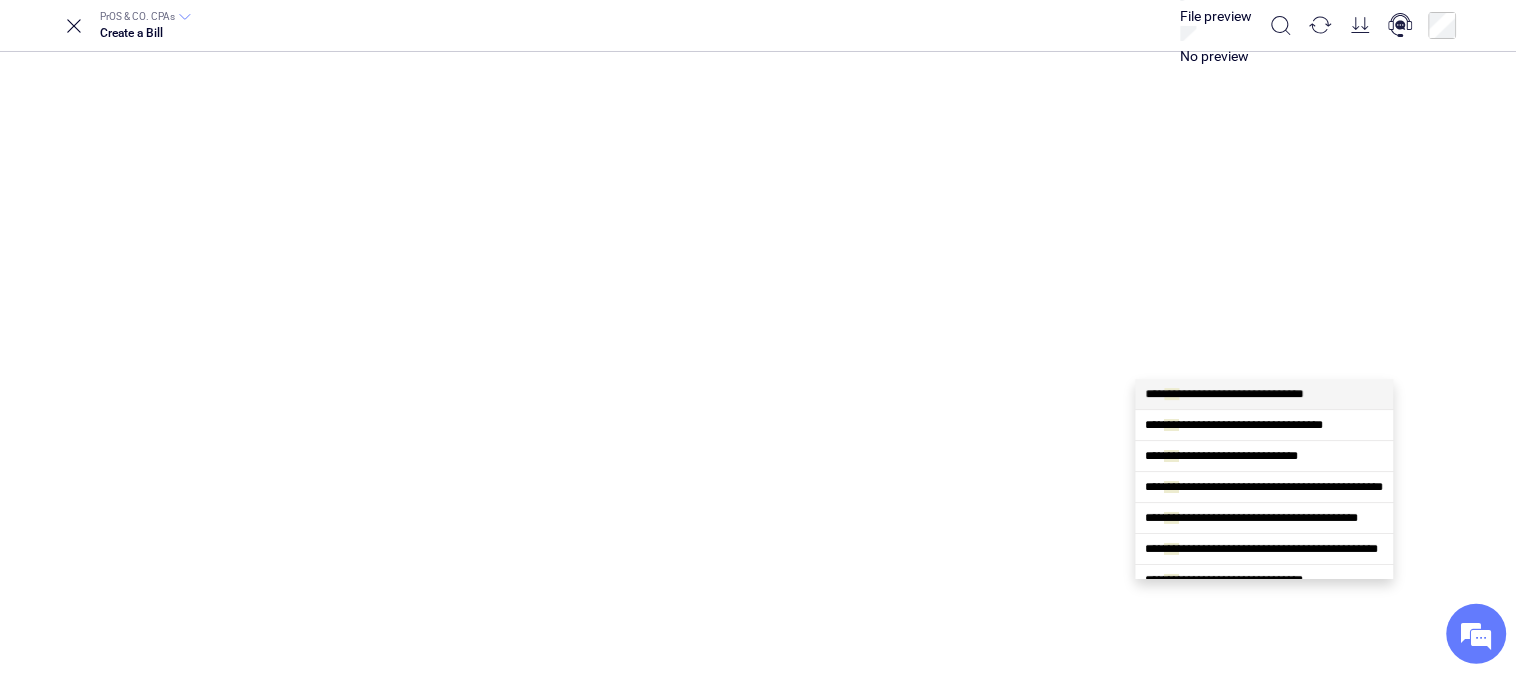type on "****" 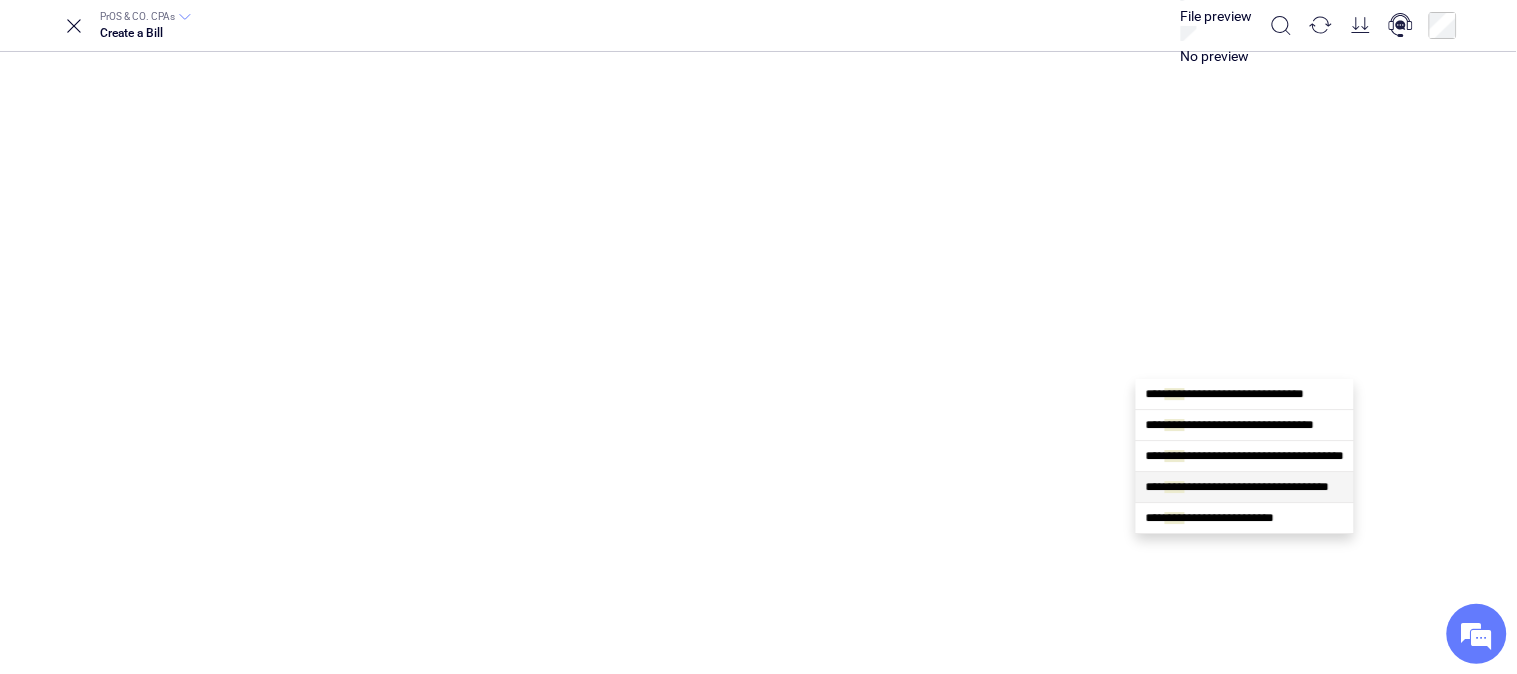 click on "**********" at bounding box center (1237, 487) 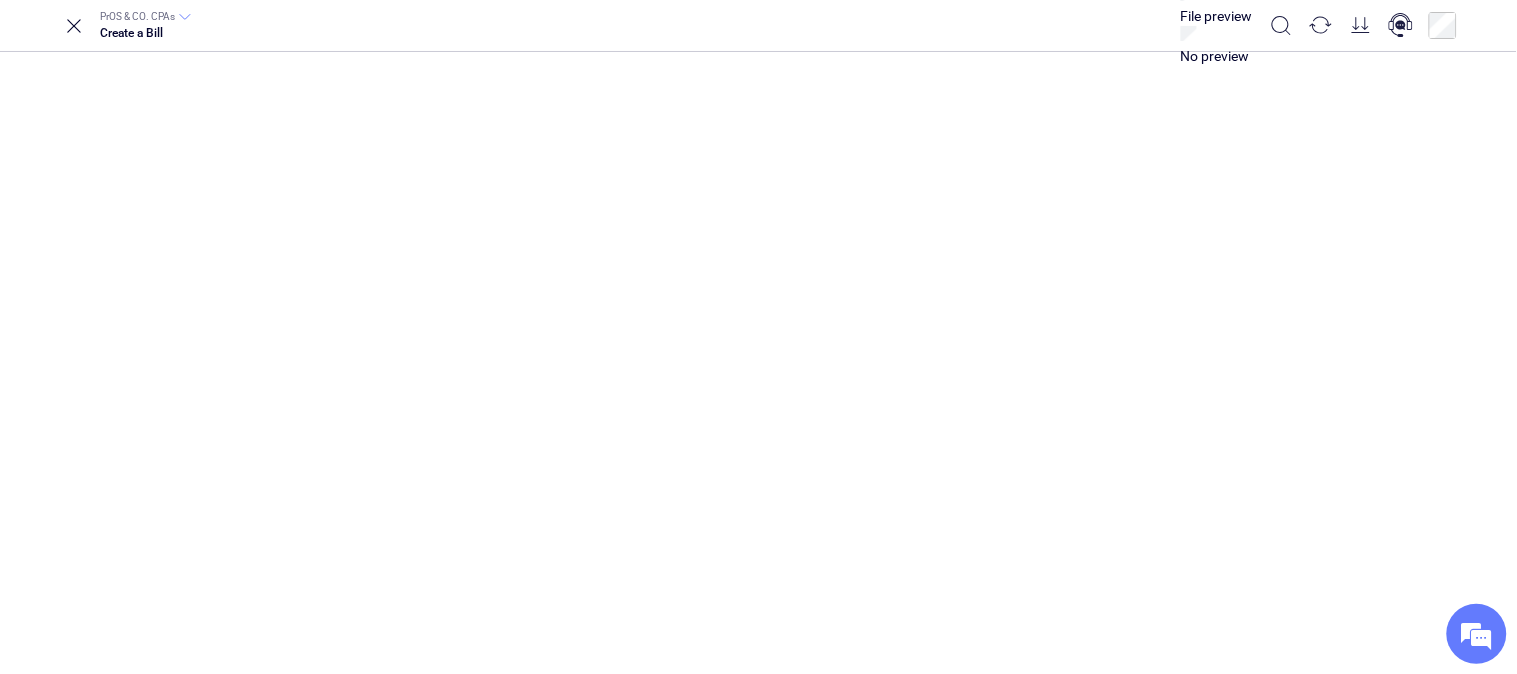 type on "**********" 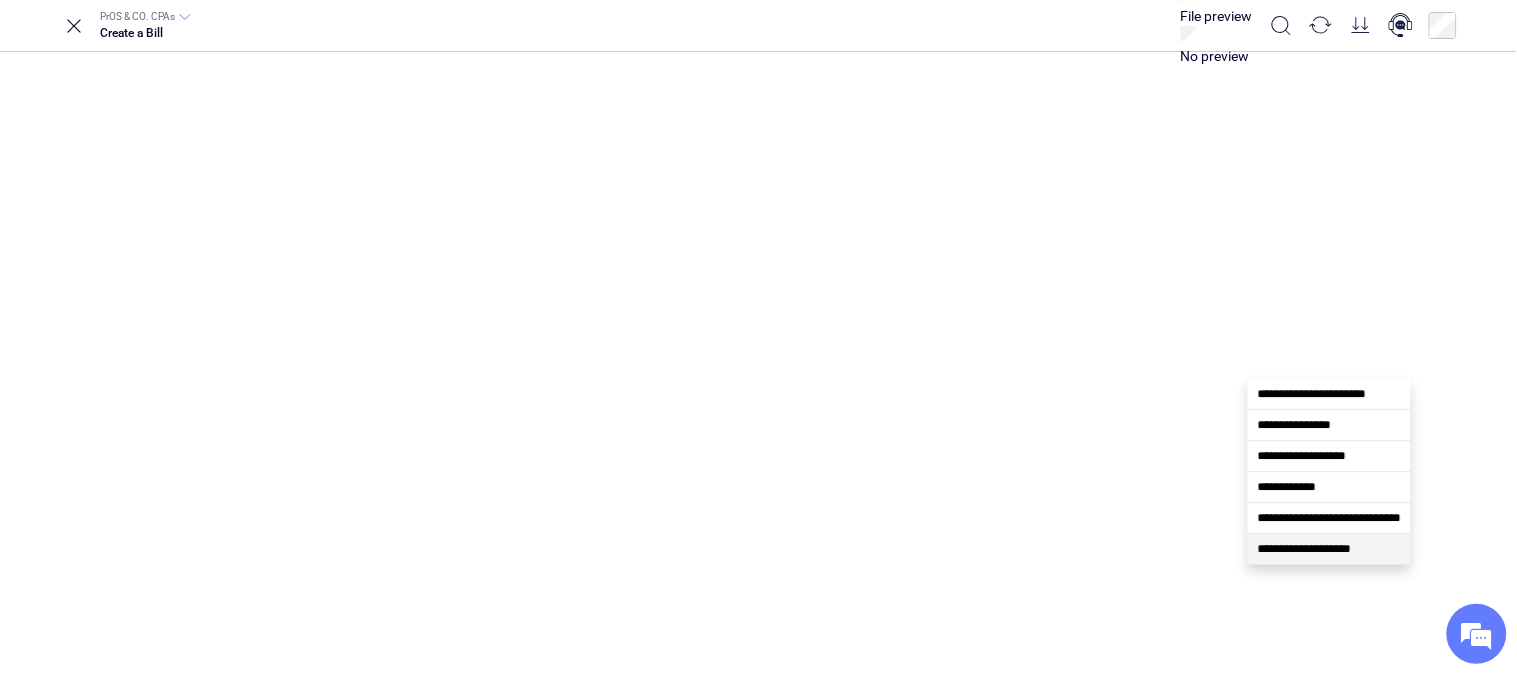 click on "**********" at bounding box center (1304, 549) 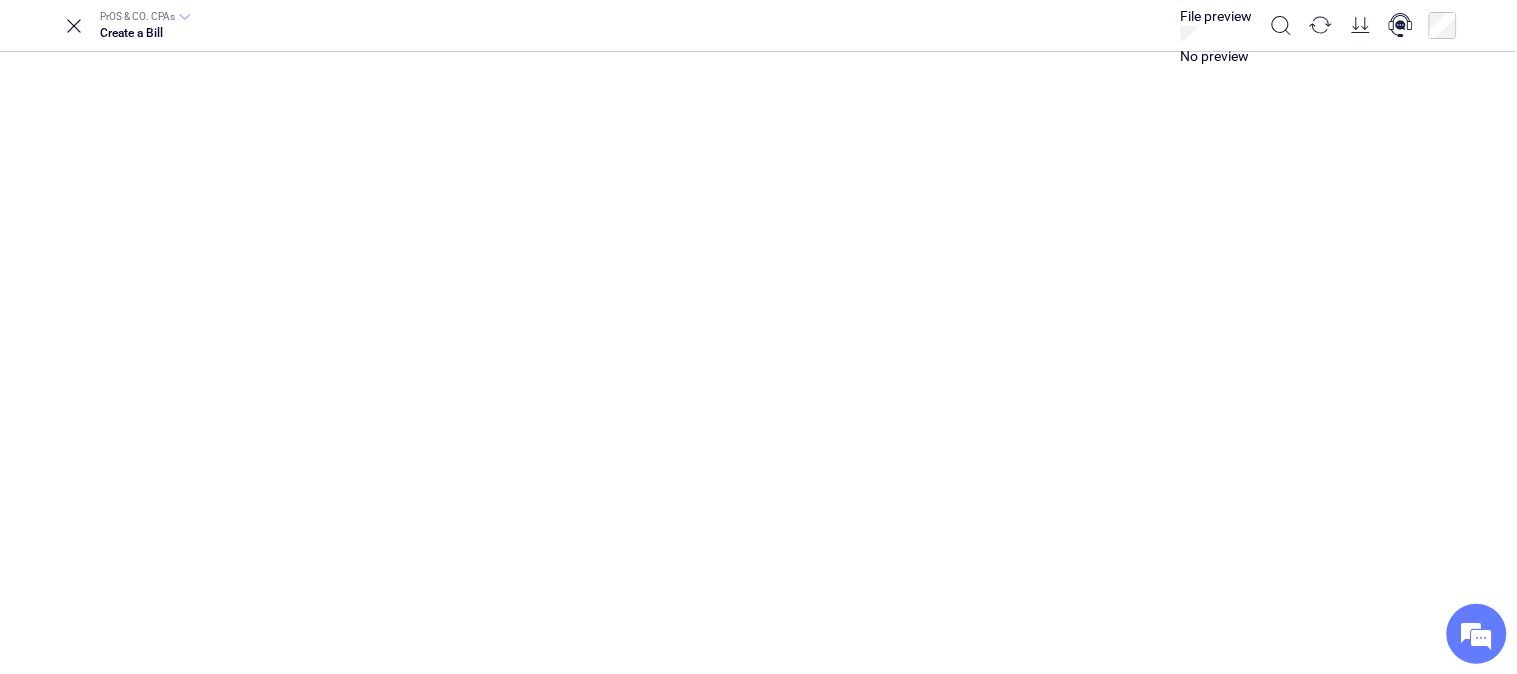 type on "**********" 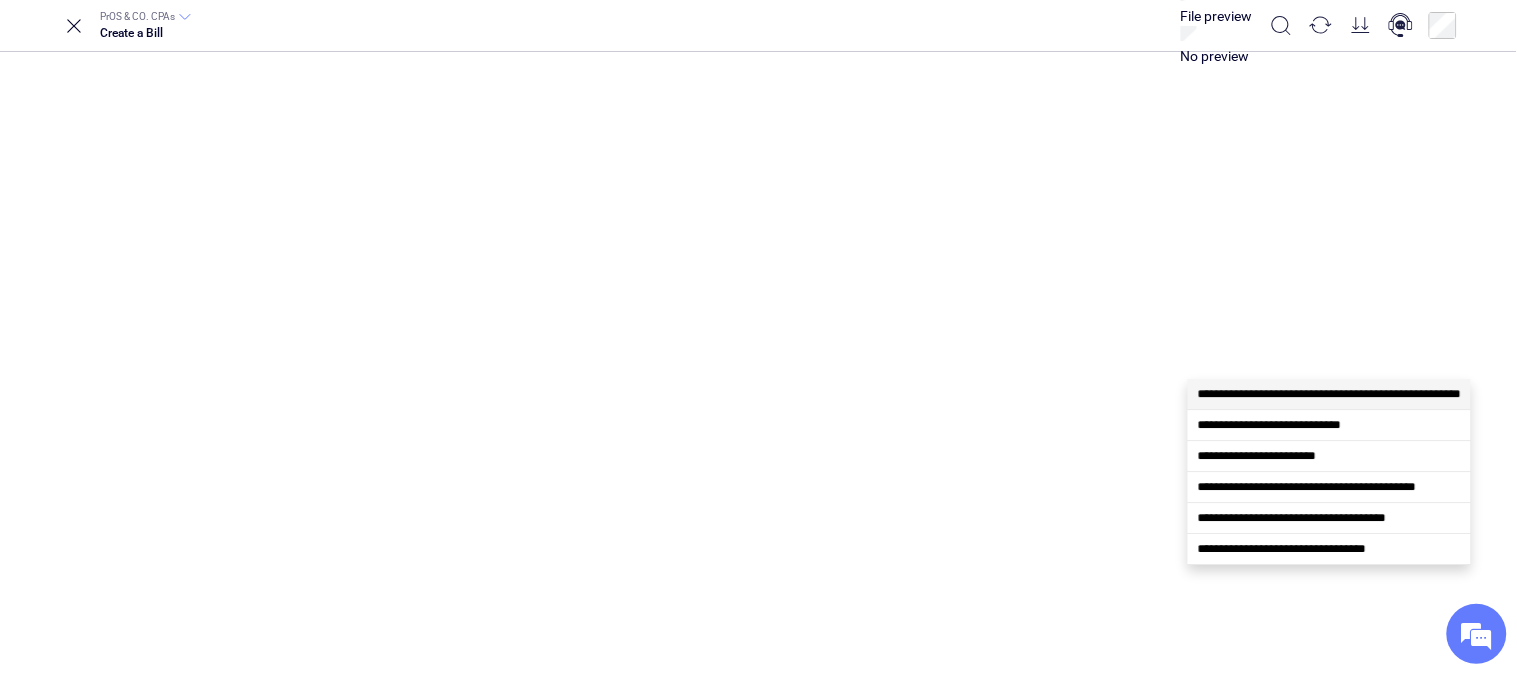 click on "**********" at bounding box center [1329, 394] 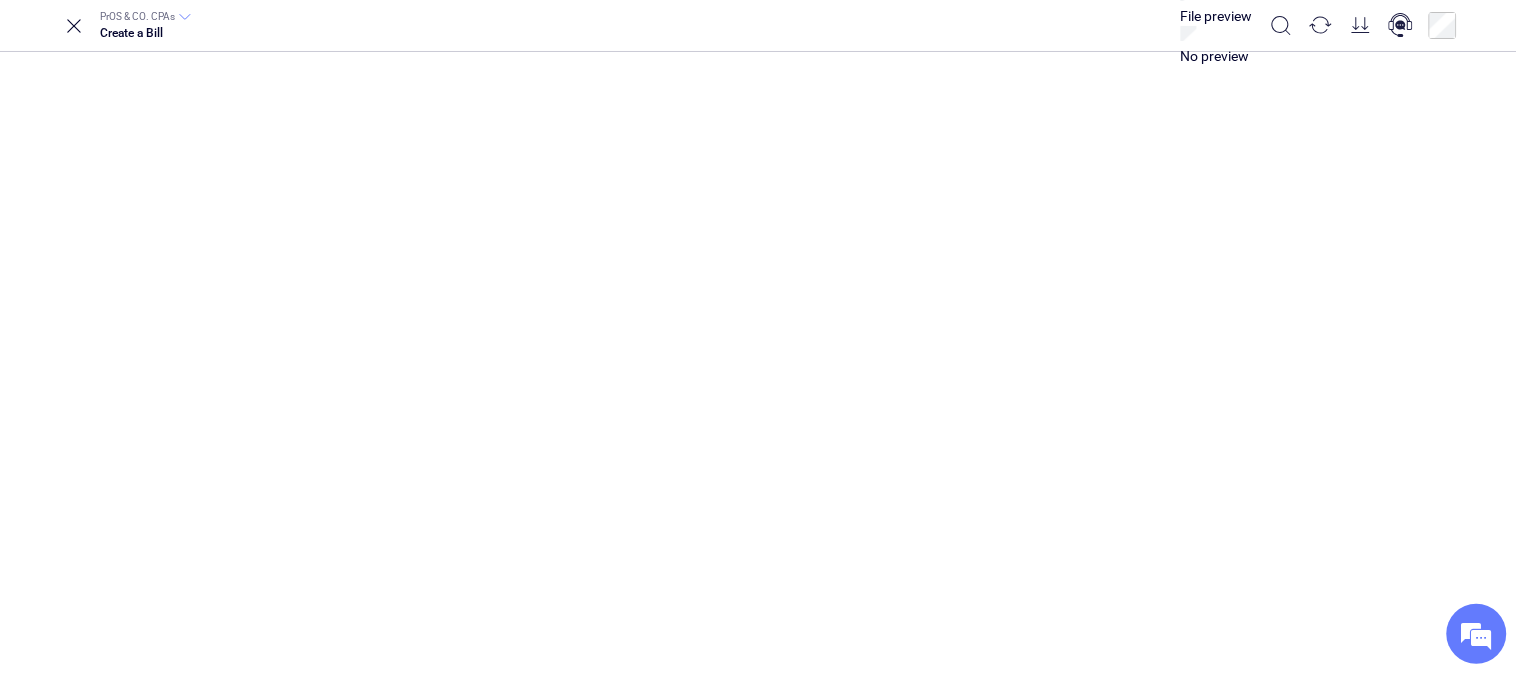 scroll, scrollTop: 0, scrollLeft: 250, axis: horizontal 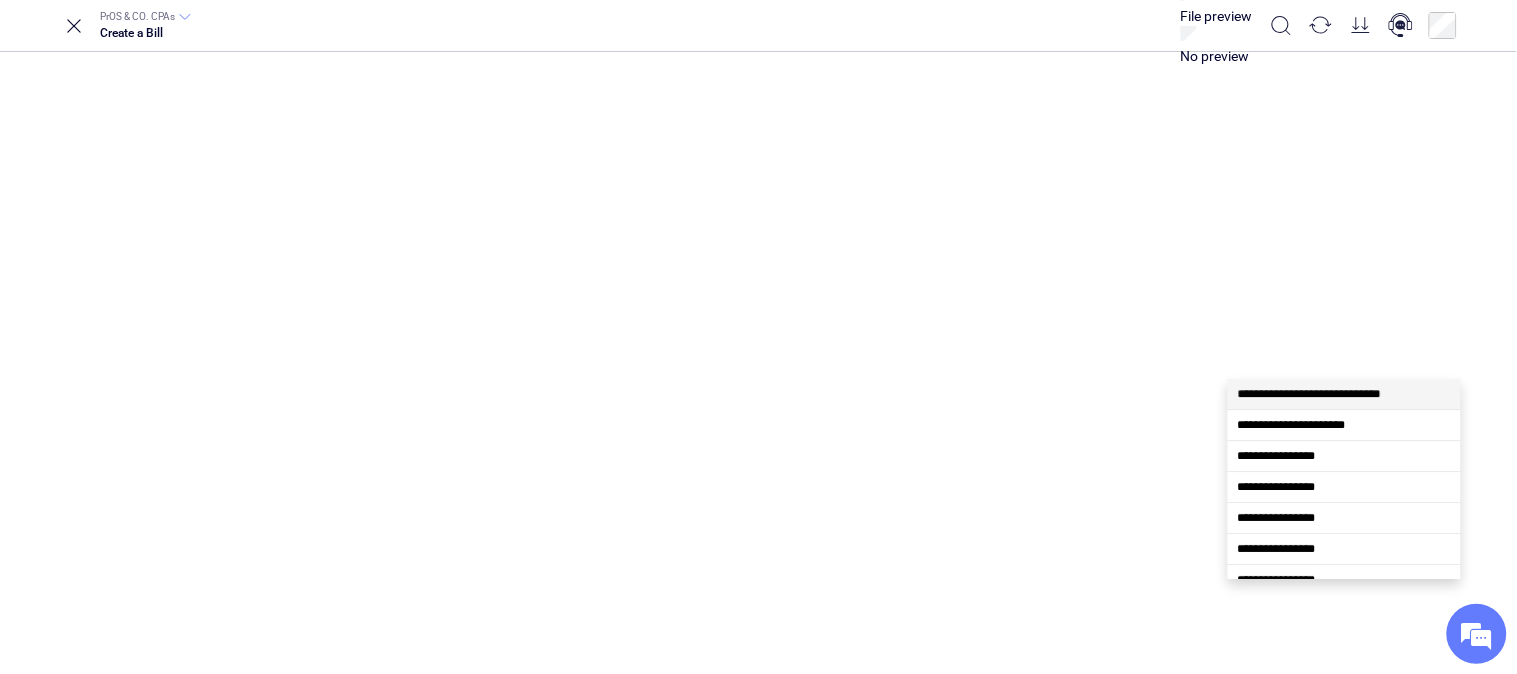 click on "**********" at bounding box center (1309, 394) 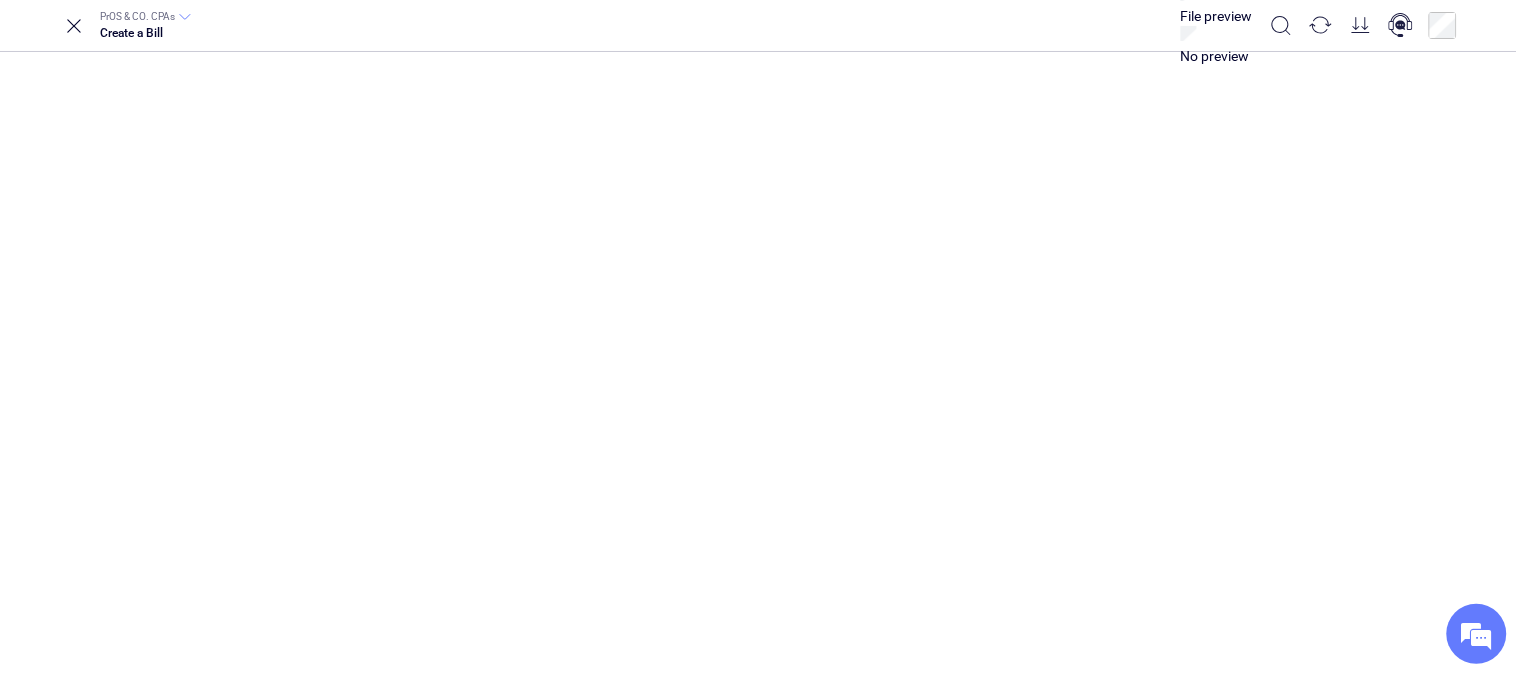 type on "***" 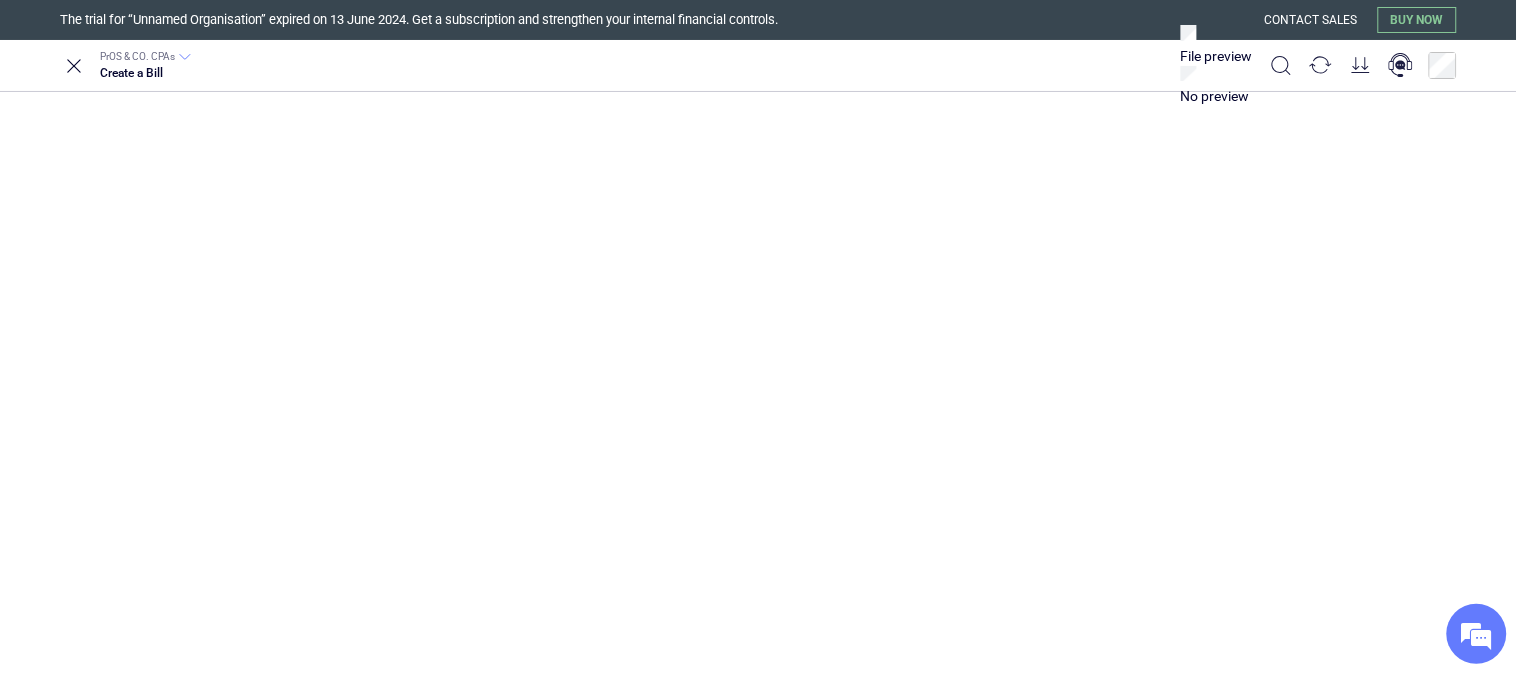 click 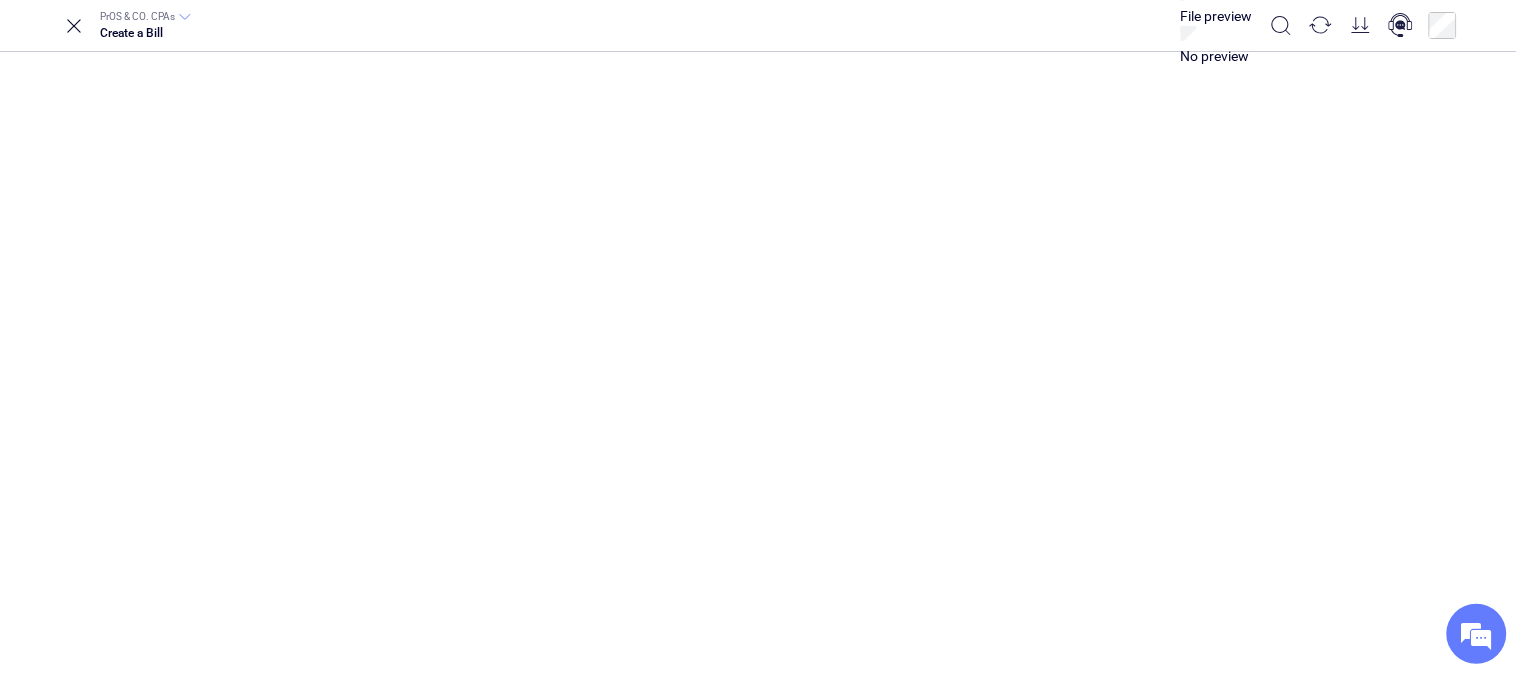 scroll, scrollTop: 448, scrollLeft: 0, axis: vertical 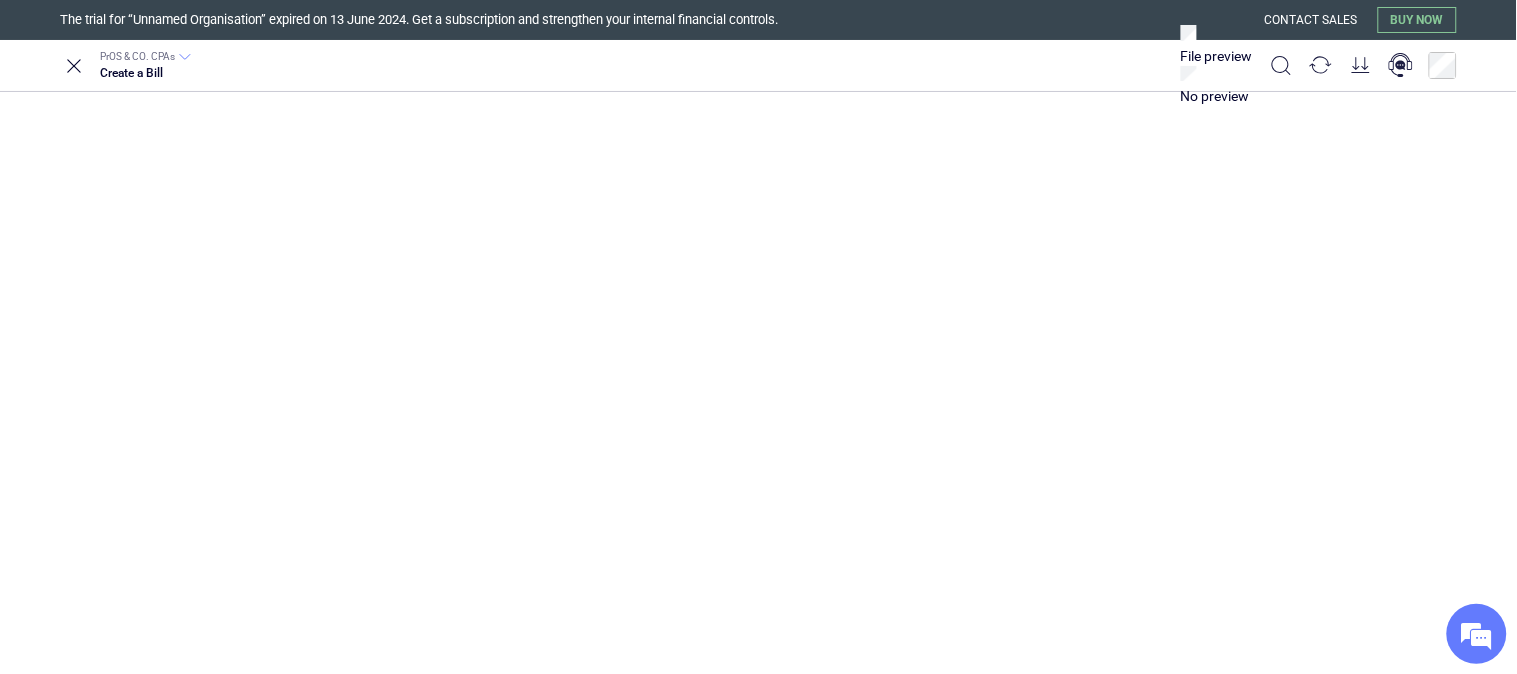 click on "Submit for approval" at bounding box center [1352, 255] 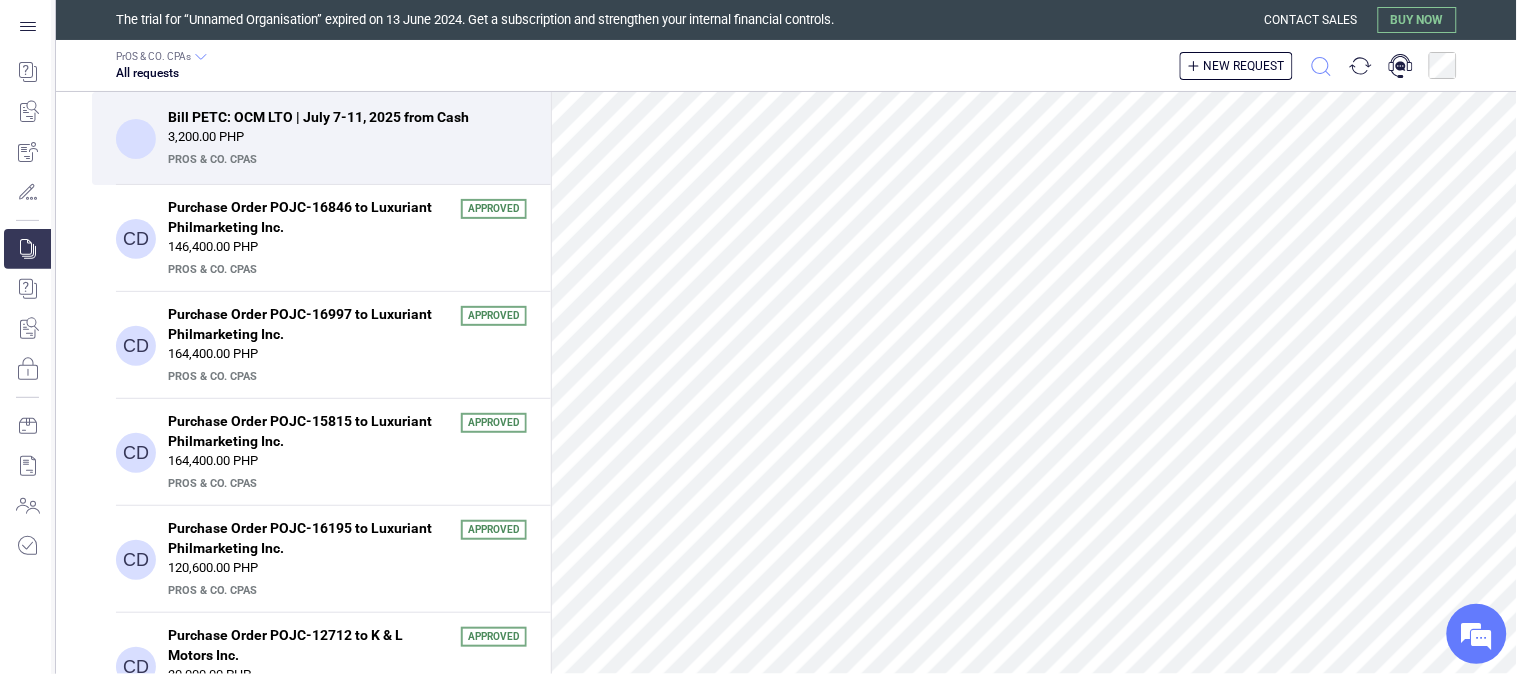 click 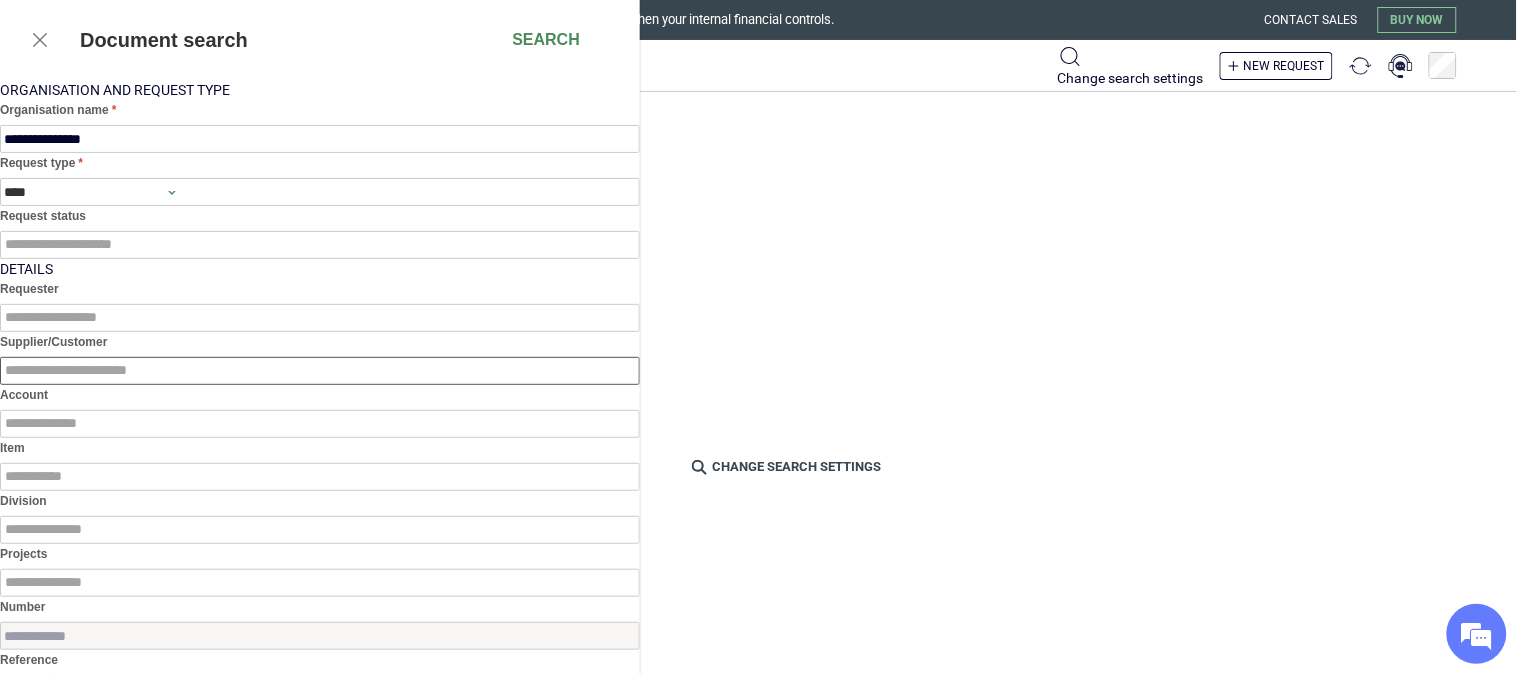 click at bounding box center [320, 371] 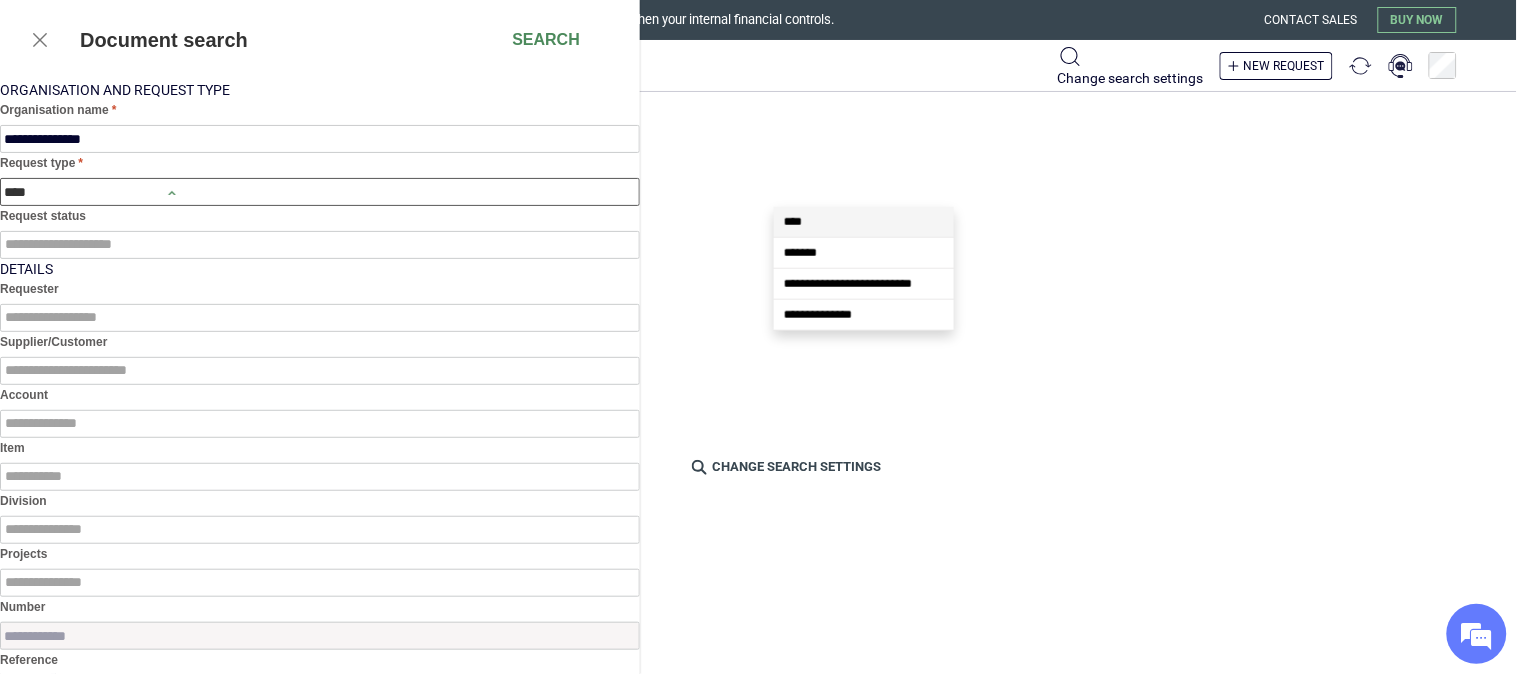 click on "****" at bounding box center (83, 192) 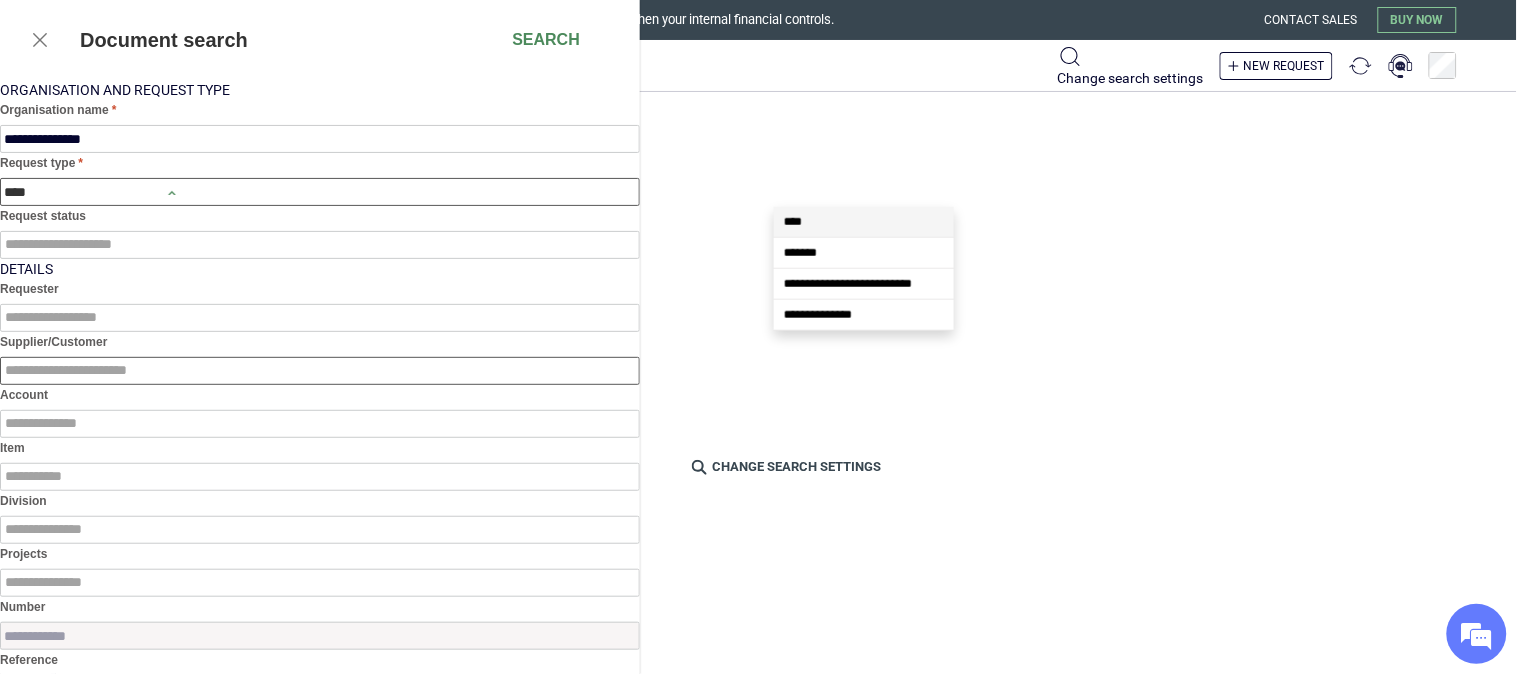 click at bounding box center (320, 371) 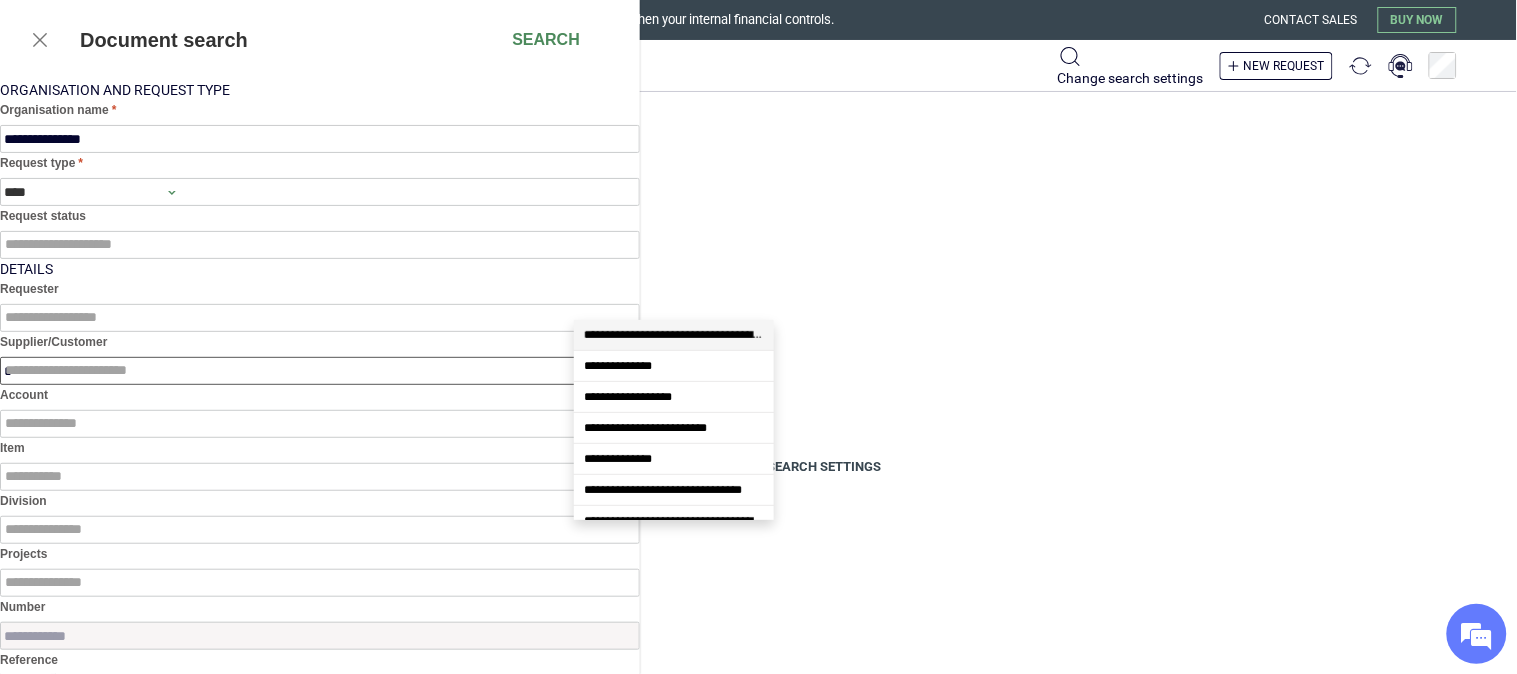 scroll, scrollTop: 17, scrollLeft: 0, axis: vertical 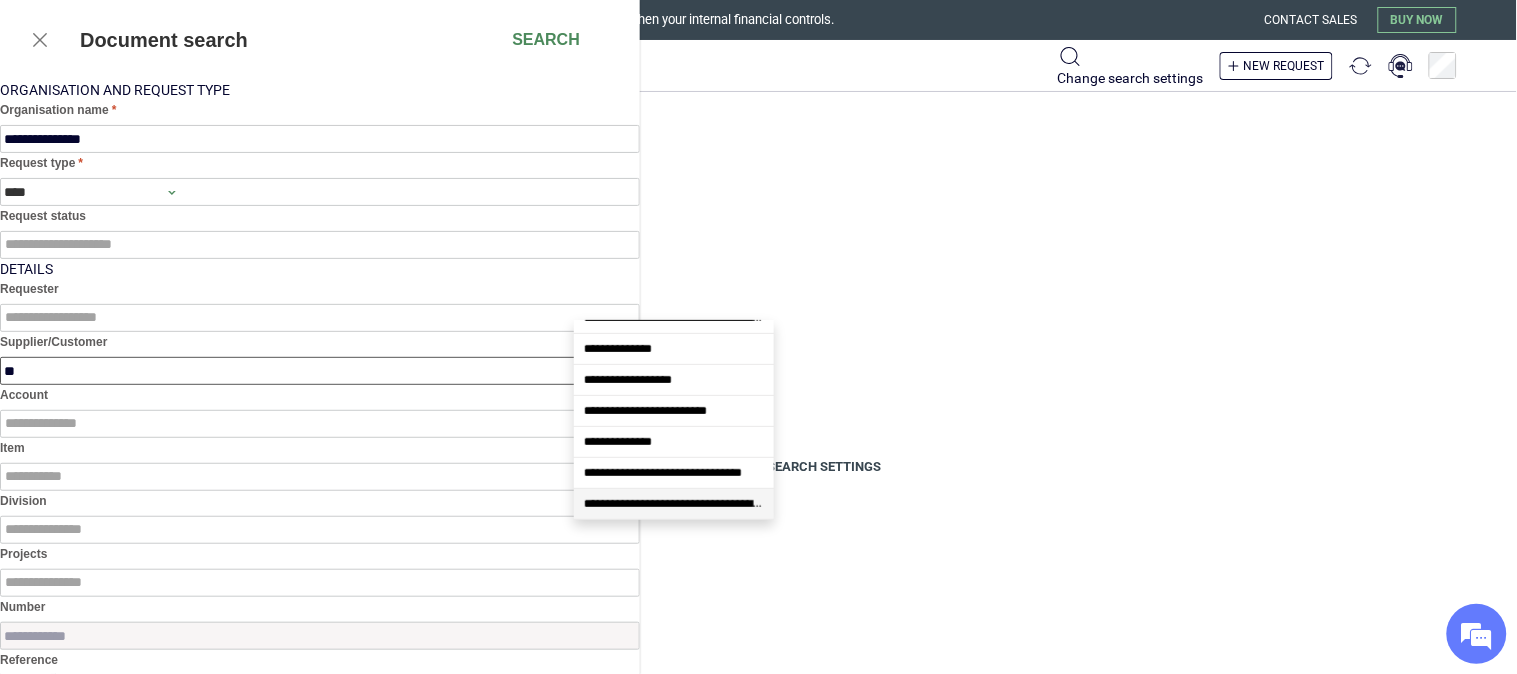 type on "***" 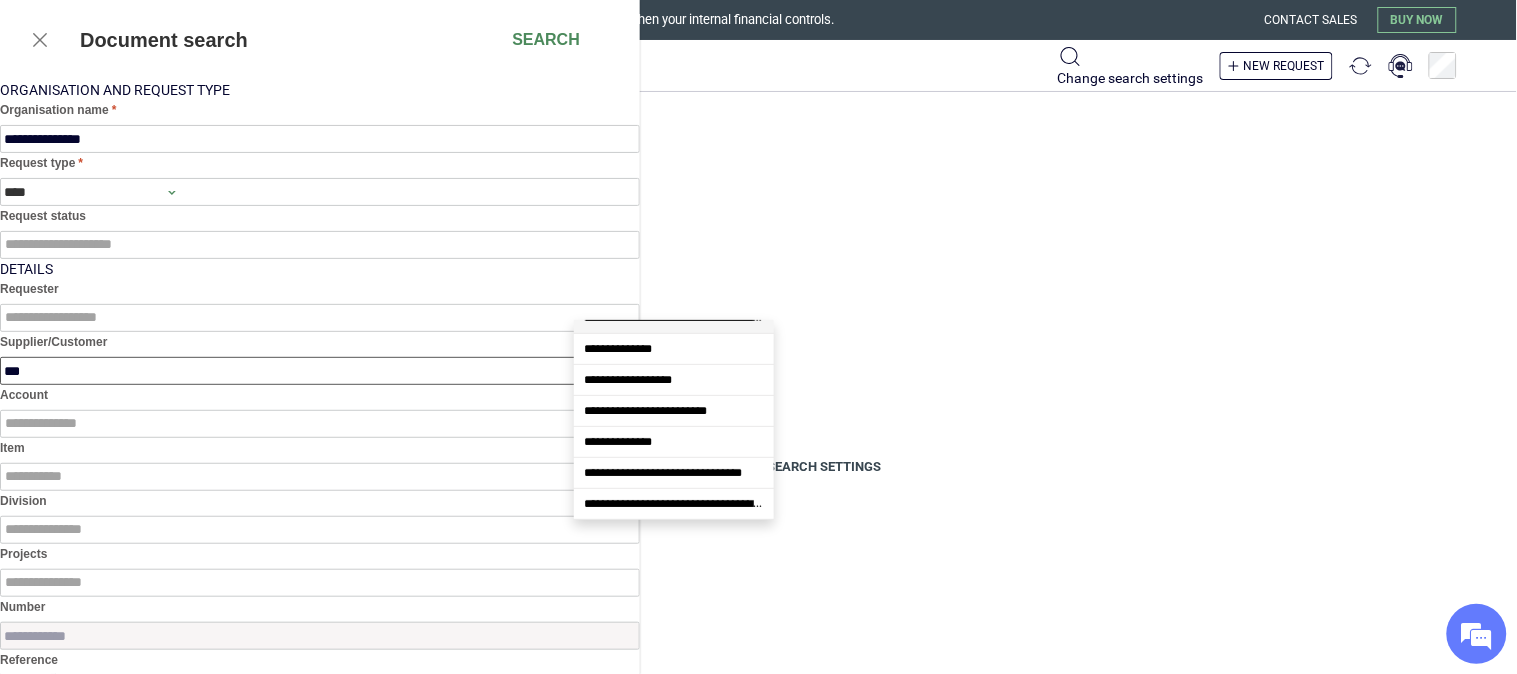 scroll, scrollTop: 0, scrollLeft: 0, axis: both 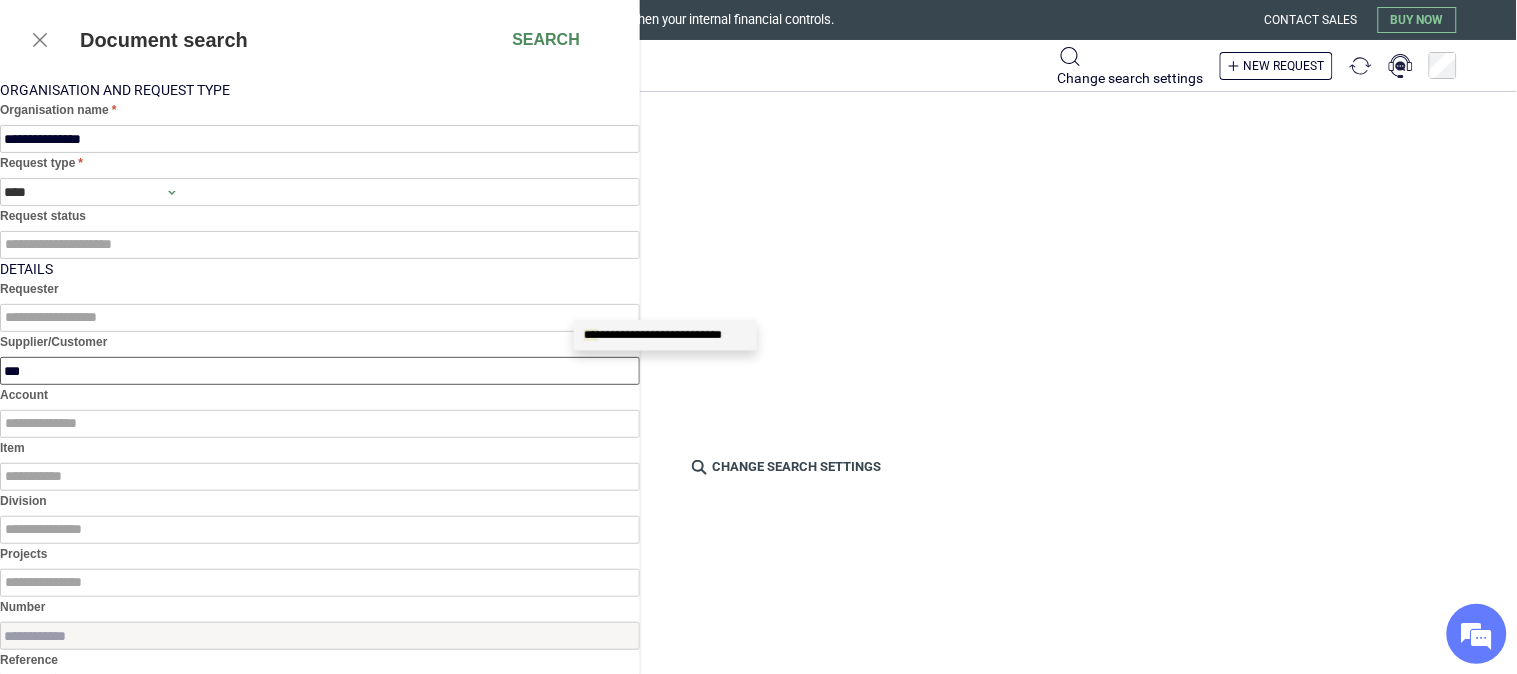 click on "**********" at bounding box center [653, 335] 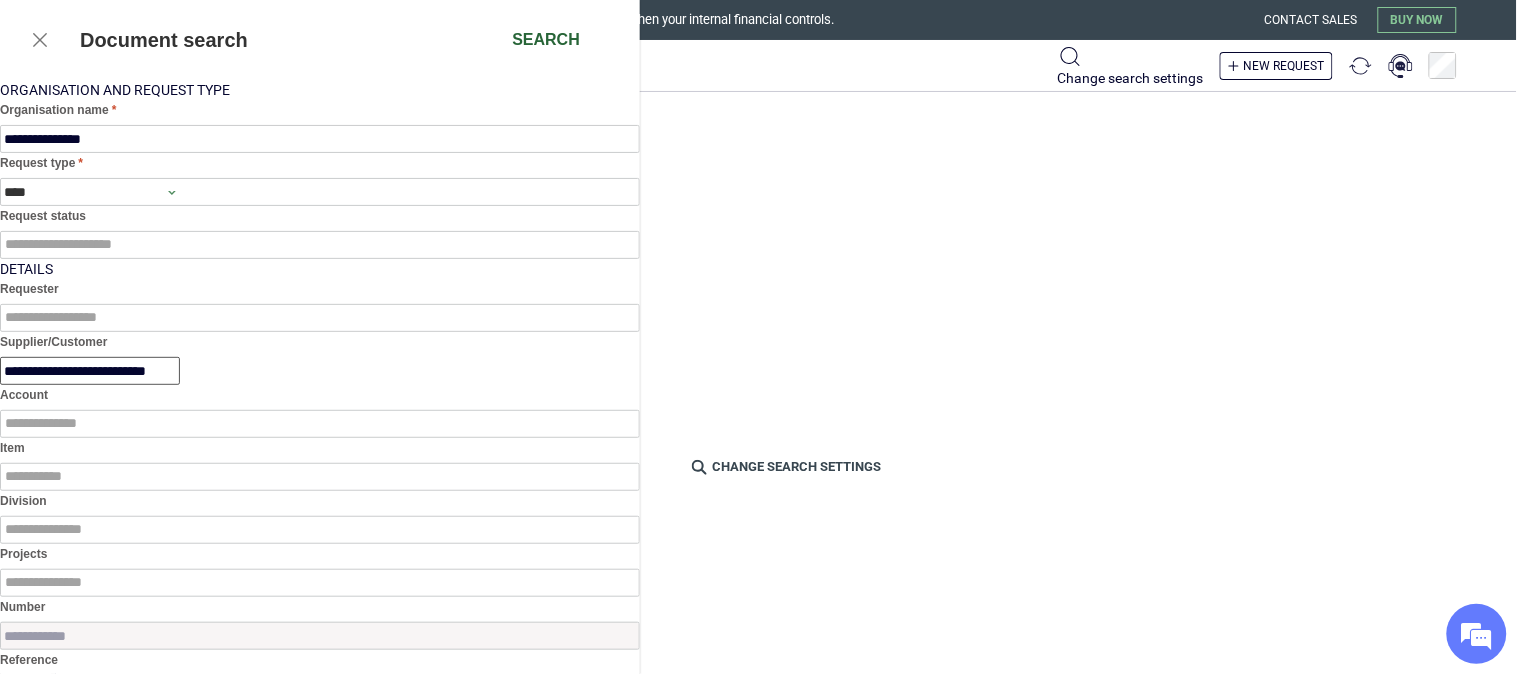 type on "**********" 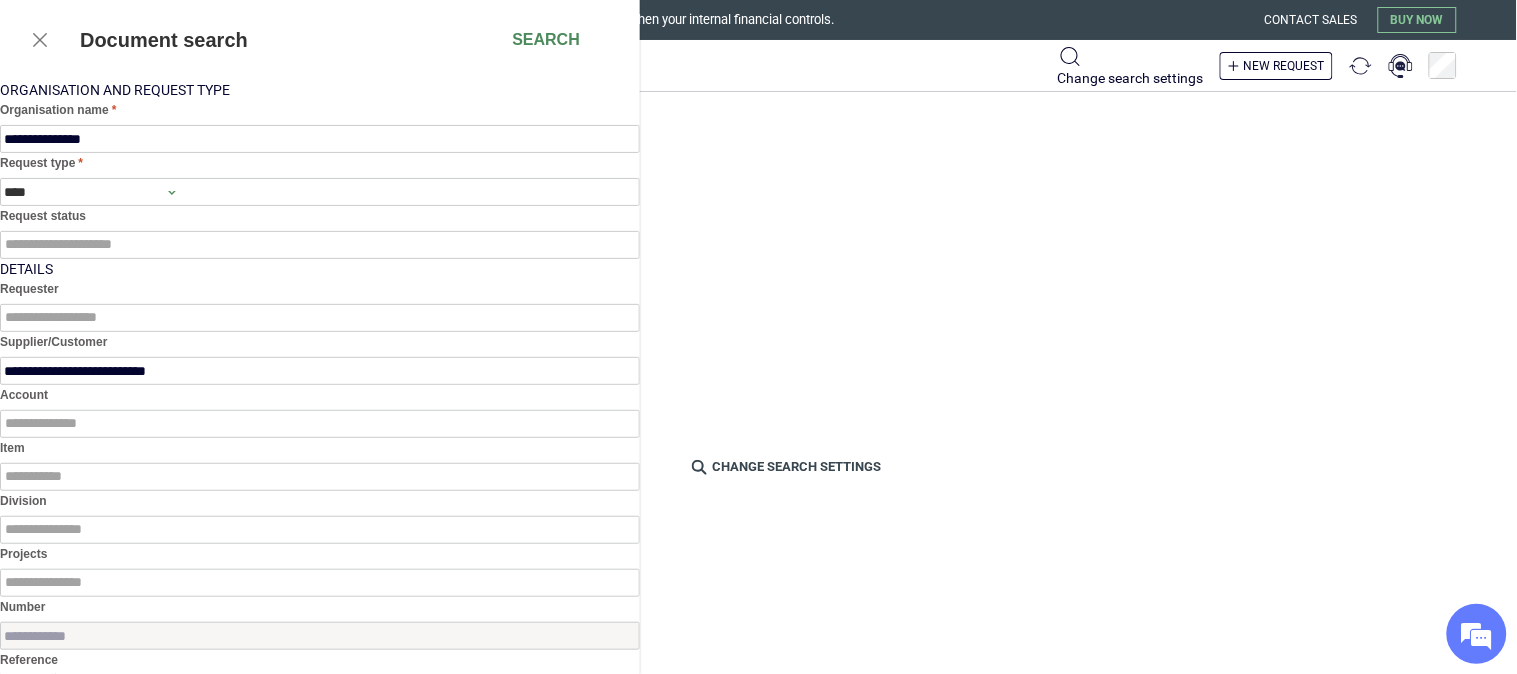 click on "From To" at bounding box center [320, 894] 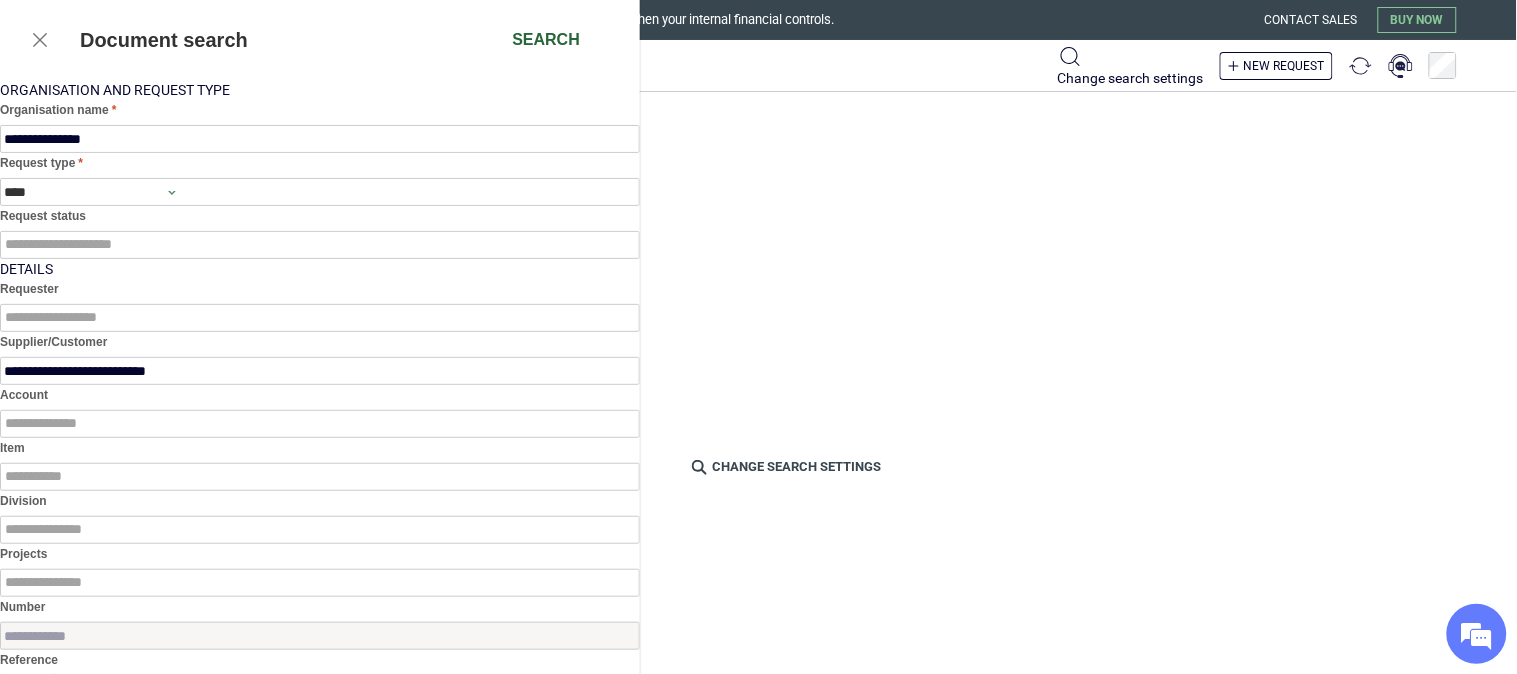 click on "Search" at bounding box center [546, 40] 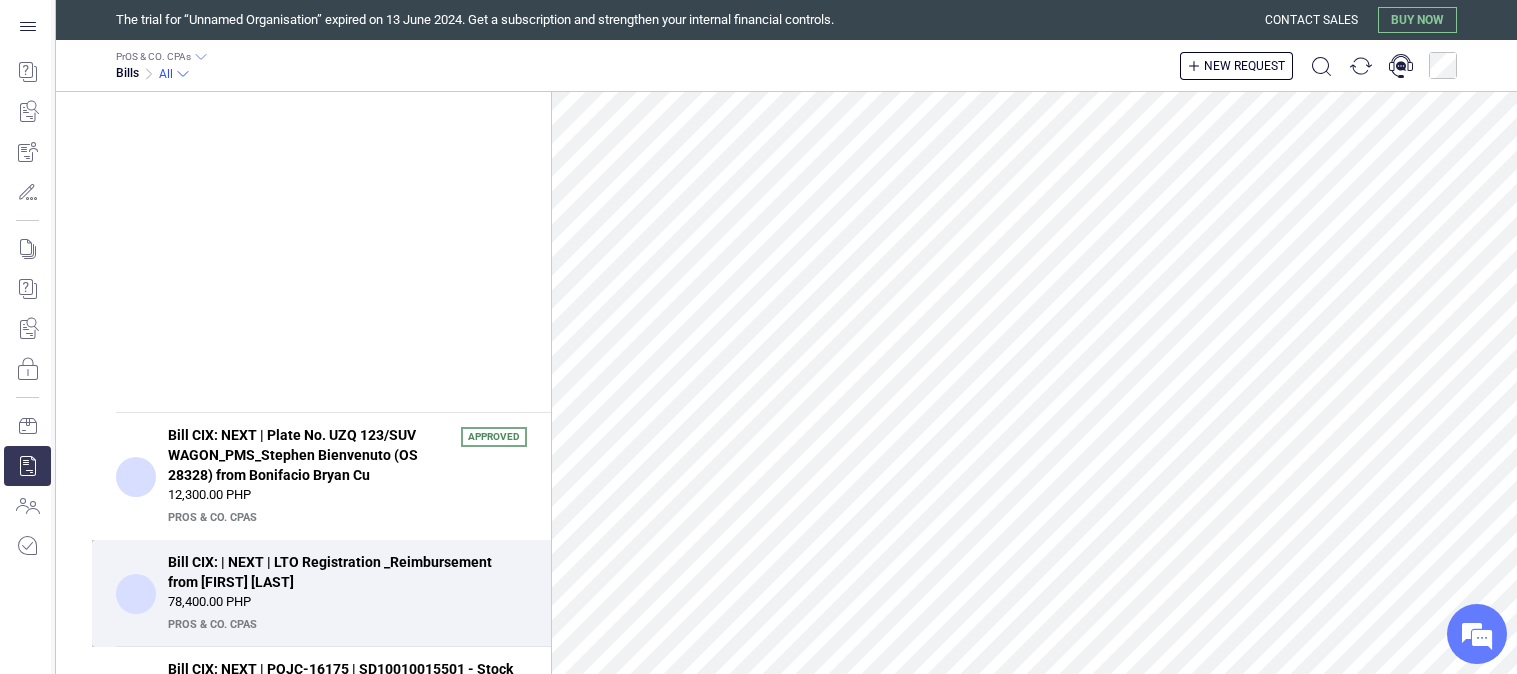scroll, scrollTop: 0, scrollLeft: 0, axis: both 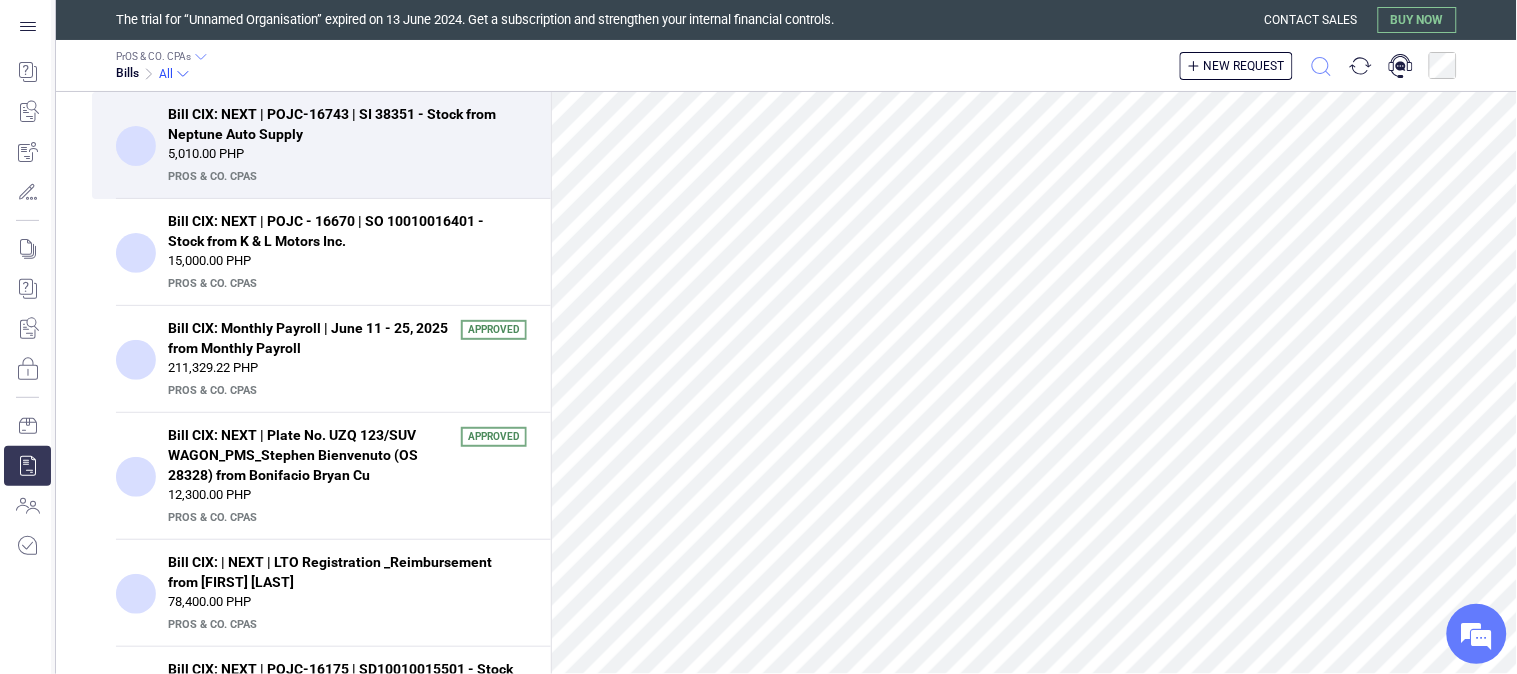 click 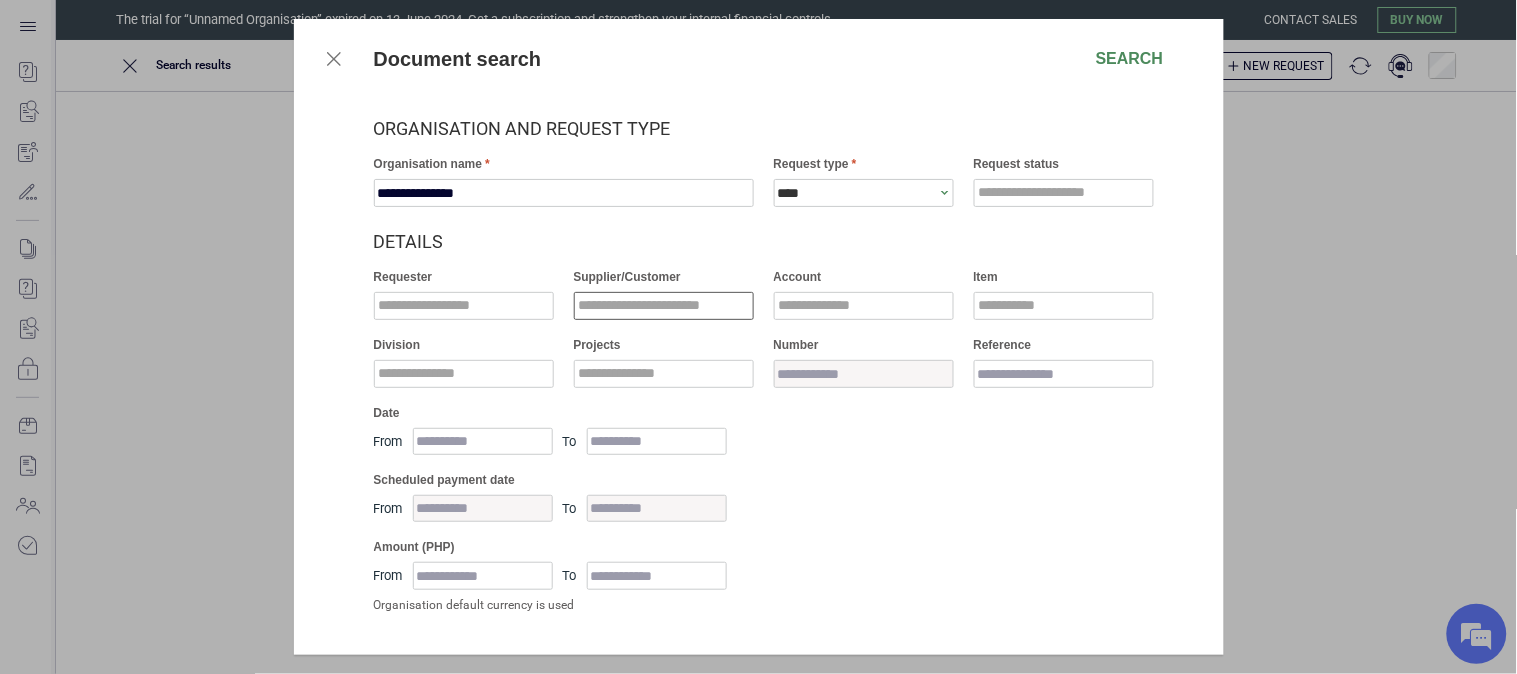 click at bounding box center (664, 306) 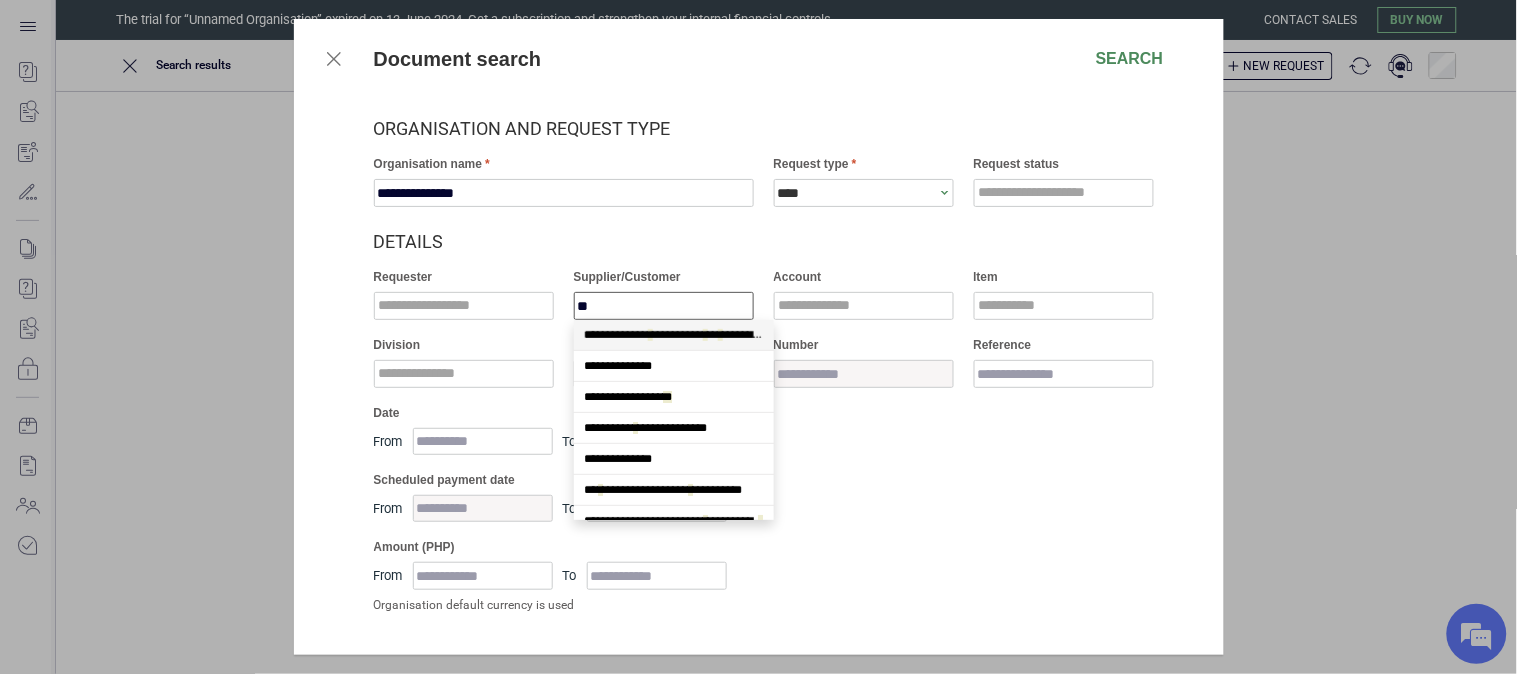 scroll, scrollTop: 173, scrollLeft: 0, axis: vertical 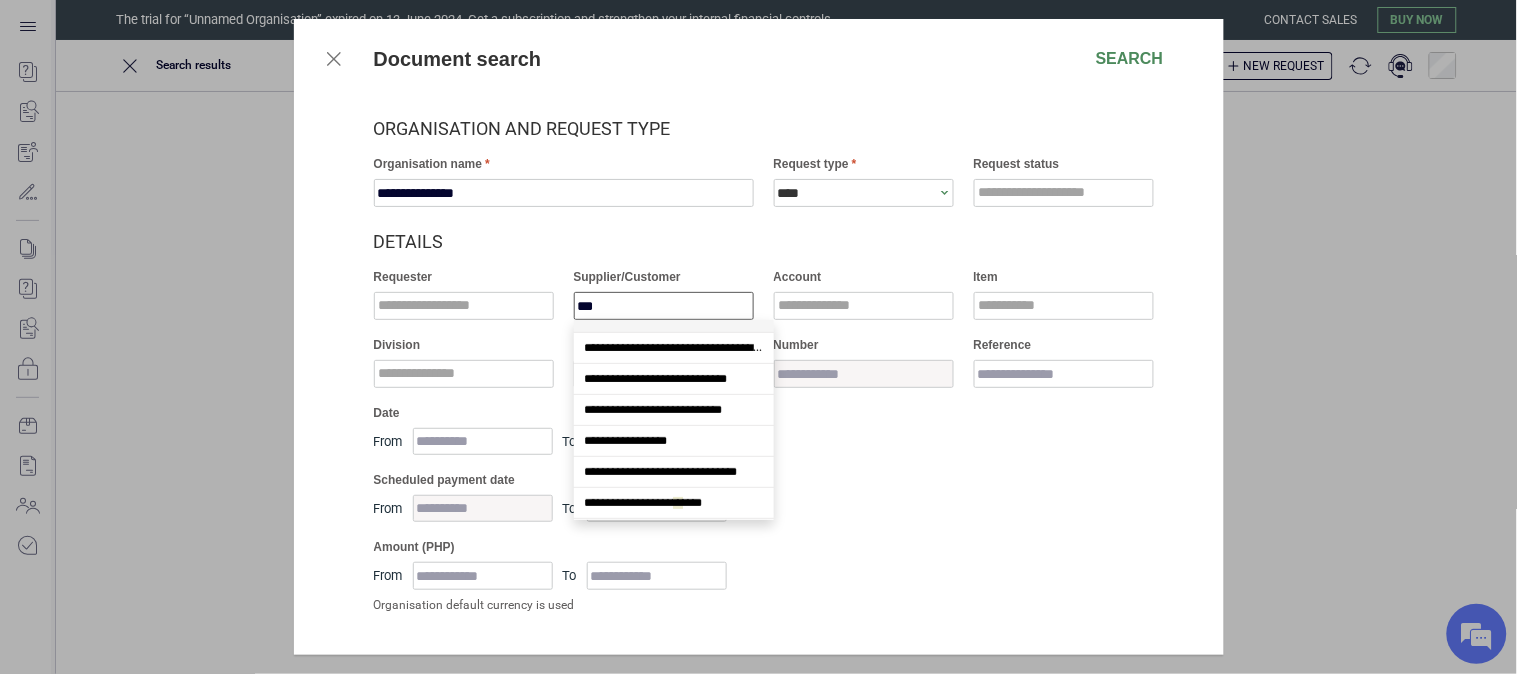 type on "****" 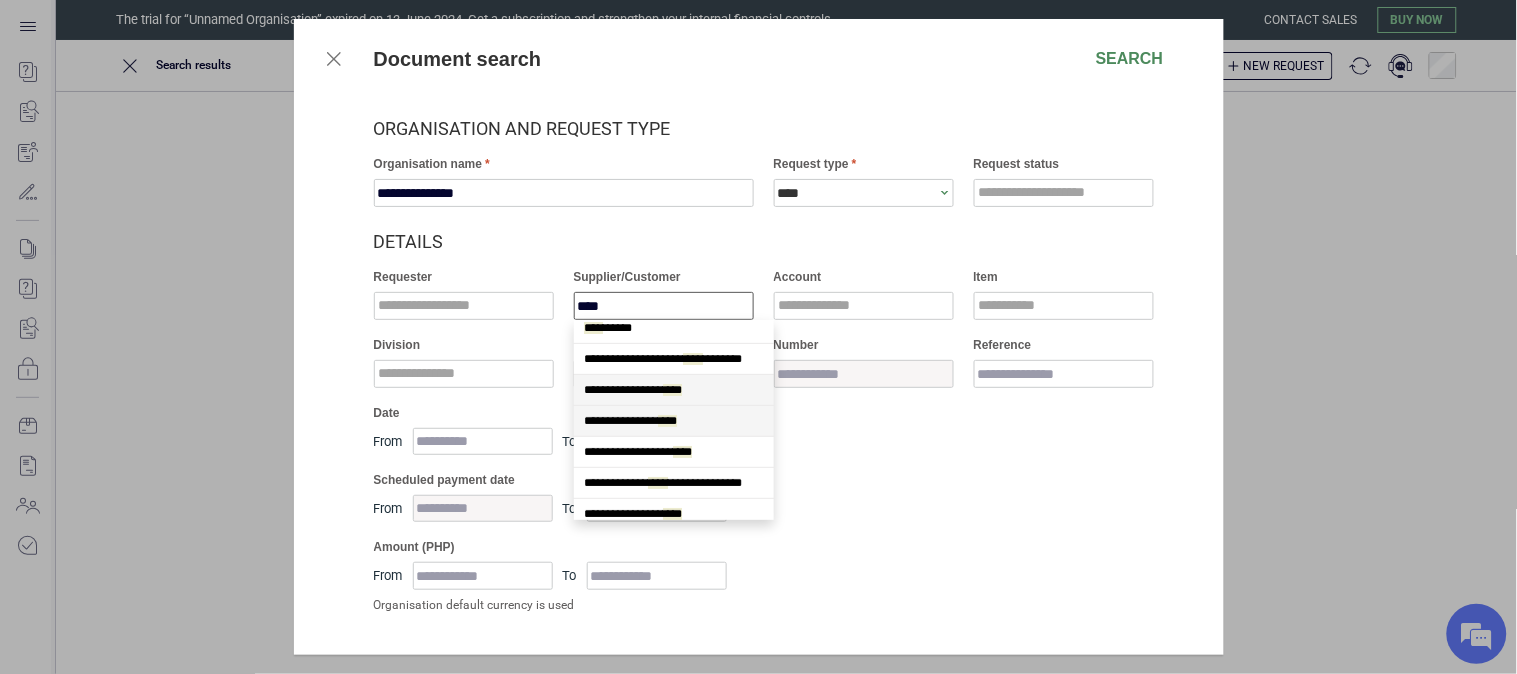 scroll, scrollTop: 0, scrollLeft: 0, axis: both 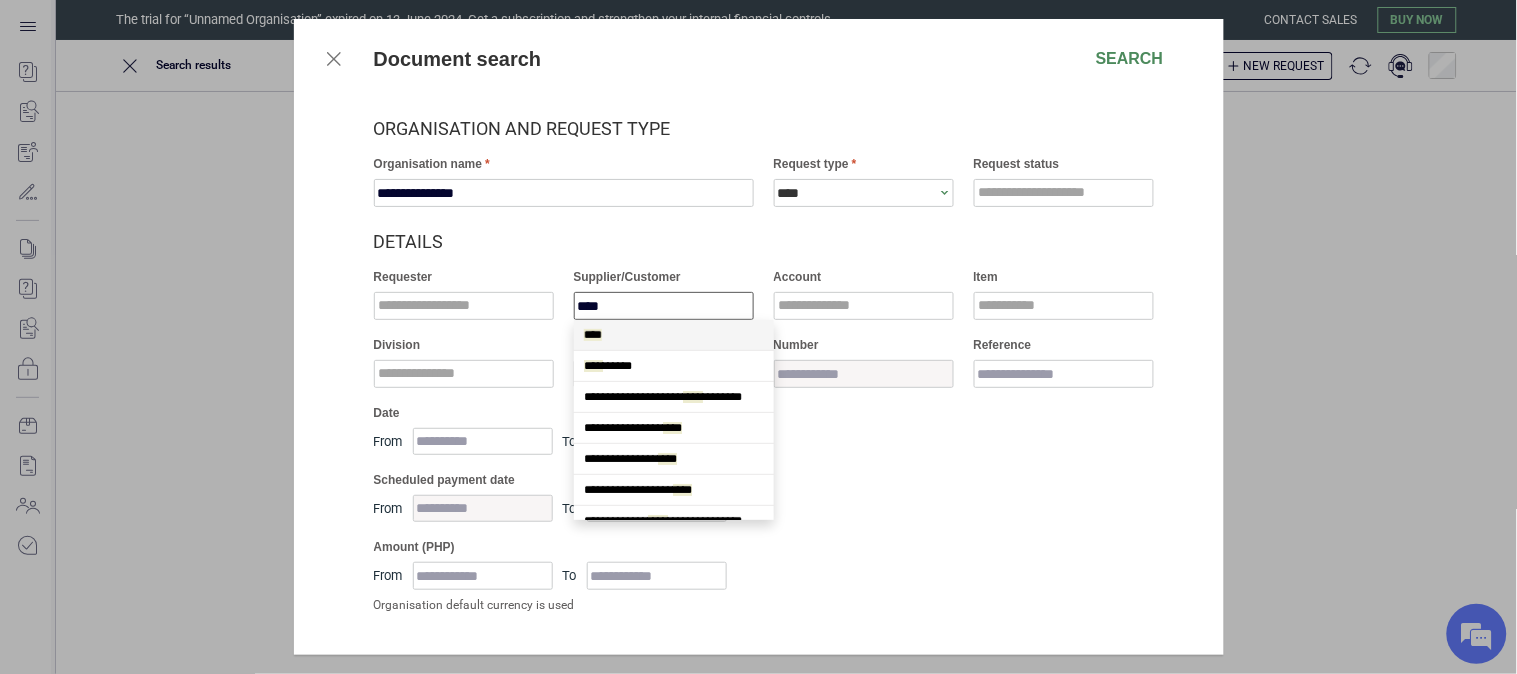 click on "****" at bounding box center (674, 335) 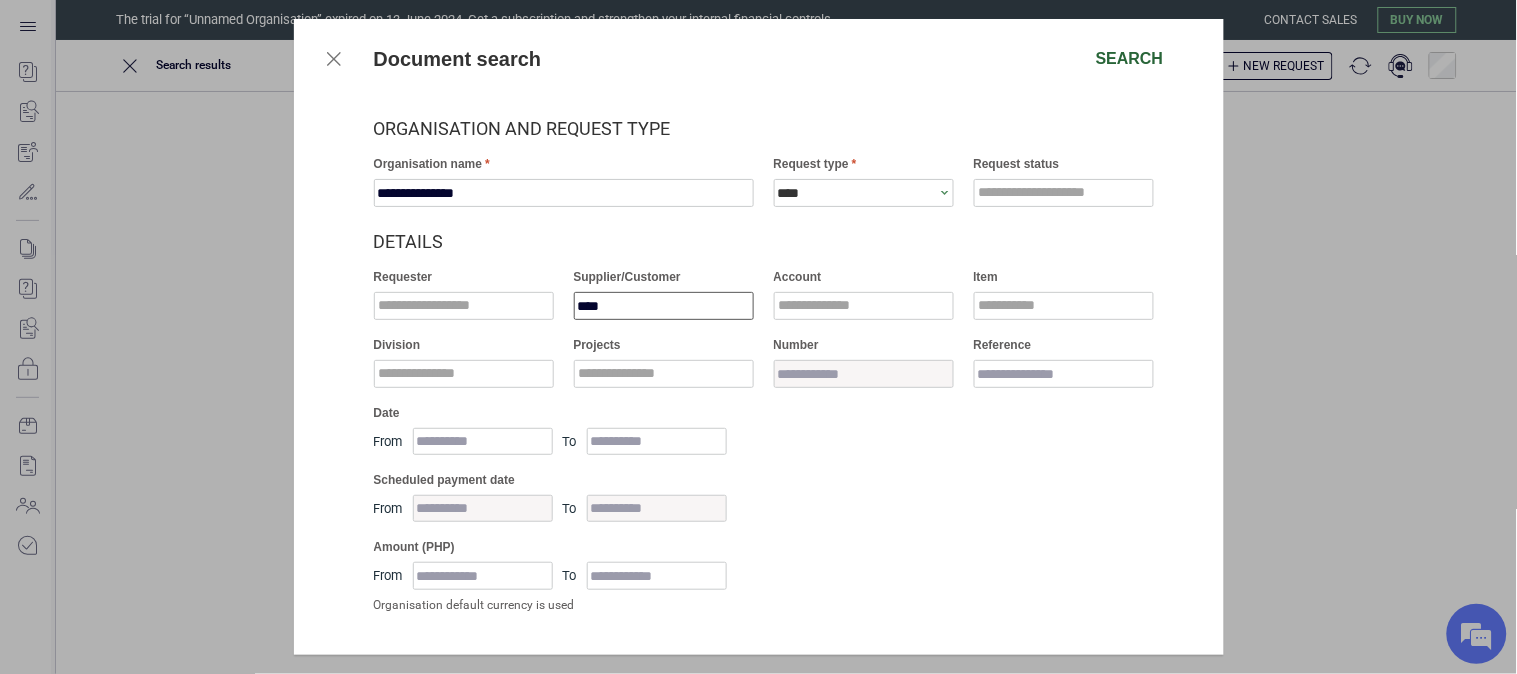 type on "****" 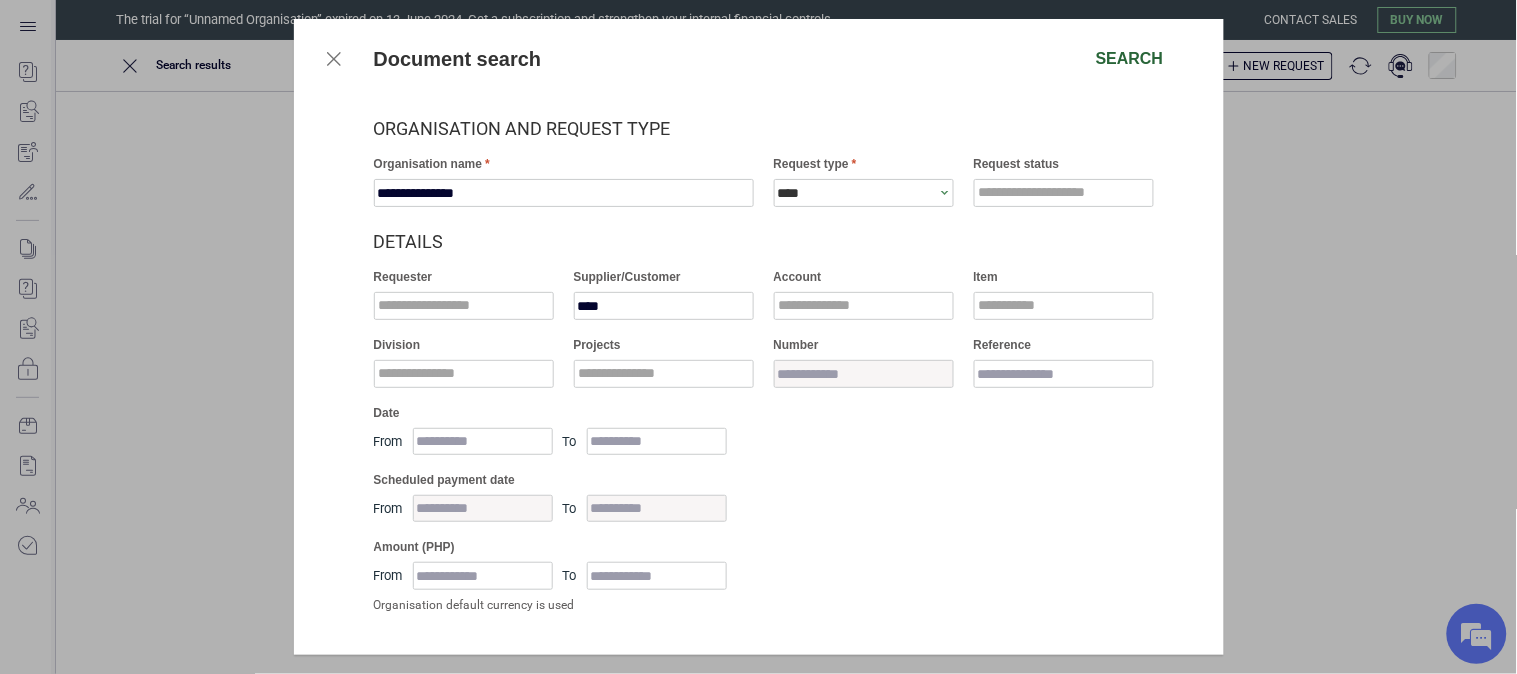 drag, startPoint x: 1131, startPoint y: 57, endPoint x: 1114, endPoint y: 52, distance: 17.720045 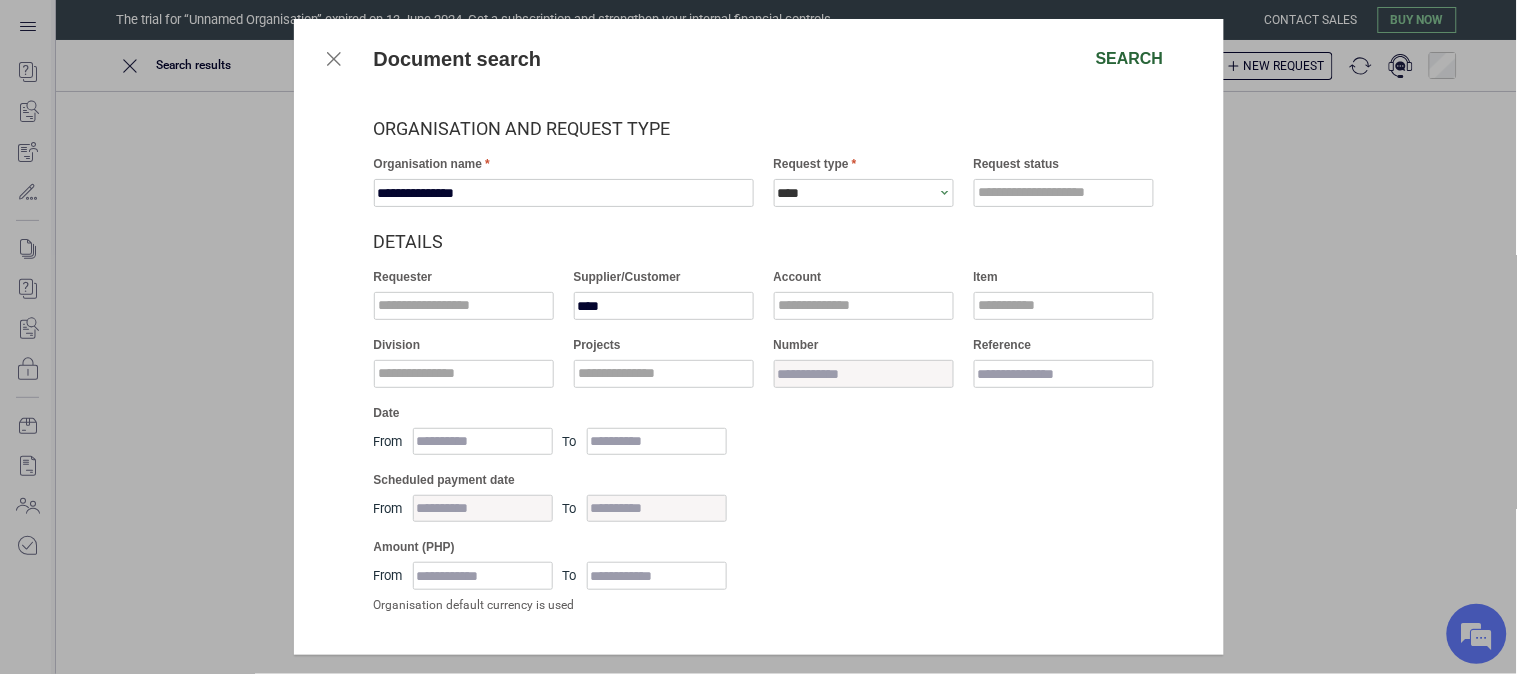 click on "Search" at bounding box center [1130, 59] 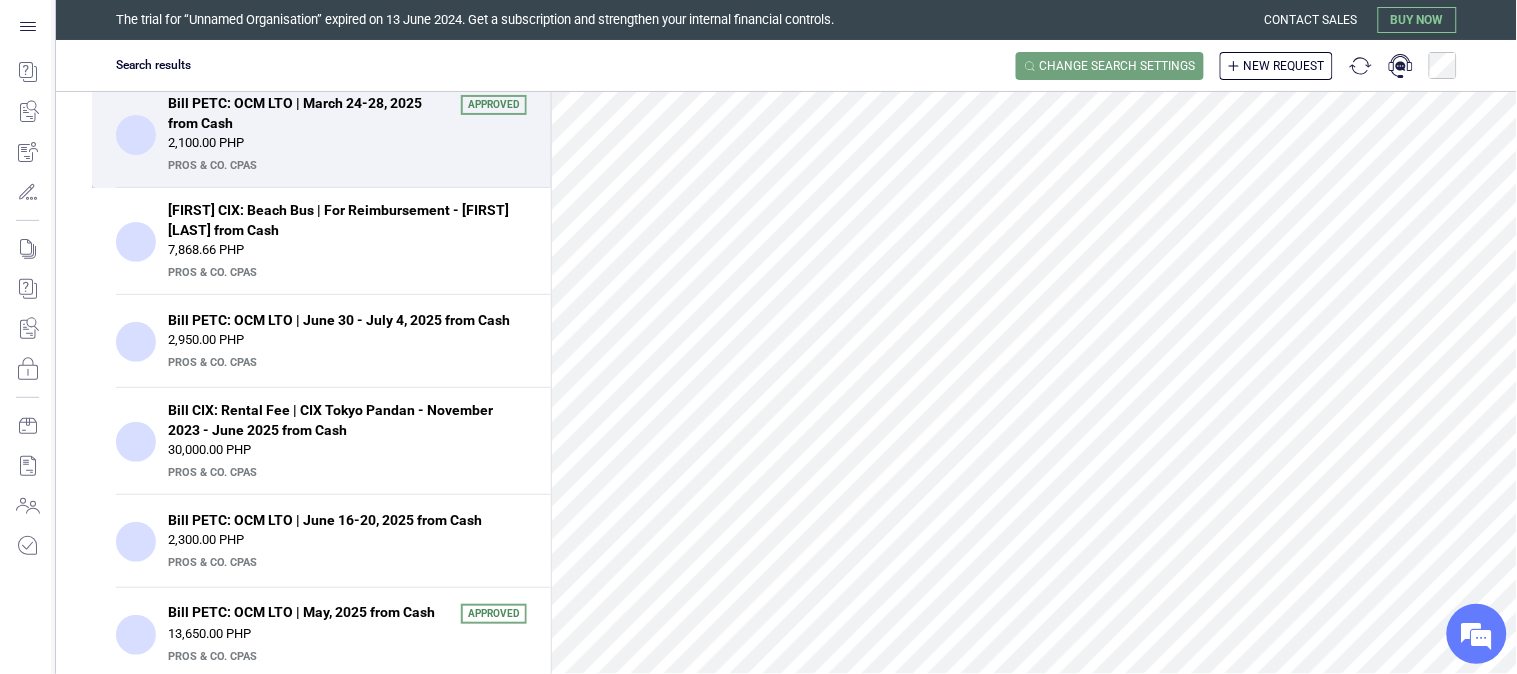 scroll, scrollTop: 0, scrollLeft: 0, axis: both 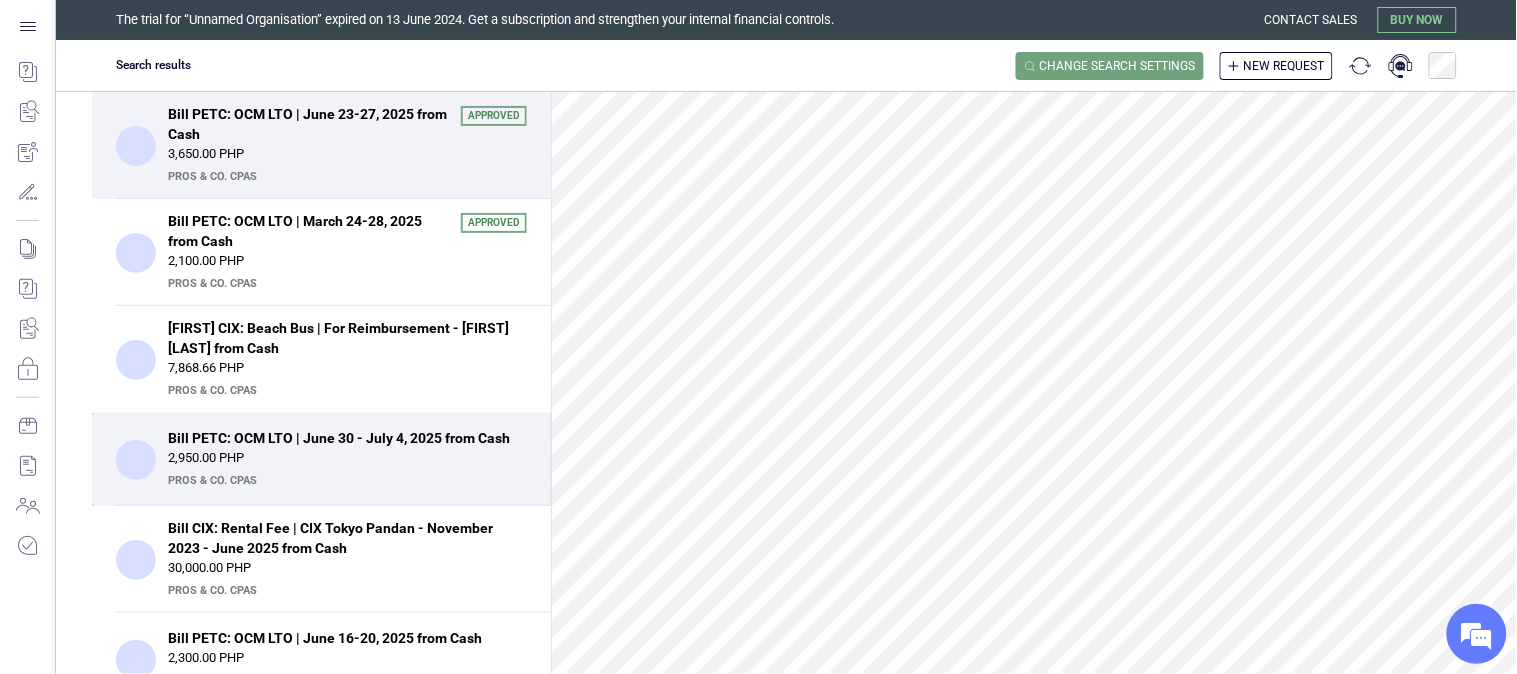 click on "2,950.00 PHP" at bounding box center (347, 458) 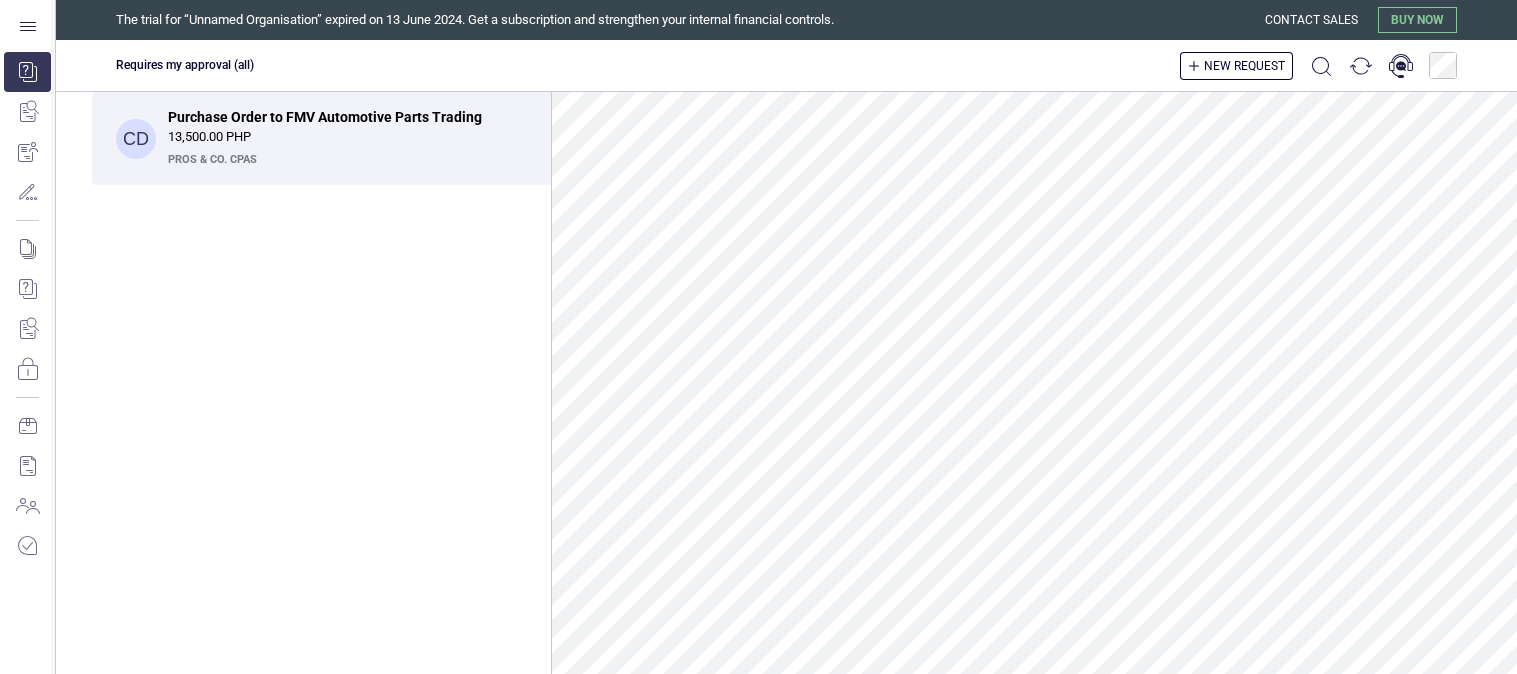 scroll, scrollTop: 0, scrollLeft: 0, axis: both 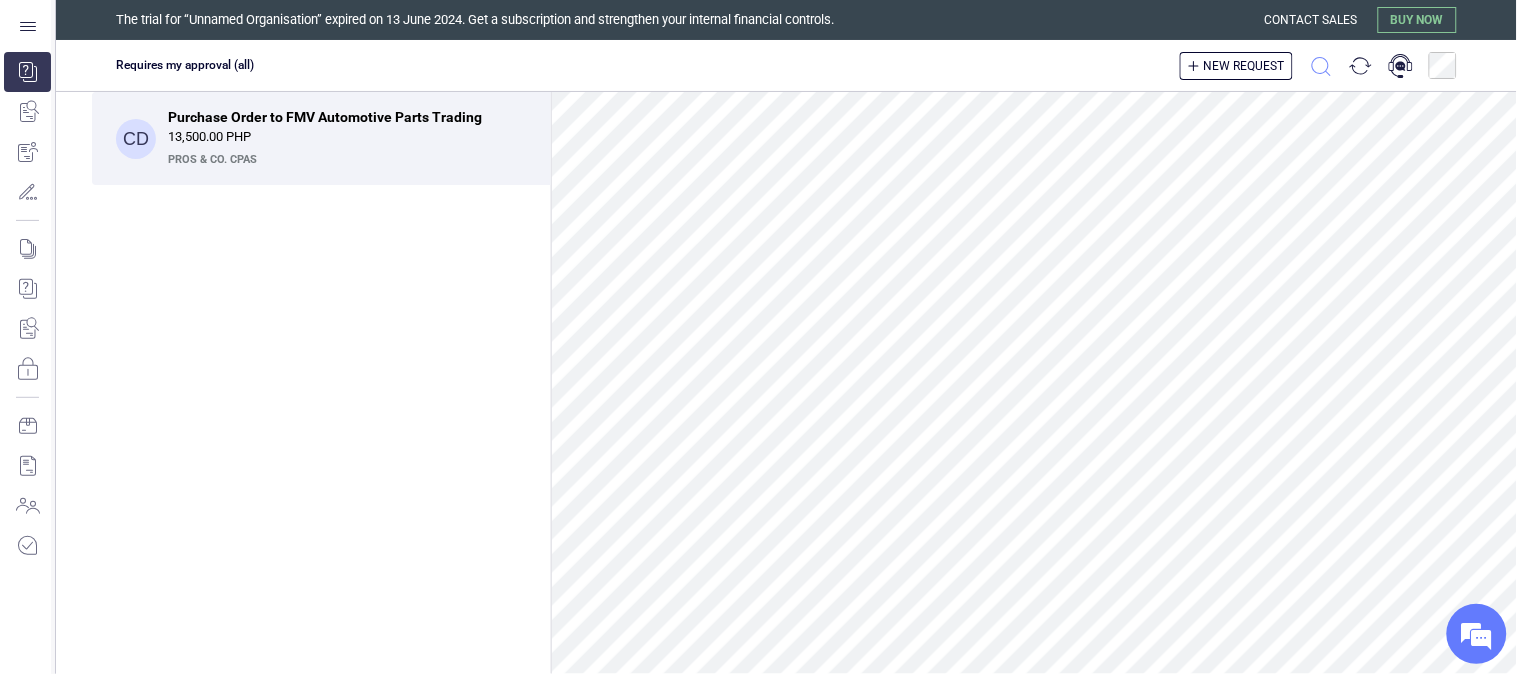 click 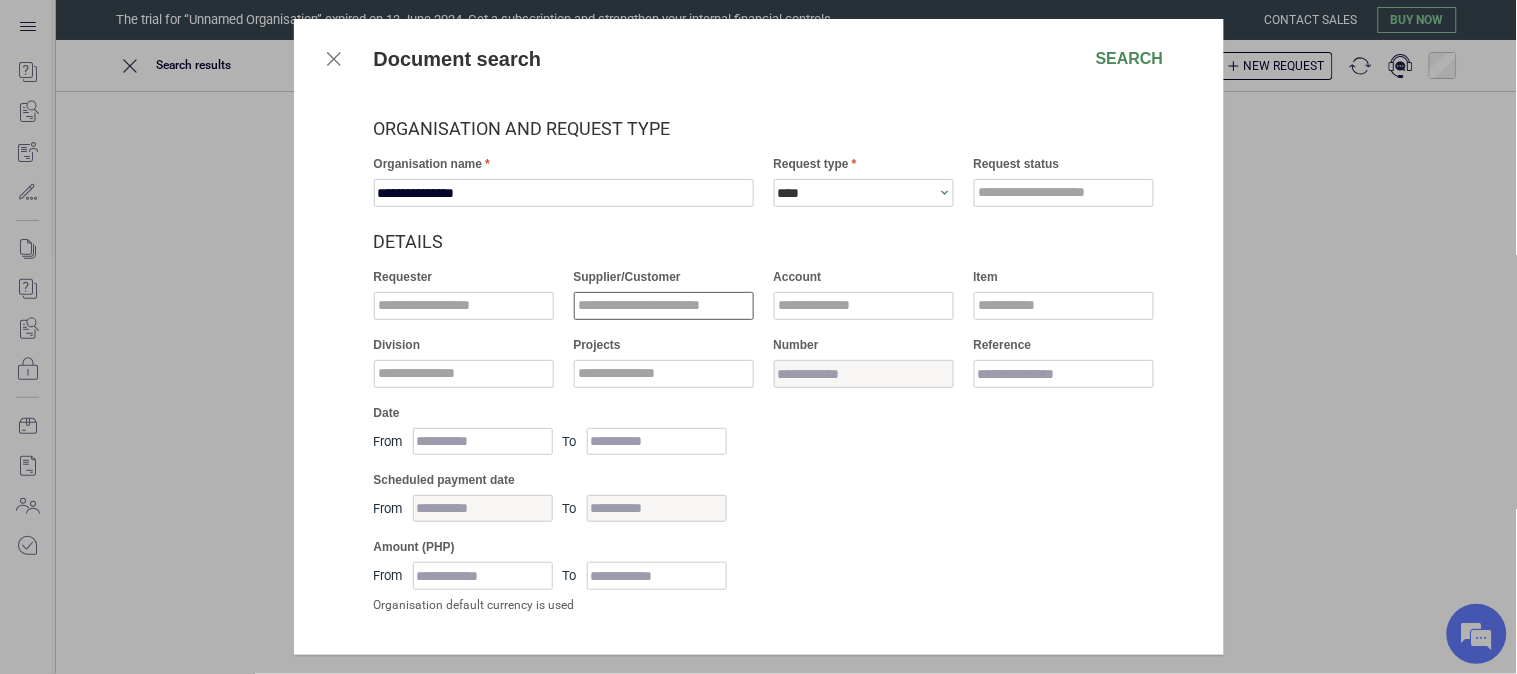 click at bounding box center [664, 306] 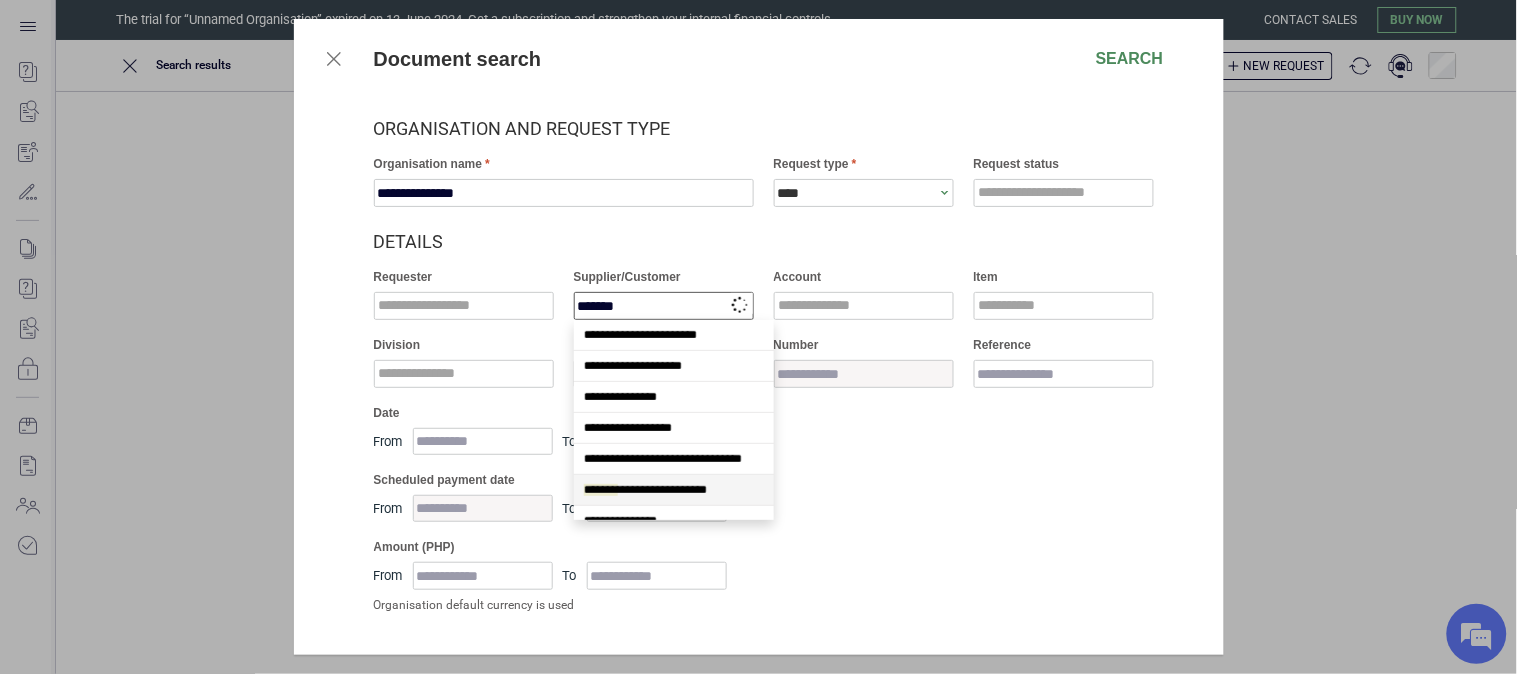 type on "********" 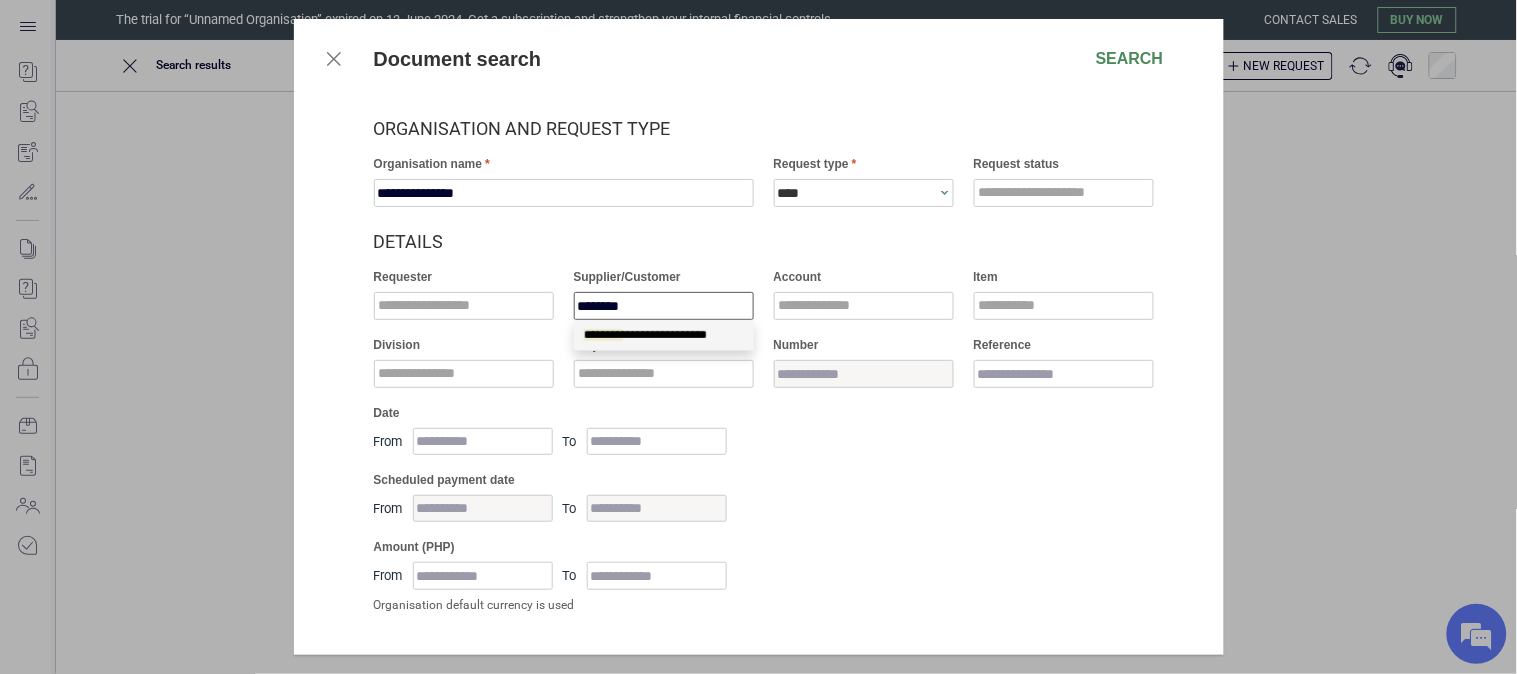 click on "**********" at bounding box center [645, 335] 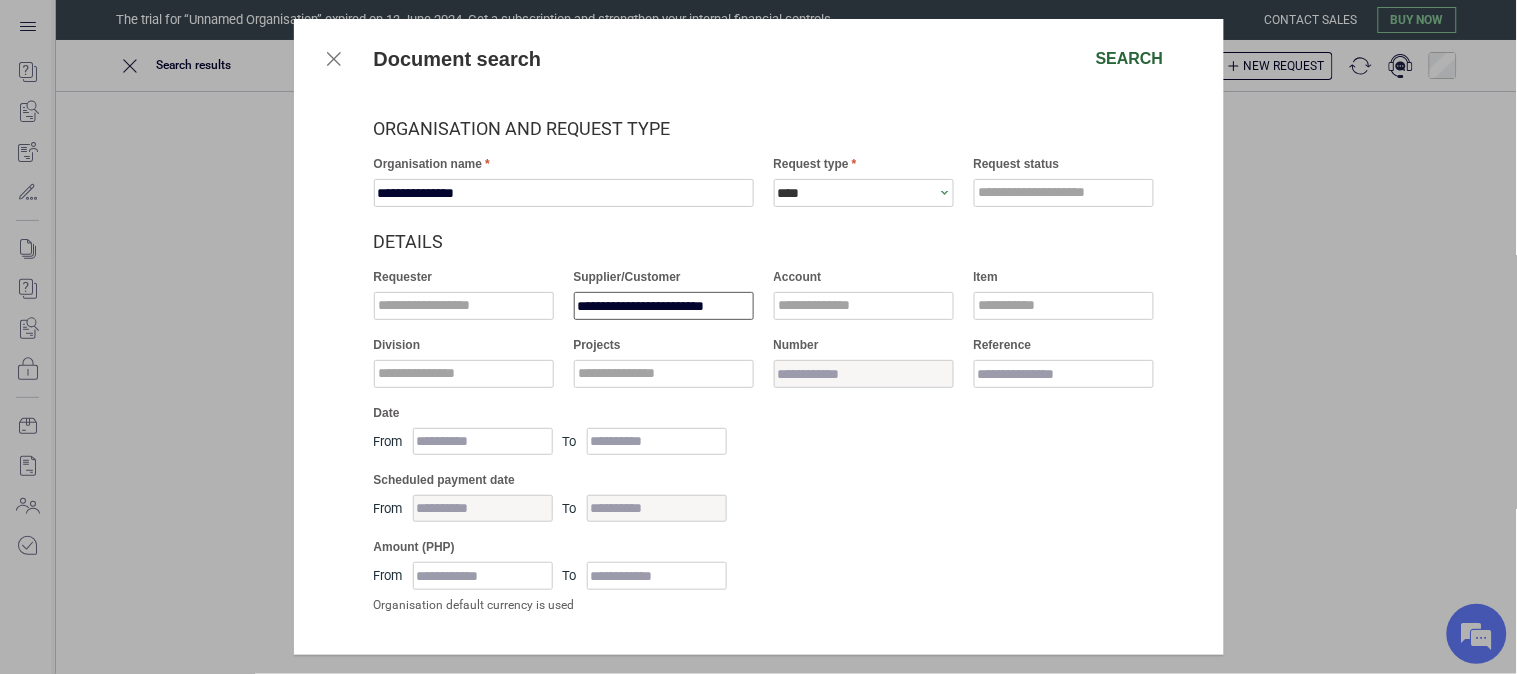 type on "**********" 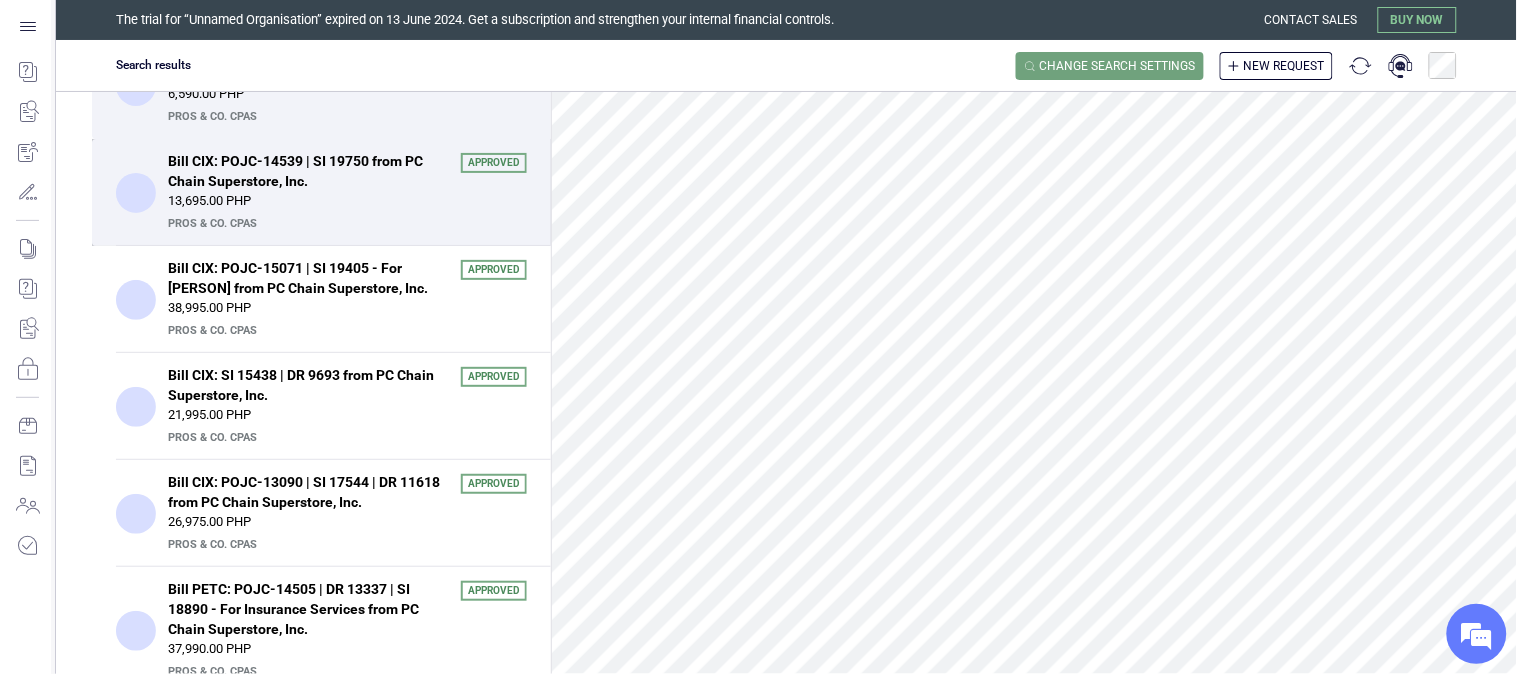 scroll, scrollTop: 118, scrollLeft: 0, axis: vertical 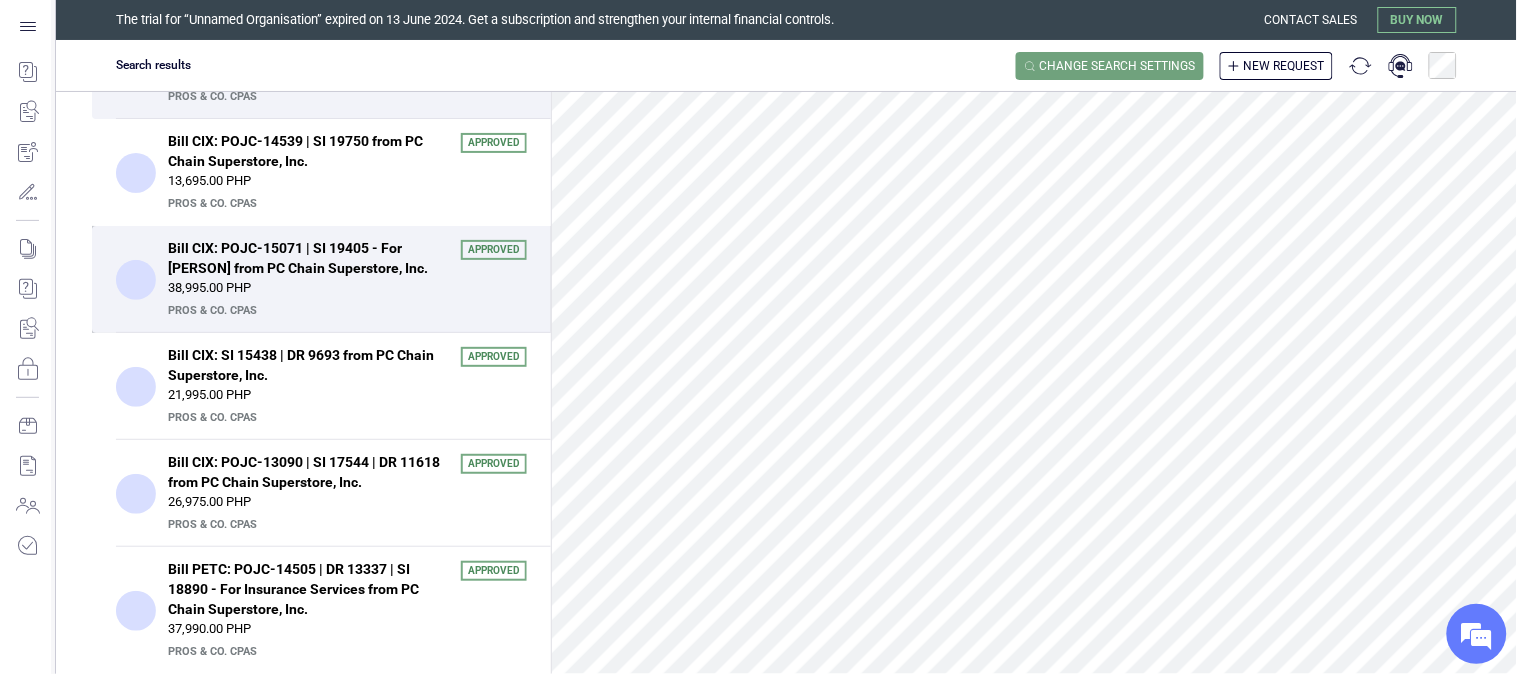 click on "38,995.00 PHP" at bounding box center (347, 288) 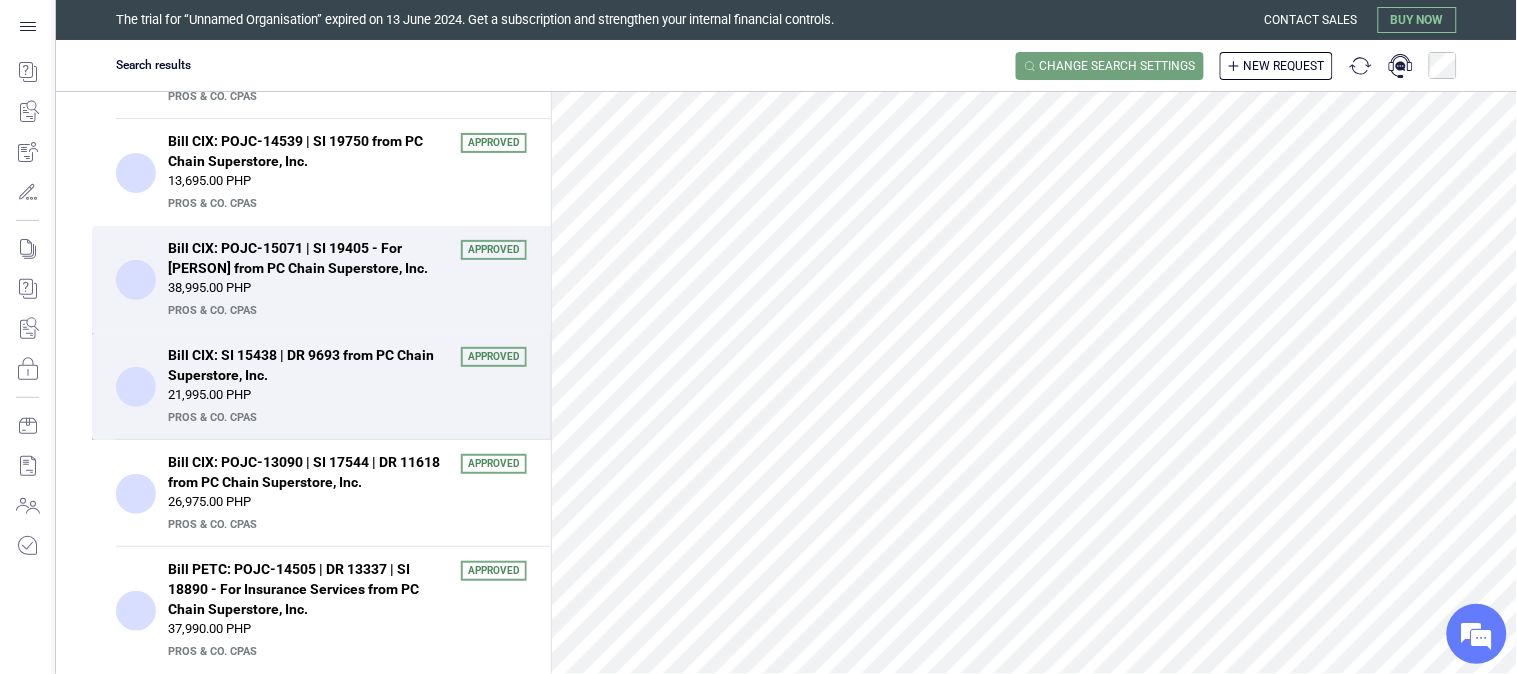 scroll, scrollTop: 222, scrollLeft: 0, axis: vertical 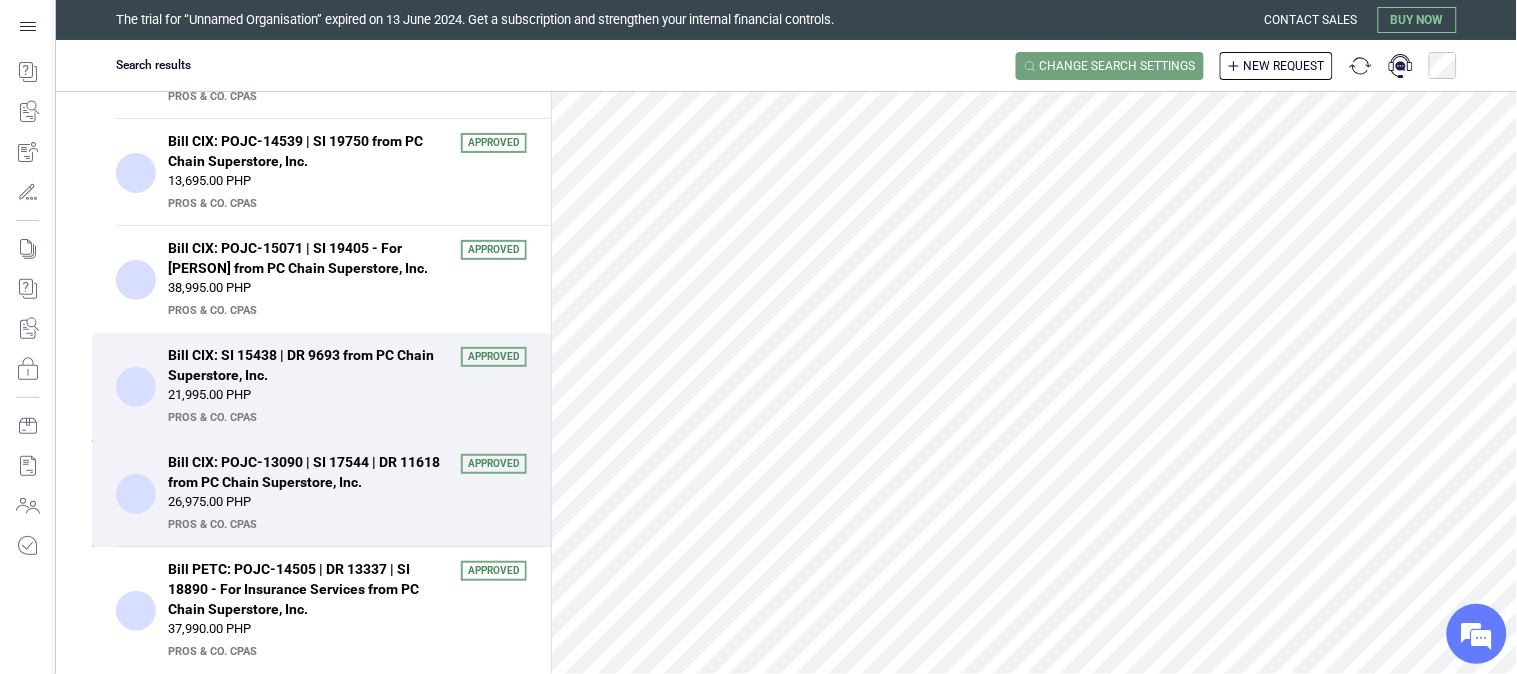 click on "Bill CIX: POJC-13090 | SI 17544 | DR 11618 from PC Chain Superstore, Inc." at bounding box center (308, 472) 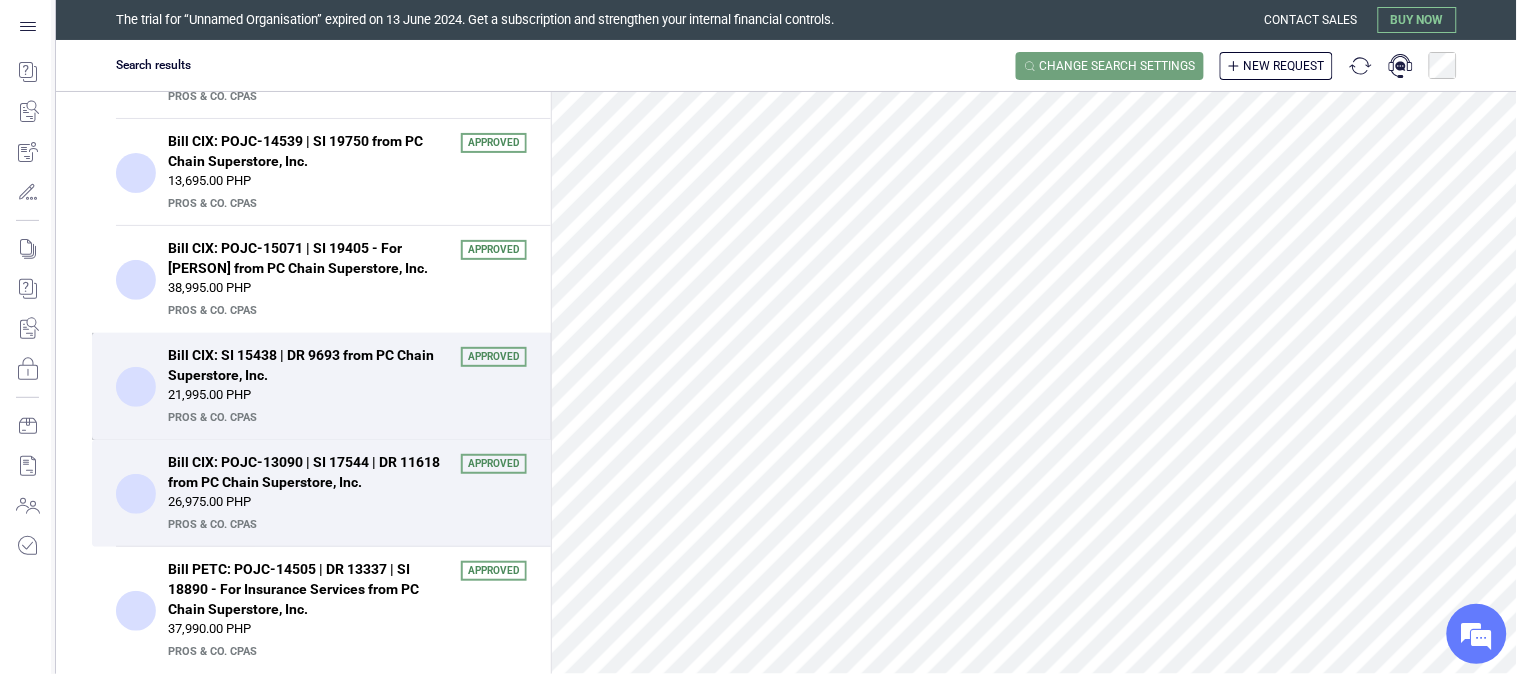 scroll, scrollTop: 333, scrollLeft: 0, axis: vertical 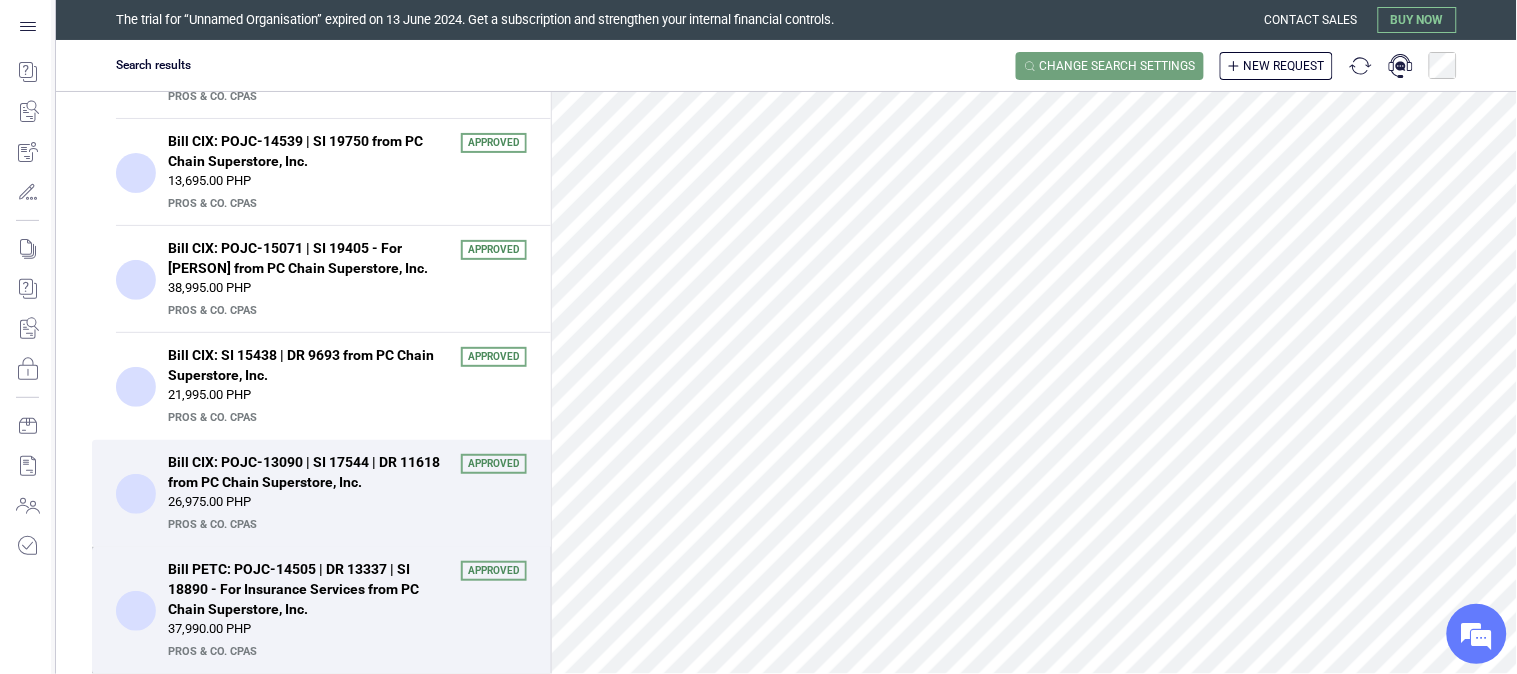 click on "Bill PETC: POJC-14505 | DR 13337 | SI 18890 - For Insurance Services from PC Chain Superstore, Inc." at bounding box center [308, 589] 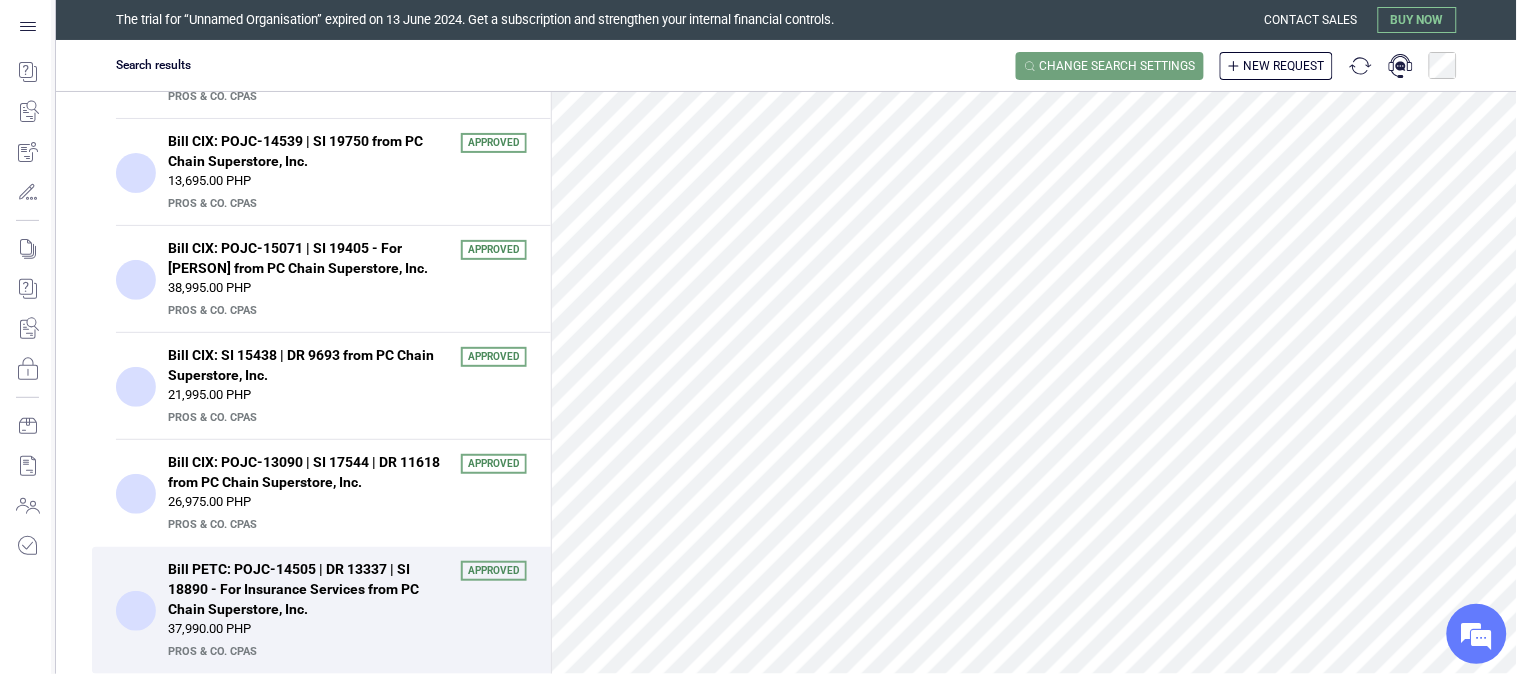 scroll, scrollTop: 444, scrollLeft: 0, axis: vertical 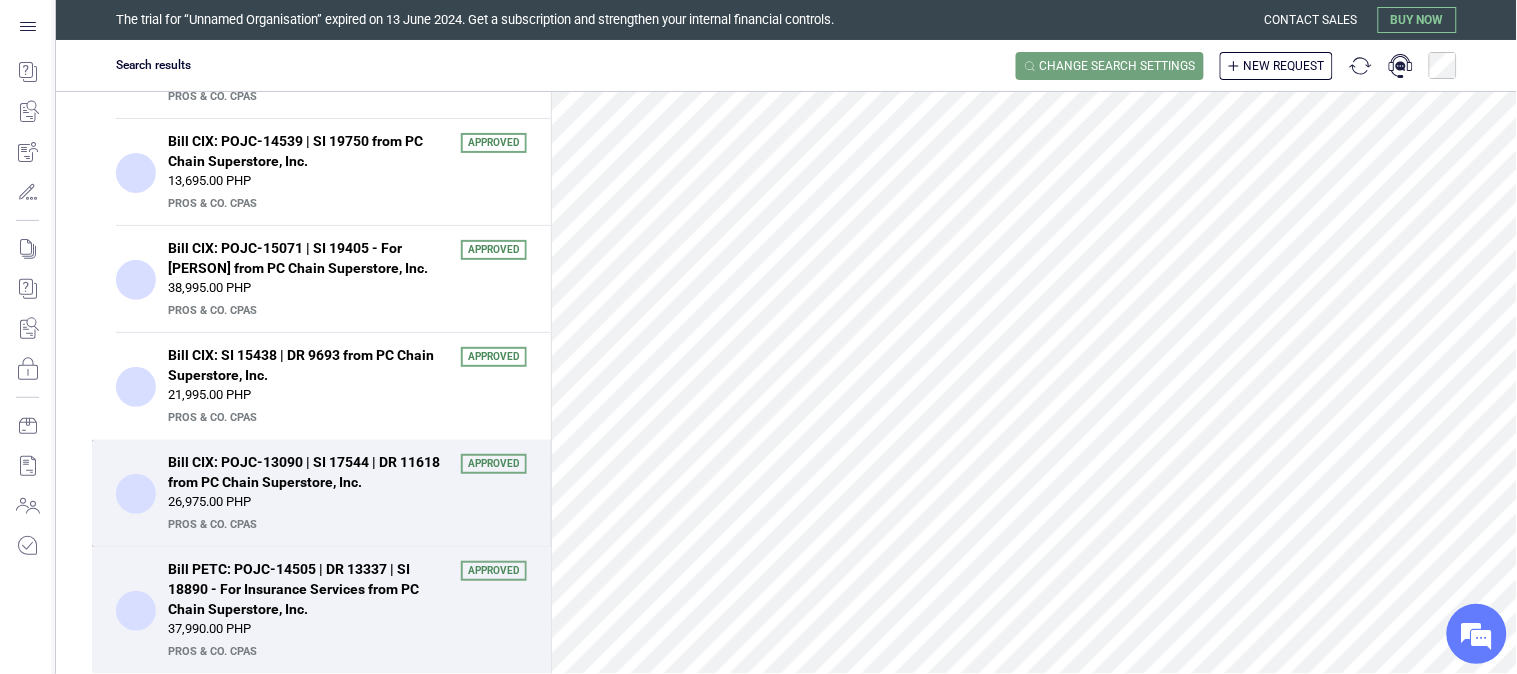 click on "Bill CIX: POJC-13090 | SI 17544 | DR 11618 from PC Chain Superstore, Inc." at bounding box center (308, 472) 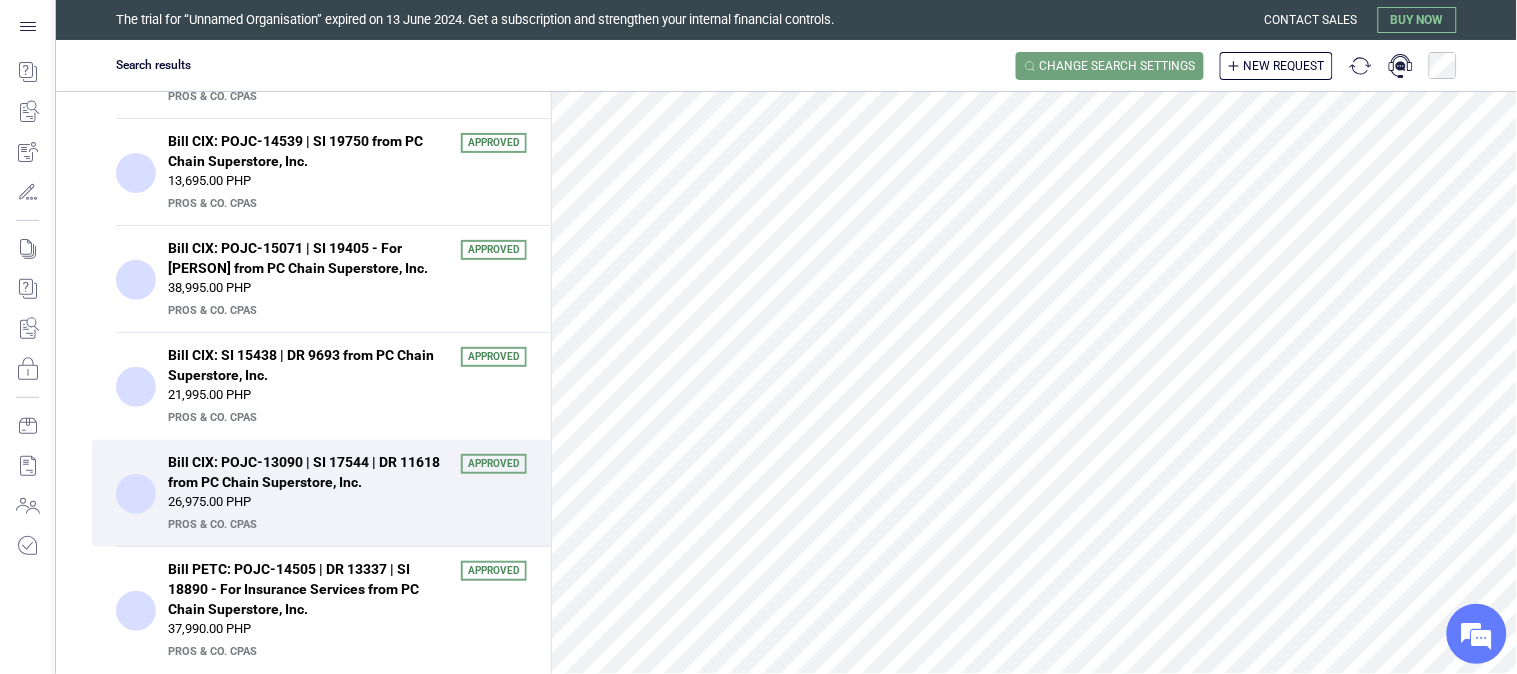 scroll, scrollTop: 234, scrollLeft: 0, axis: vertical 